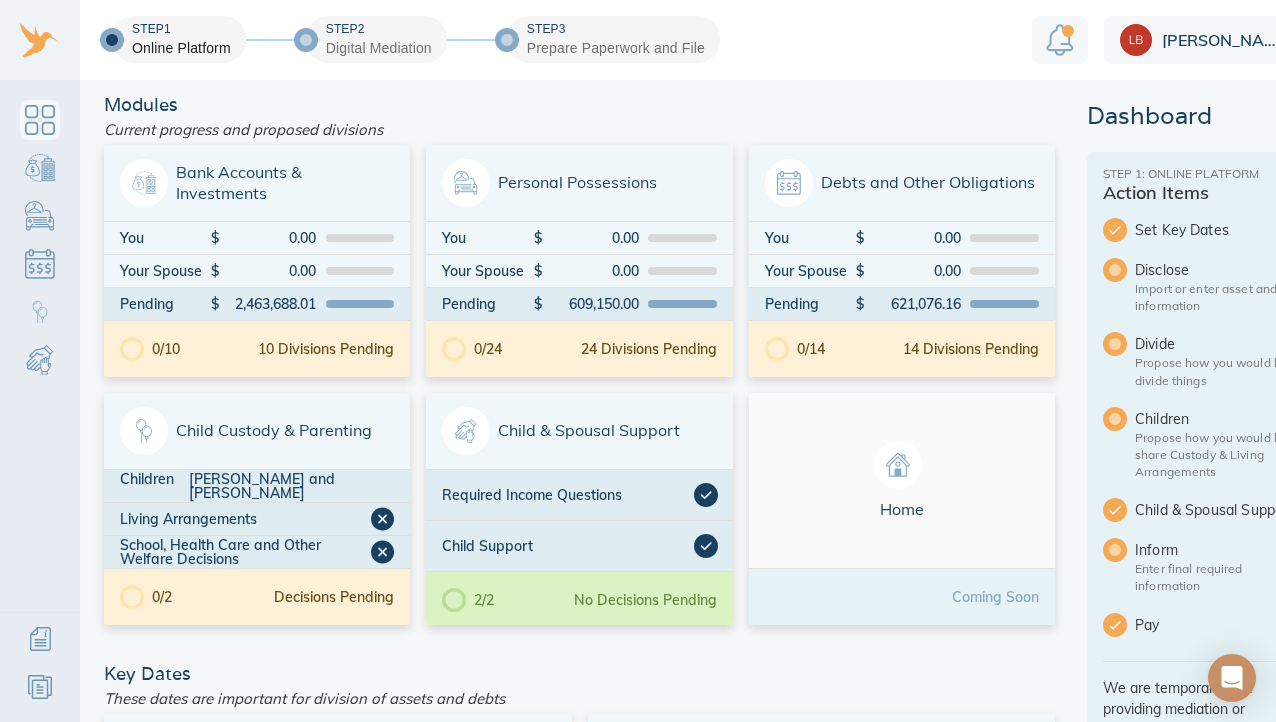 scroll, scrollTop: 0, scrollLeft: 0, axis: both 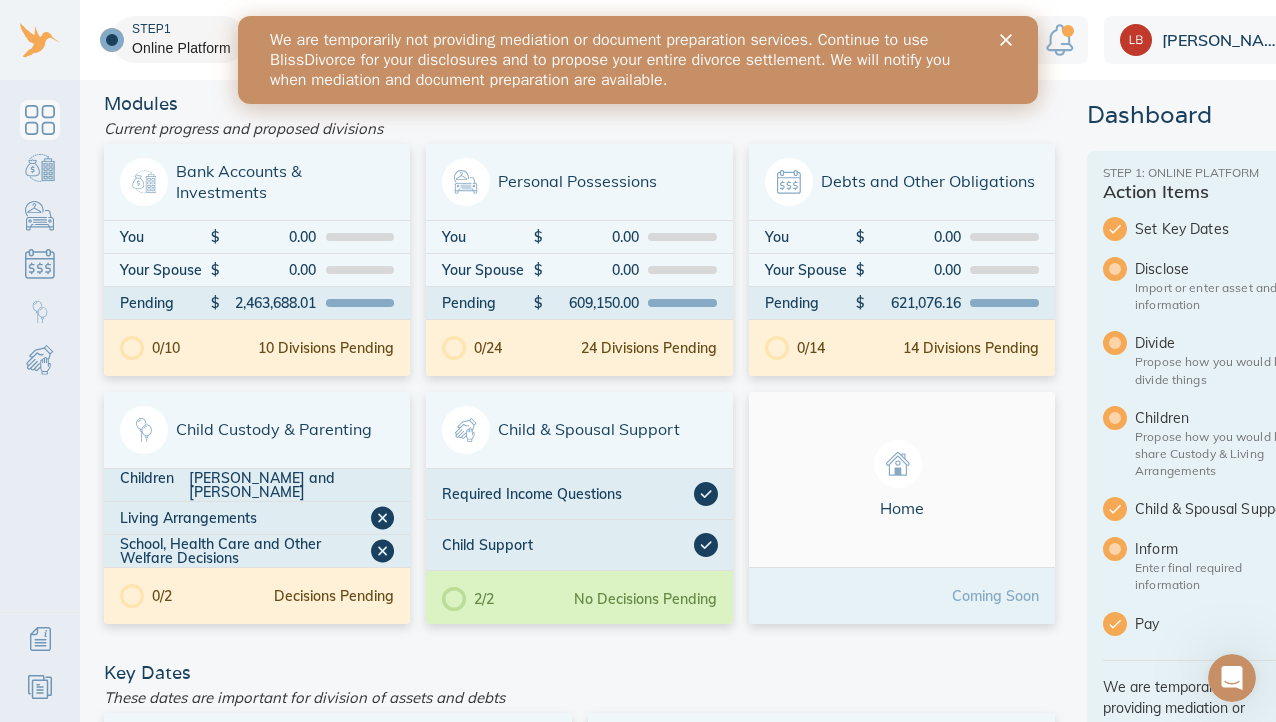 click at bounding box center (1010, 40) 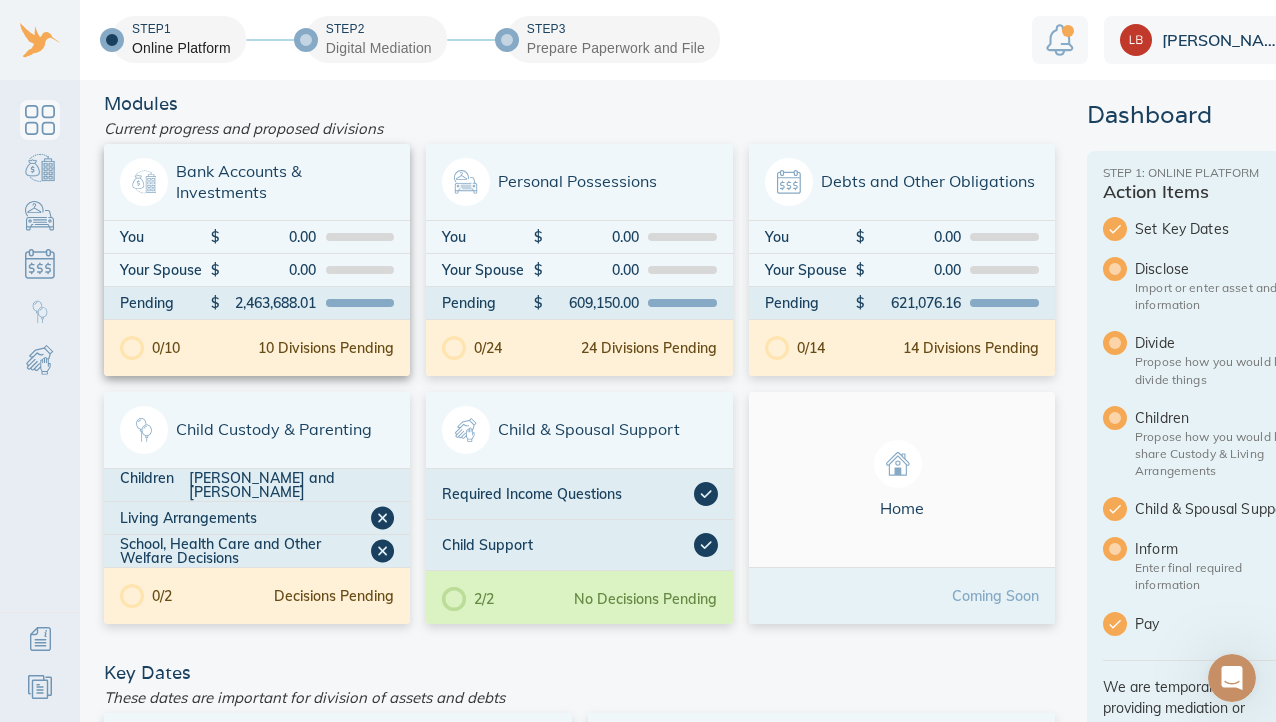 click at bounding box center (144, 182) 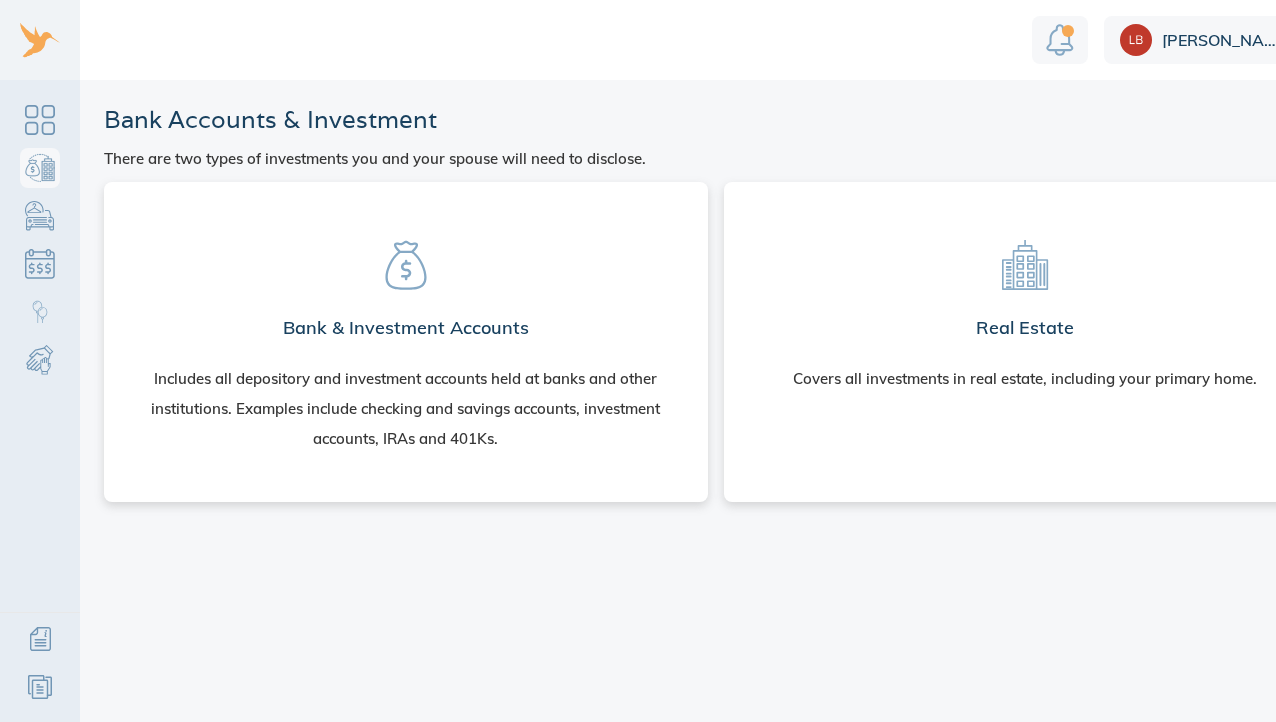 scroll, scrollTop: 0, scrollLeft: 0, axis: both 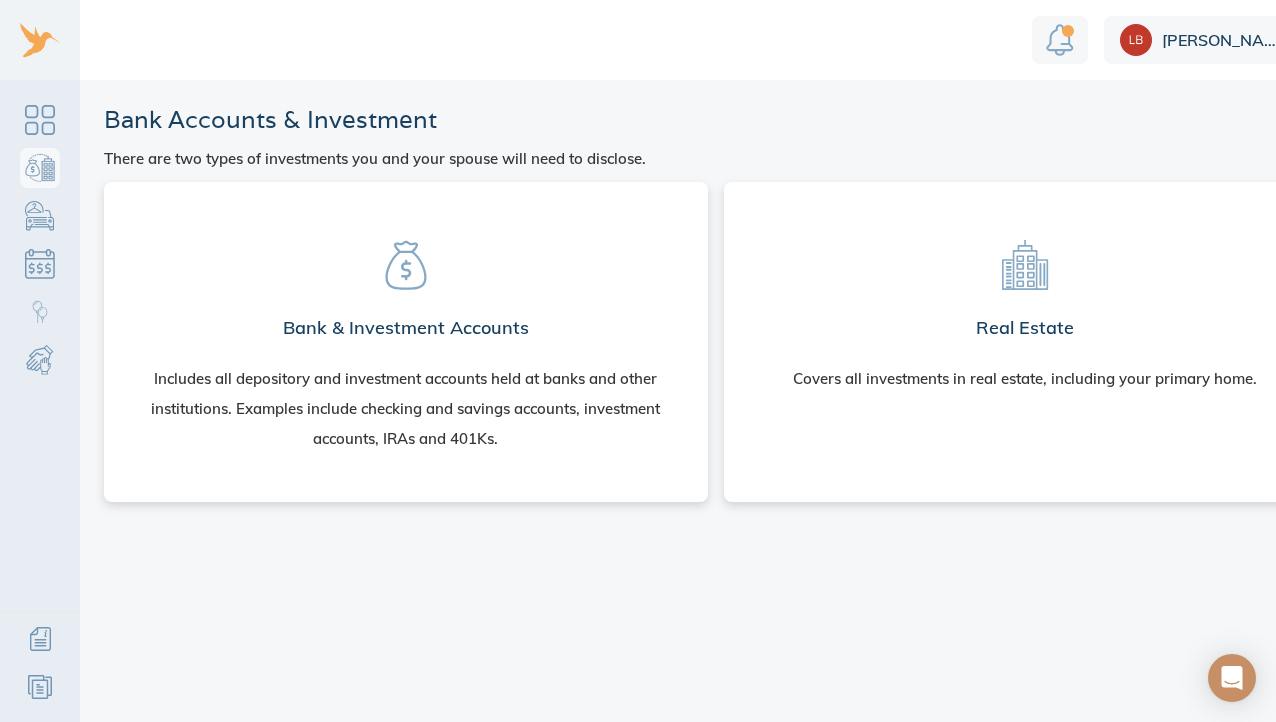 click on "Bank & Investment Accounts" at bounding box center (406, 328) 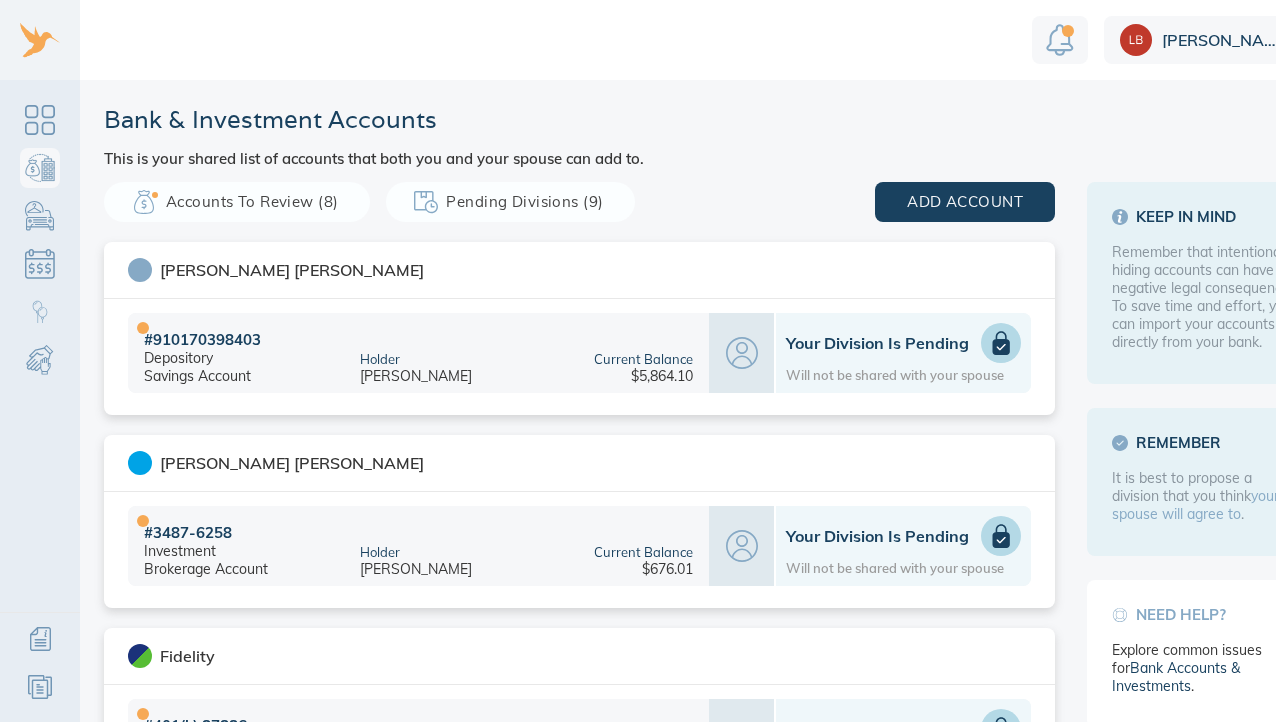 scroll, scrollTop: 0, scrollLeft: 0, axis: both 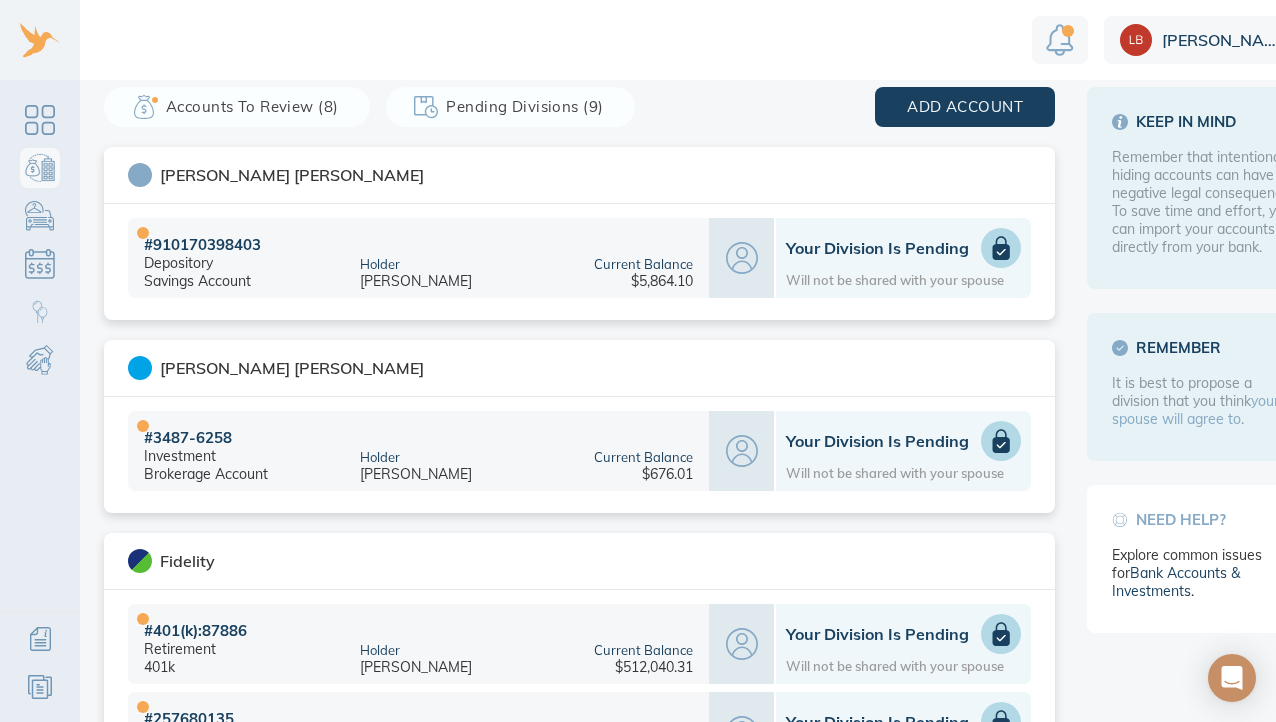 click 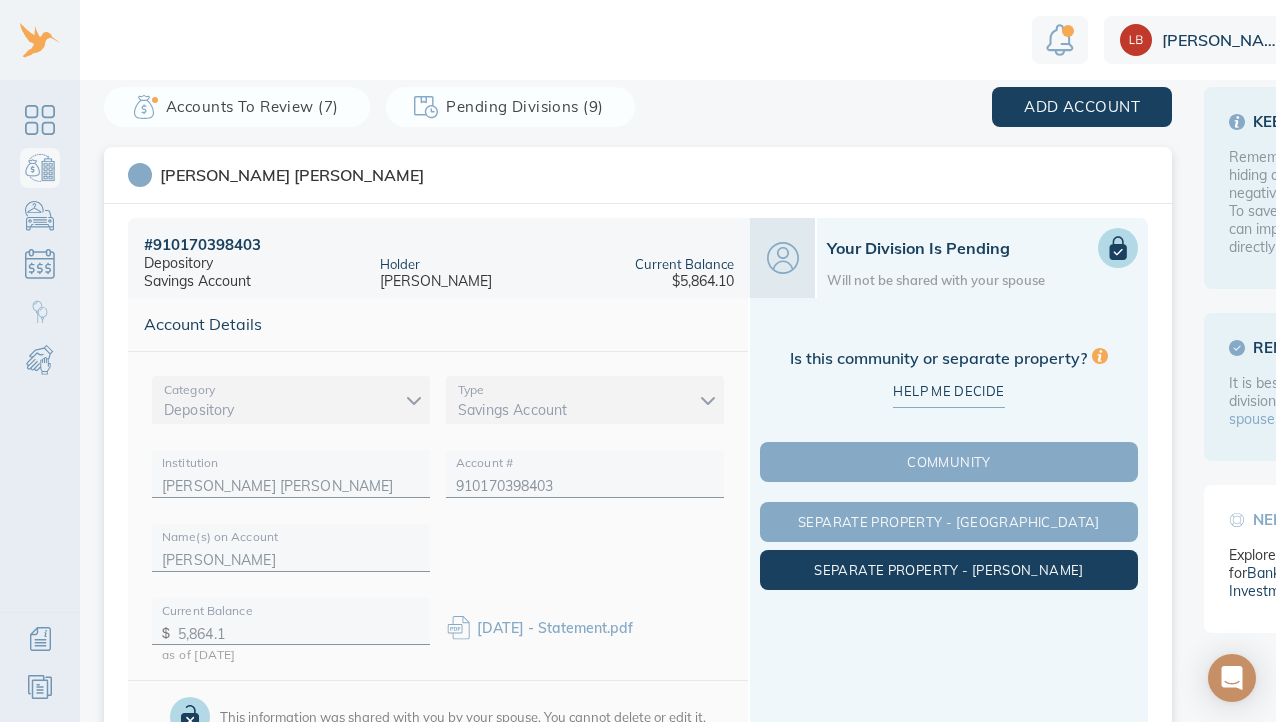 click on "Separate Property - Michael" at bounding box center [949, 570] 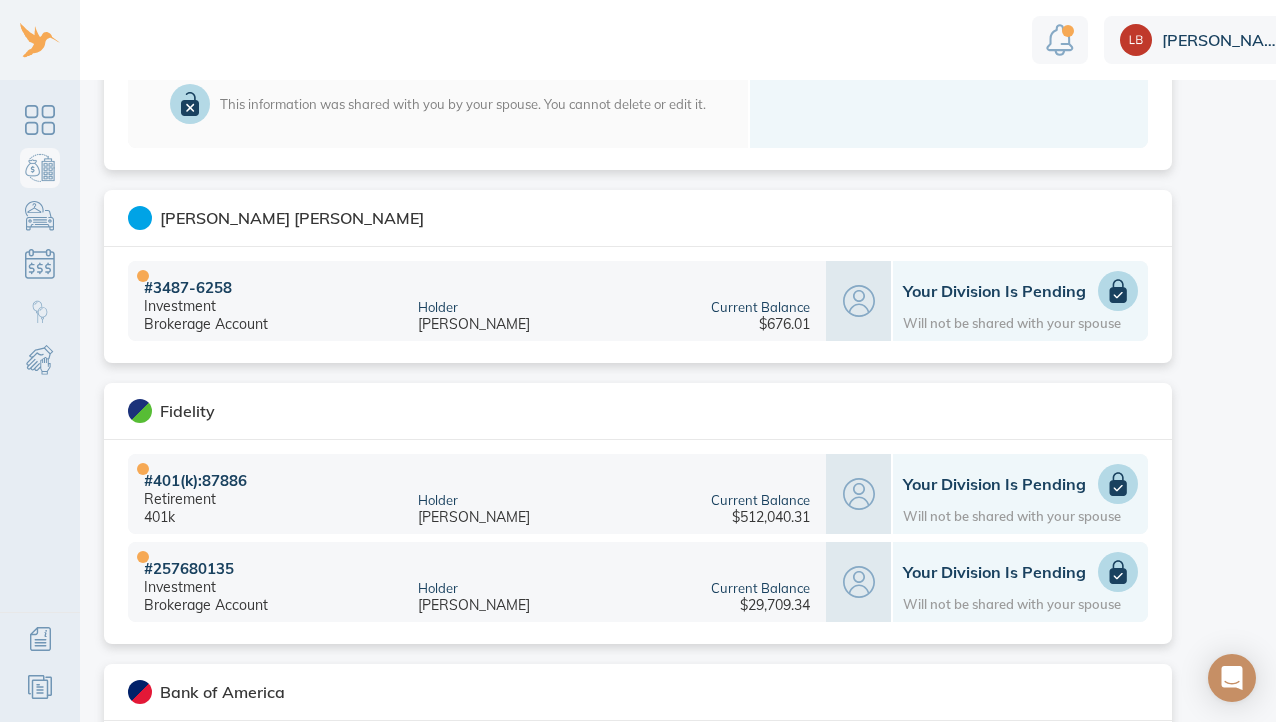 scroll, scrollTop: 709, scrollLeft: 0, axis: vertical 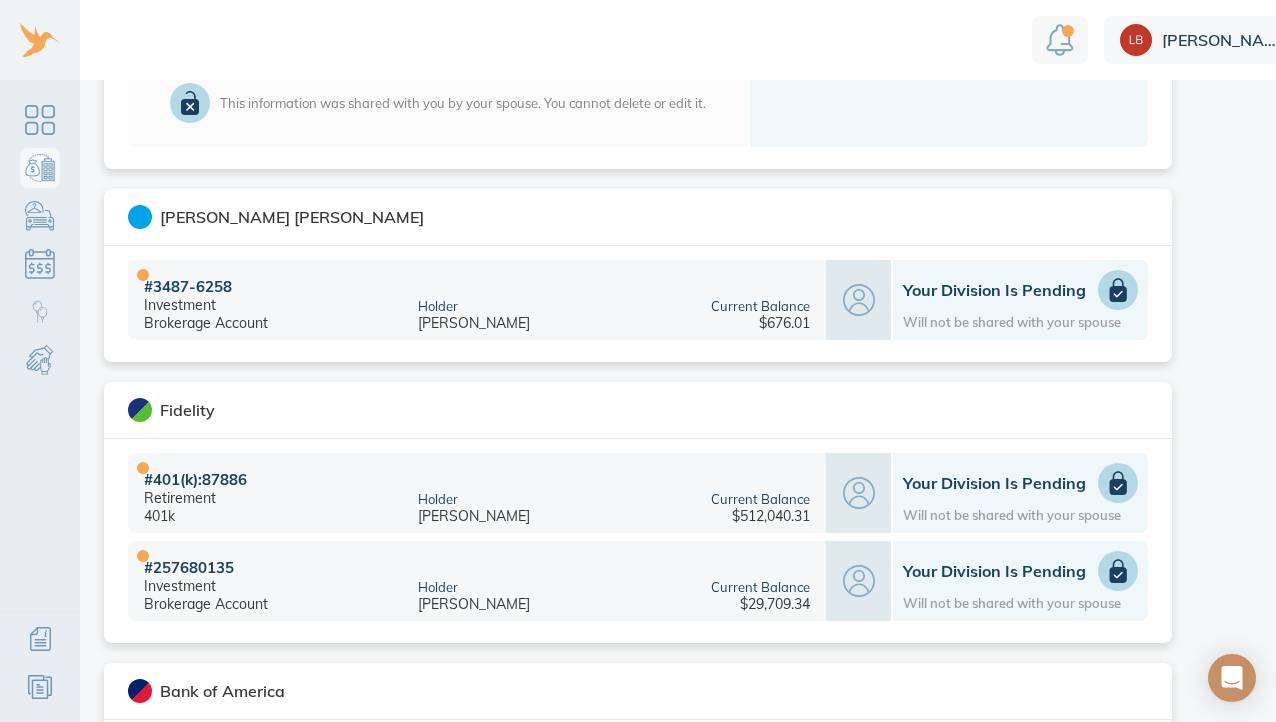 click 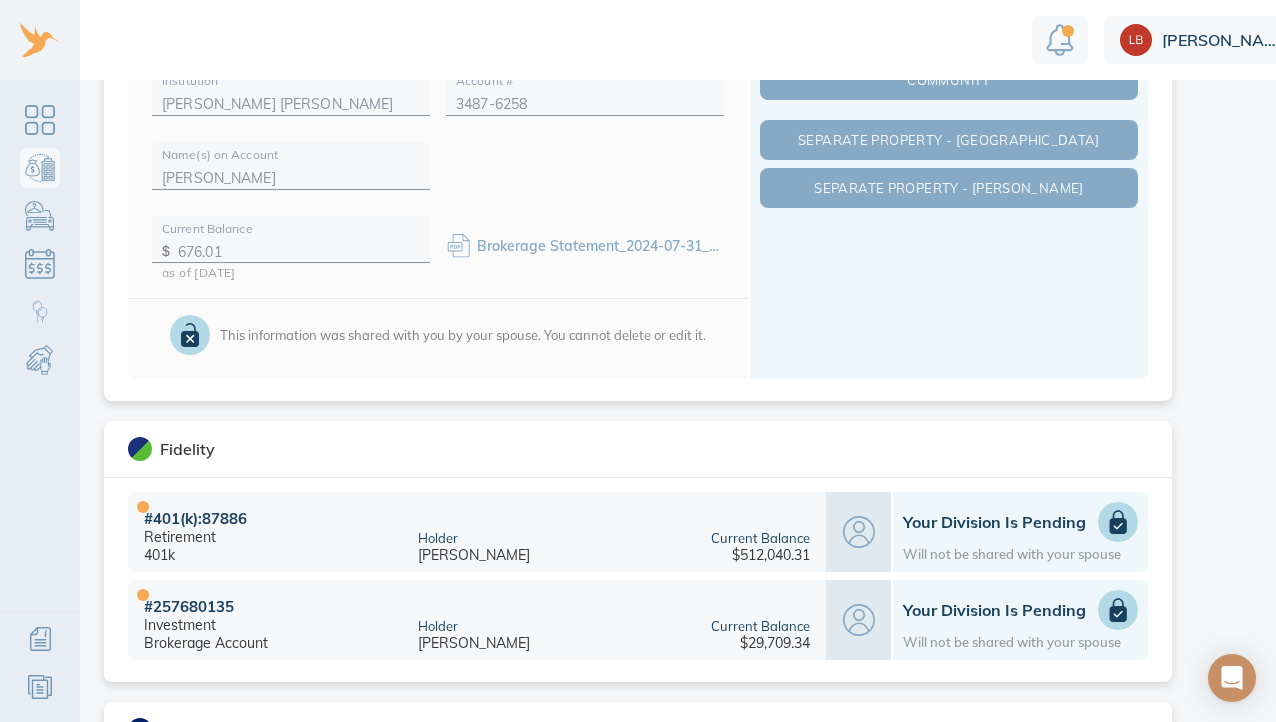 scroll, scrollTop: 659, scrollLeft: 0, axis: vertical 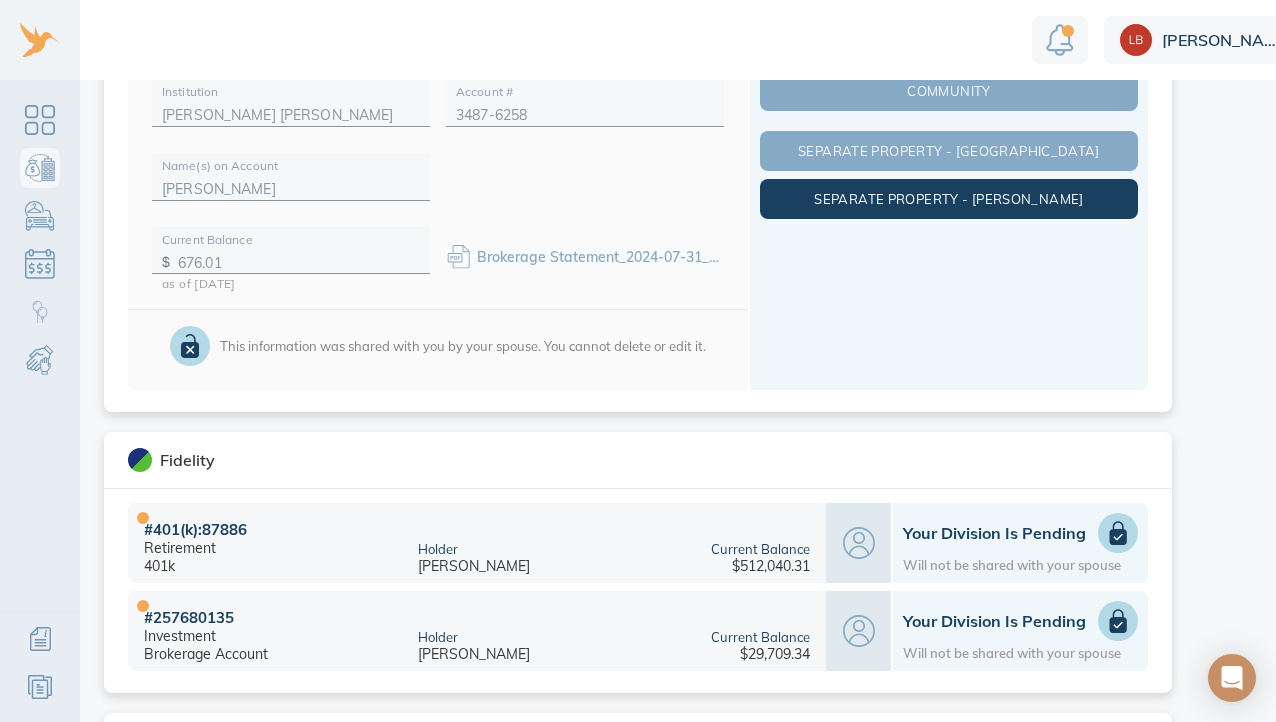 click on "Separate Property - Michael" at bounding box center [949, 199] 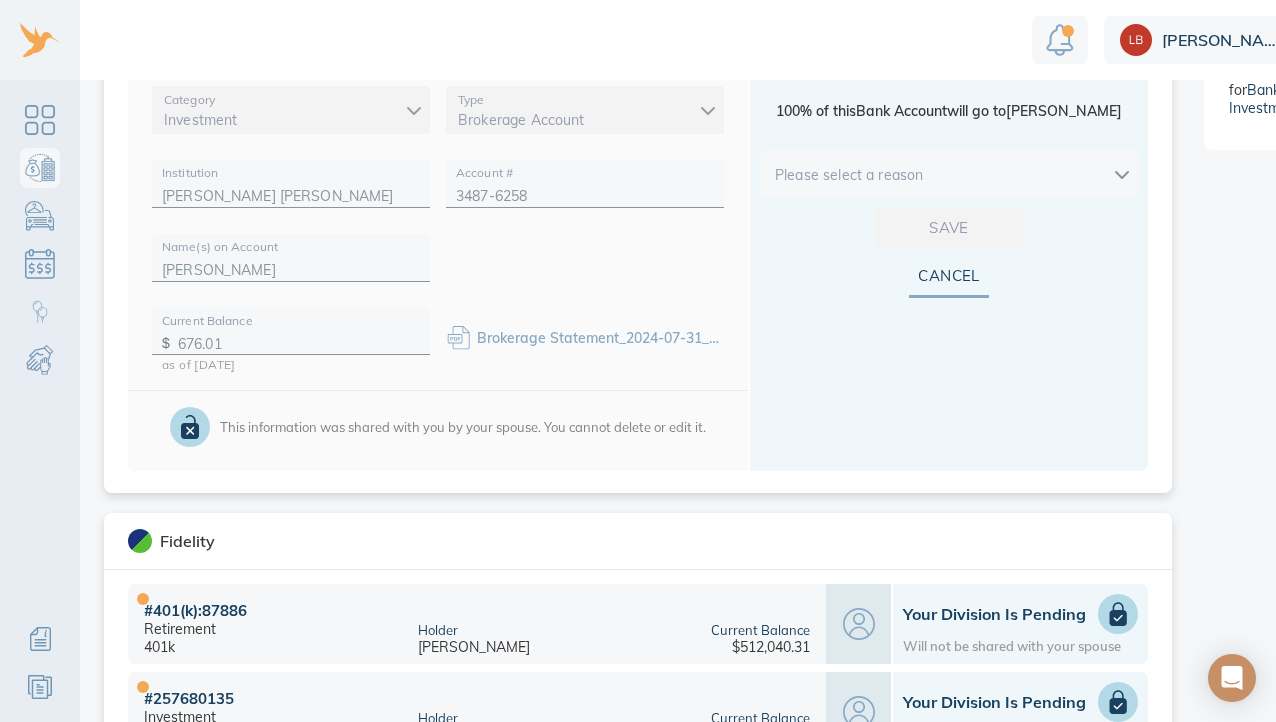 scroll, scrollTop: 573, scrollLeft: 0, axis: vertical 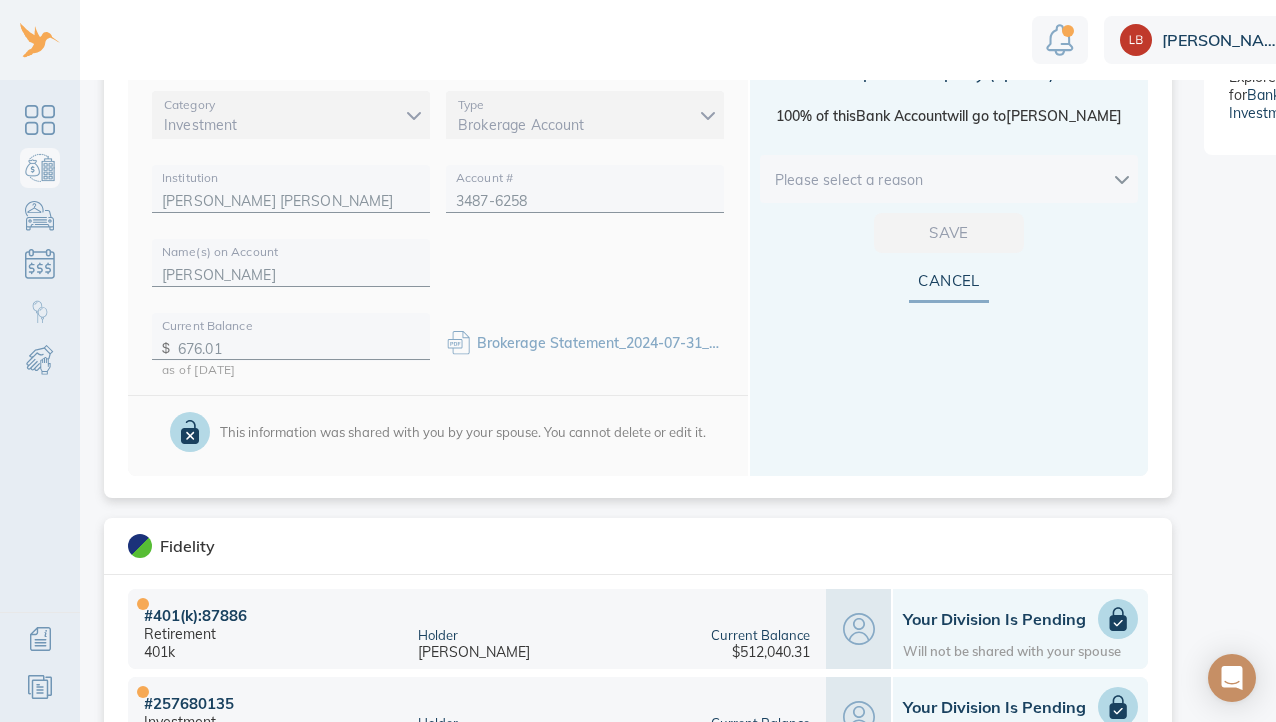 click on "Separate Property ( Spouse ) 100% of this  Bank Account  will go to  Michael Please select a reason Save" at bounding box center [949, 138] 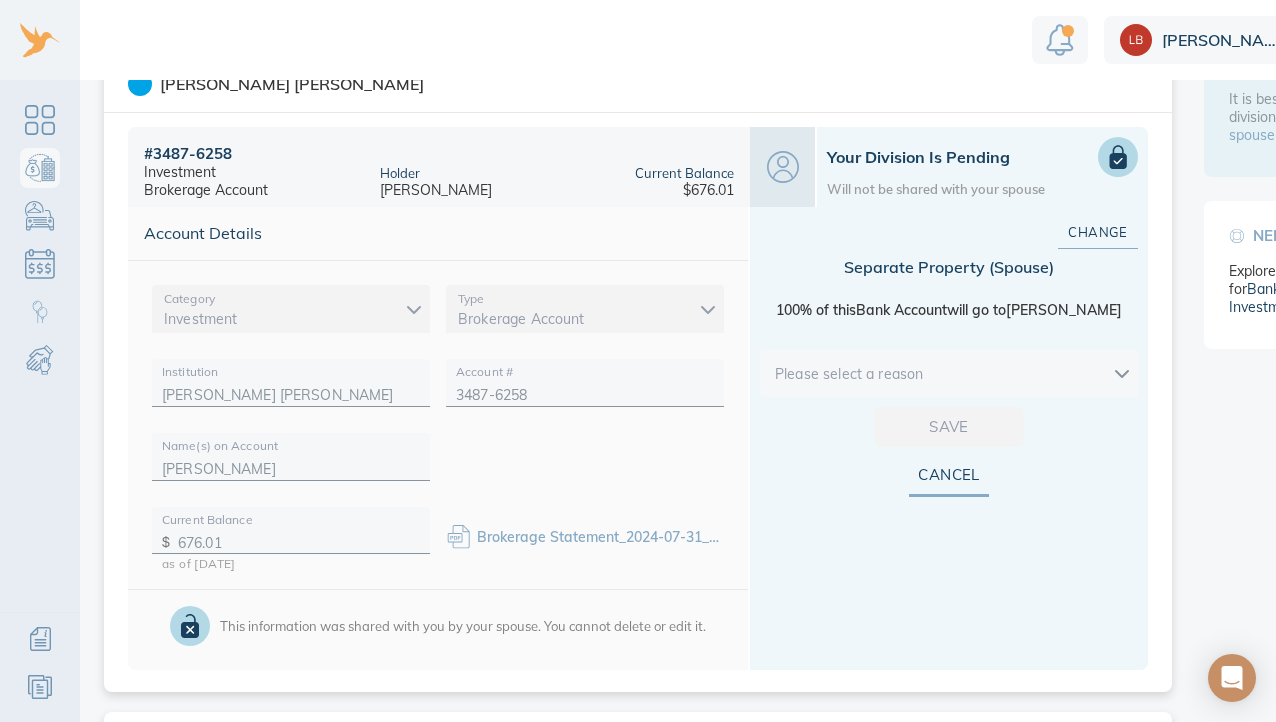 scroll, scrollTop: 377, scrollLeft: 0, axis: vertical 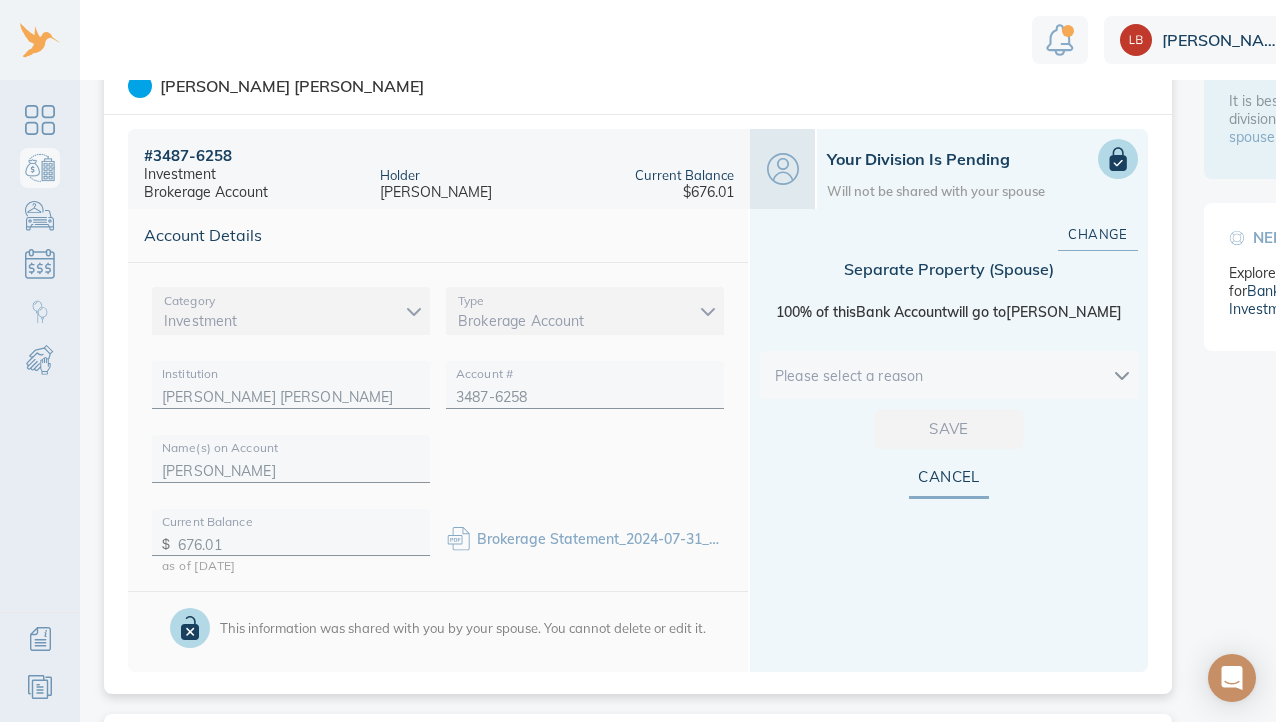 click on "Separate Property ( Spouse ) 100% of this  Bank Account  will go to  Michael Please select a reason Save" at bounding box center [949, 334] 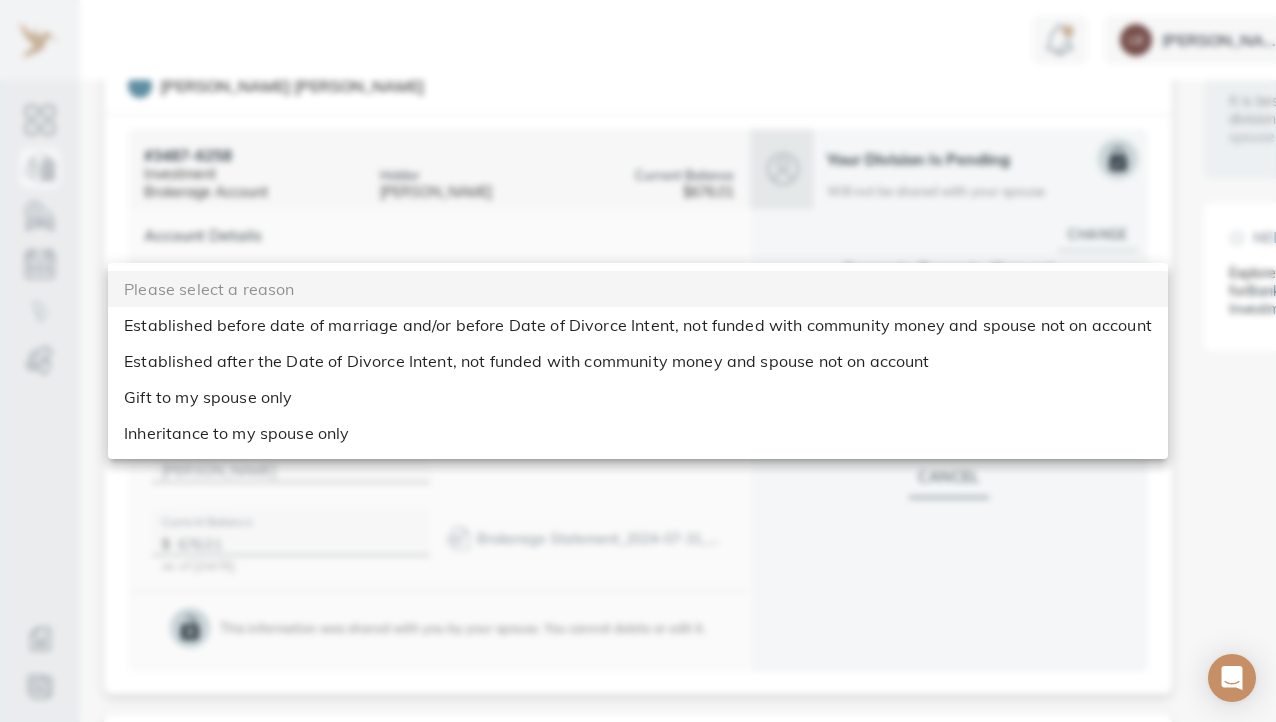 click on "Established after the Date of Divorce Intent, not funded with community money and spouse not on account" at bounding box center (638, 361) 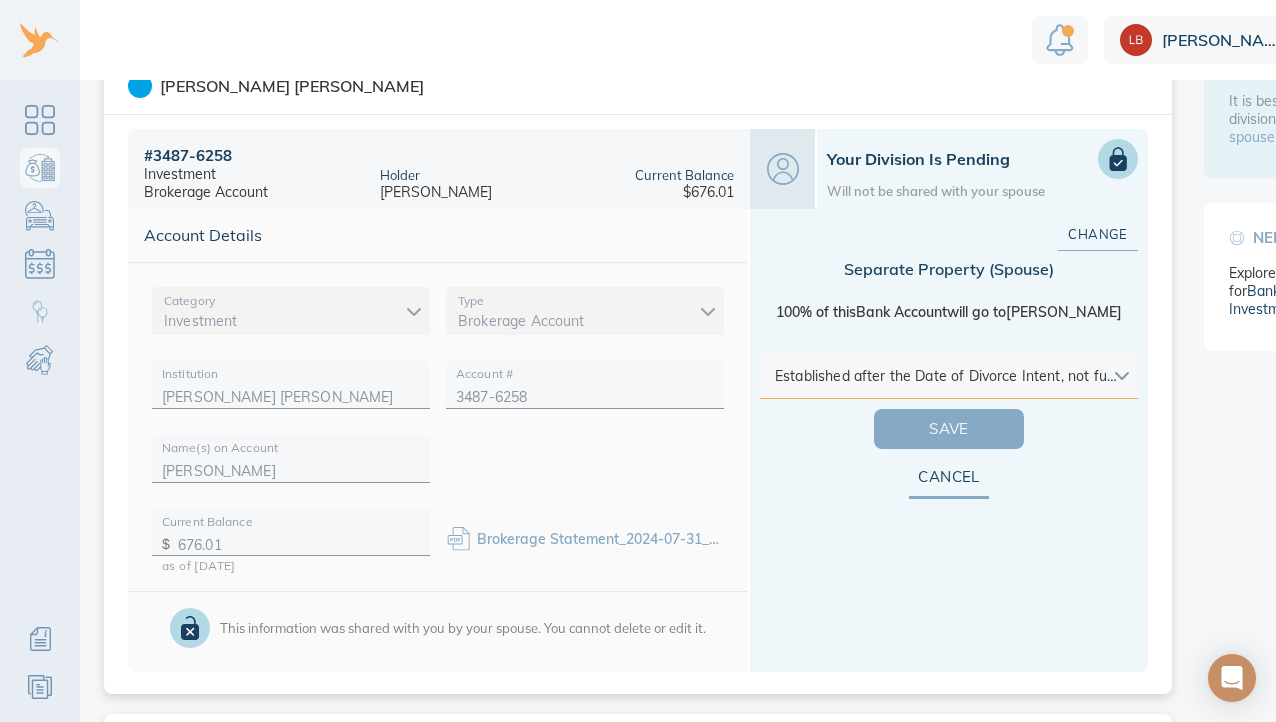 click on "Save" at bounding box center [949, 429] 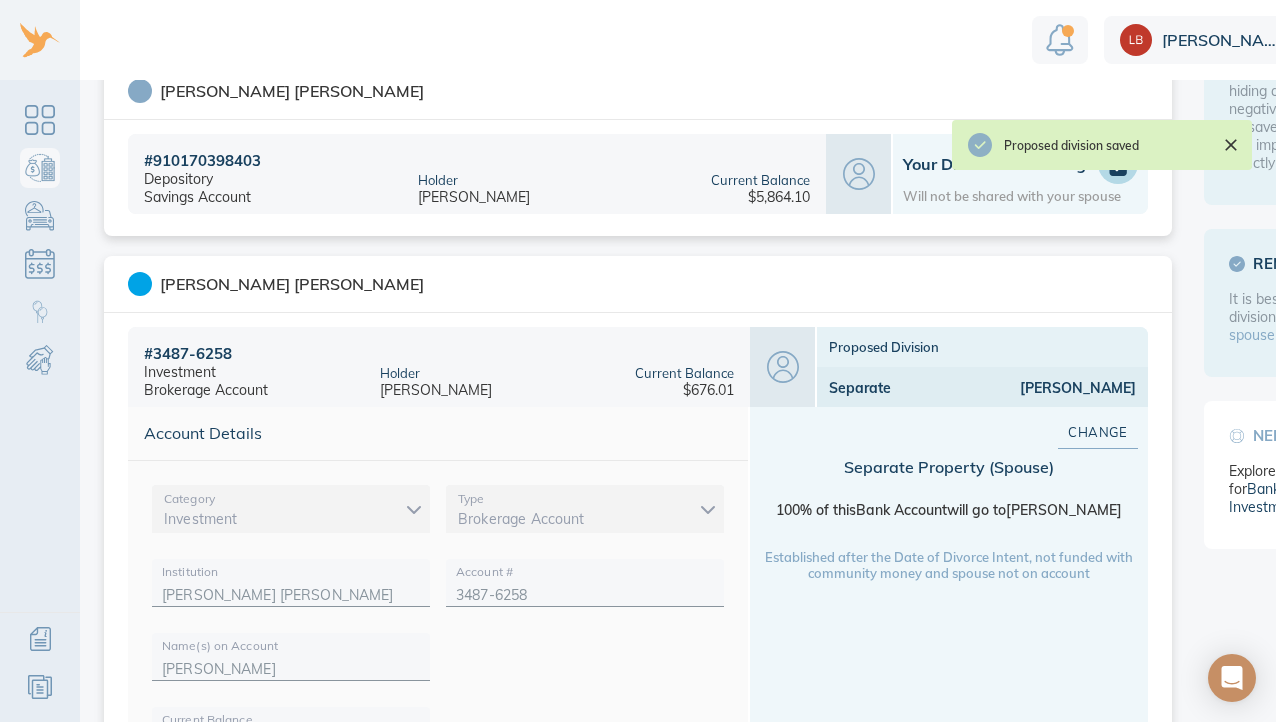 scroll, scrollTop: 0, scrollLeft: 0, axis: both 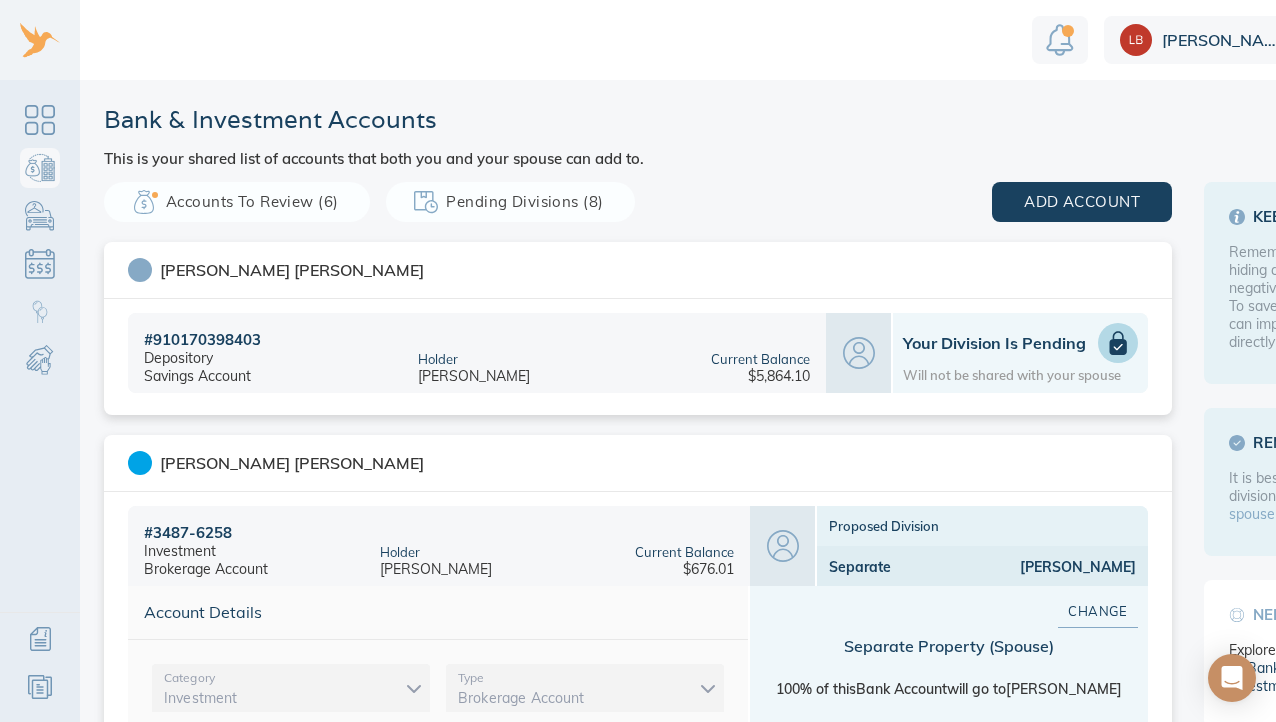 click 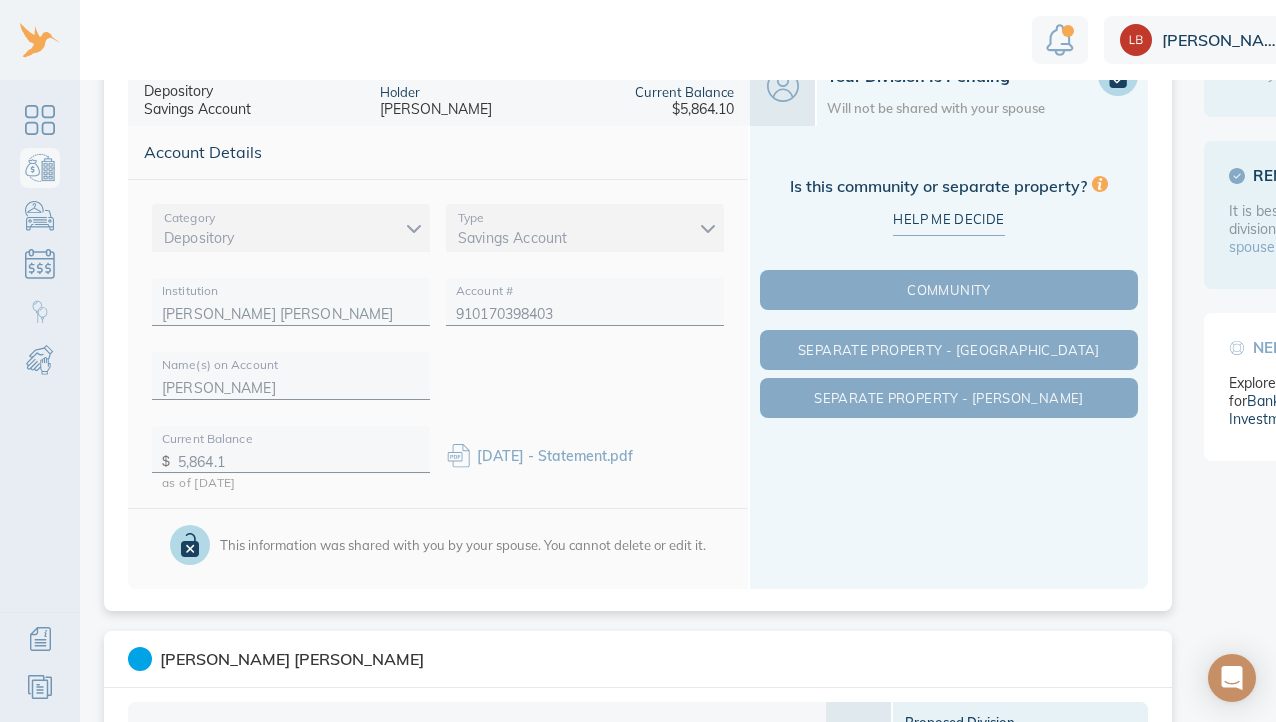 scroll, scrollTop: 272, scrollLeft: 0, axis: vertical 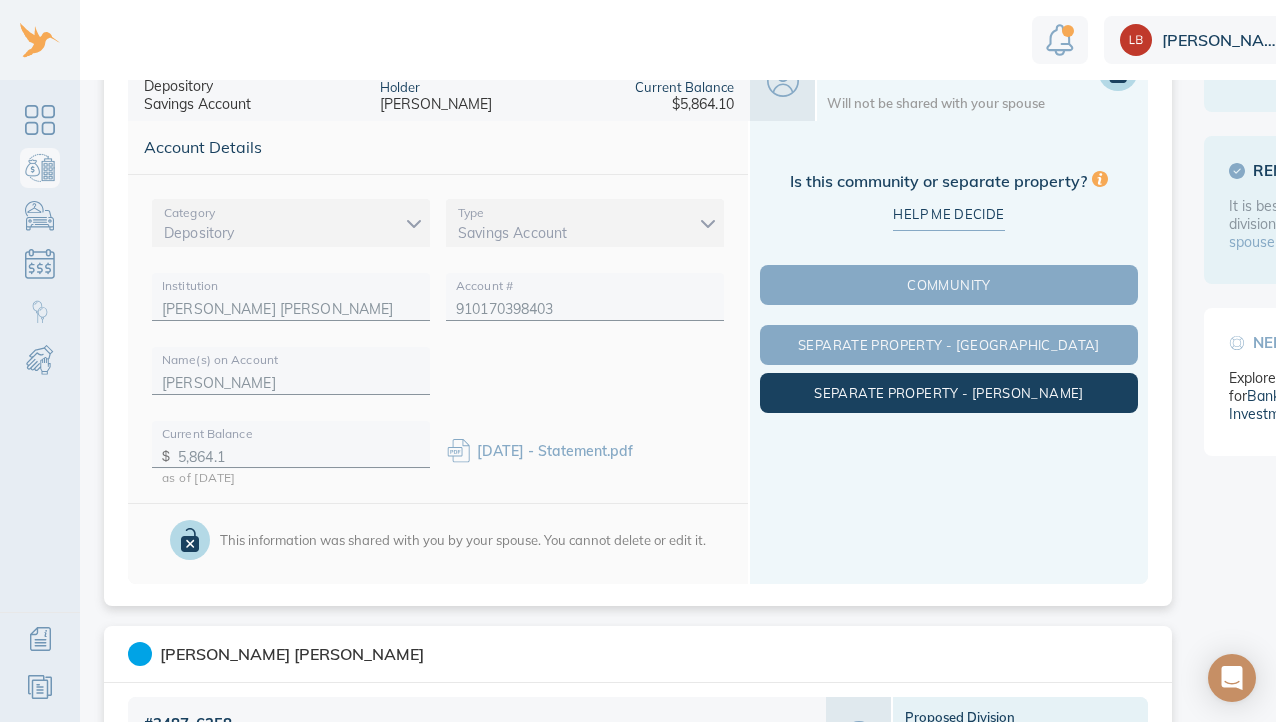 click on "Separate Property - Michael" at bounding box center [949, 393] 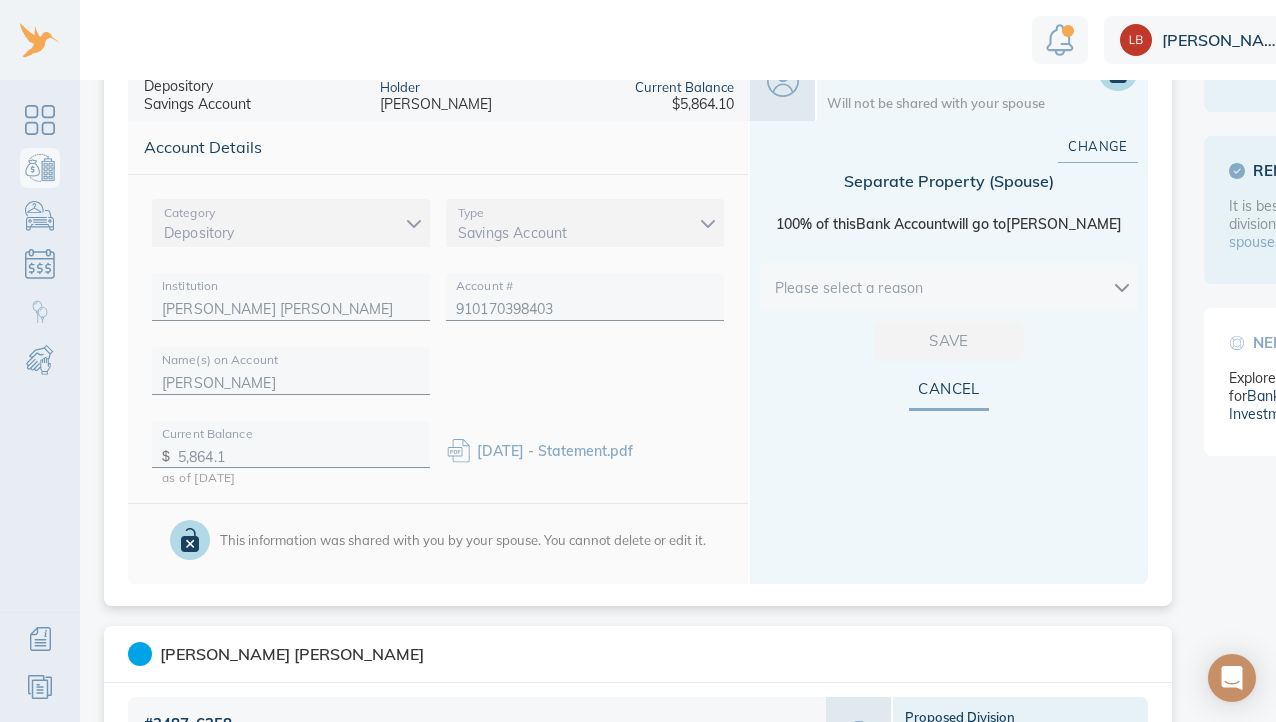 click on "Linnea
Bank & Investment Accounts This is your shared list of accounts that both you and your spouse can add to. Add Account The easiest and most accurate way to add an account is to securely import data from your financial institution. Privacy and security are our top priority. We do not store your login information. We use trusted technology to securely import data. Import Account Loading accounts please wait You can also add an account manually add manually Accounts to Review (6) Pending Divisions (8) add account Goldman Sachs # 910170398403 Depository Savings Account Holder Michael Greenzeiger Current Balance $5,864.10 Your Division is Pending Will not be shared with your spouse Account Details Category Depository depository Type Savings Account savings Institution Goldman Sachs Account # 910170398403 Name(s) on Account Michael Greenzeiger Current Balance $ 5,864.1 as of 9/2/2024 August 2024 - Statement.pdf This information was shared with you by your spouse. You cannot delete or edit it. ) #" at bounding box center (683, 361) 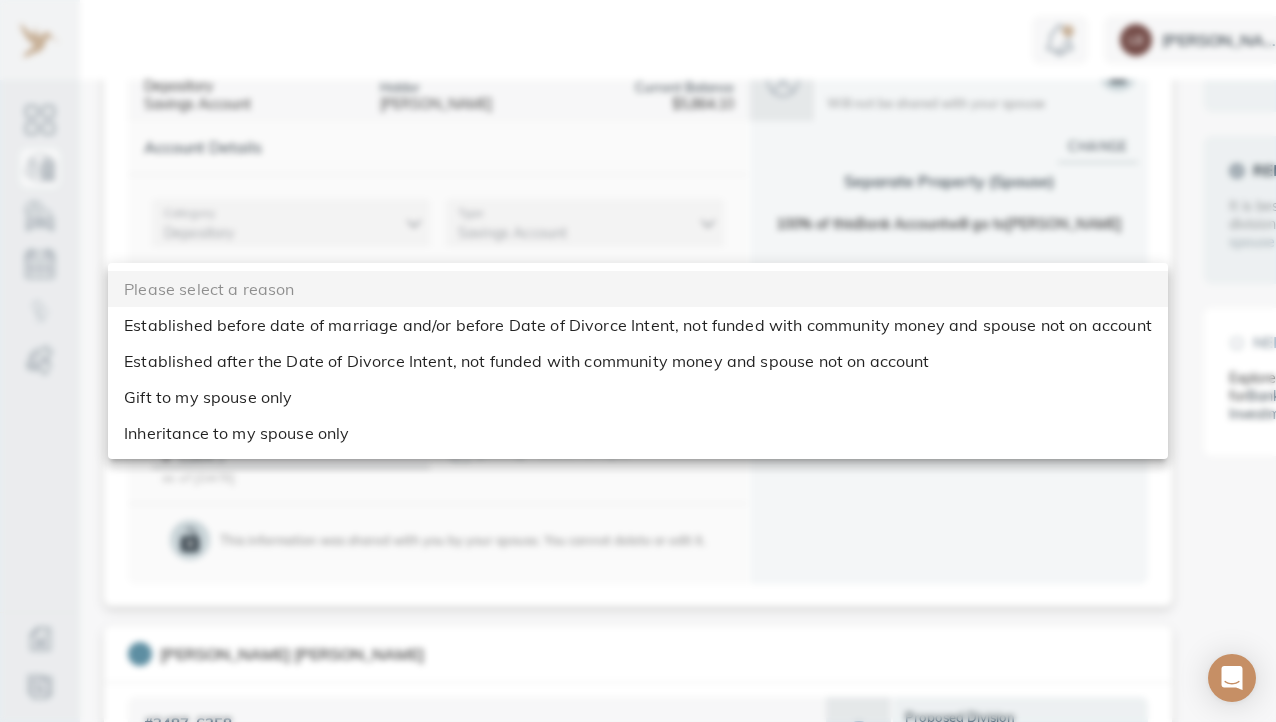 click on "Established after the Date of Divorce Intent, not funded with community money and spouse not on account" at bounding box center [638, 361] 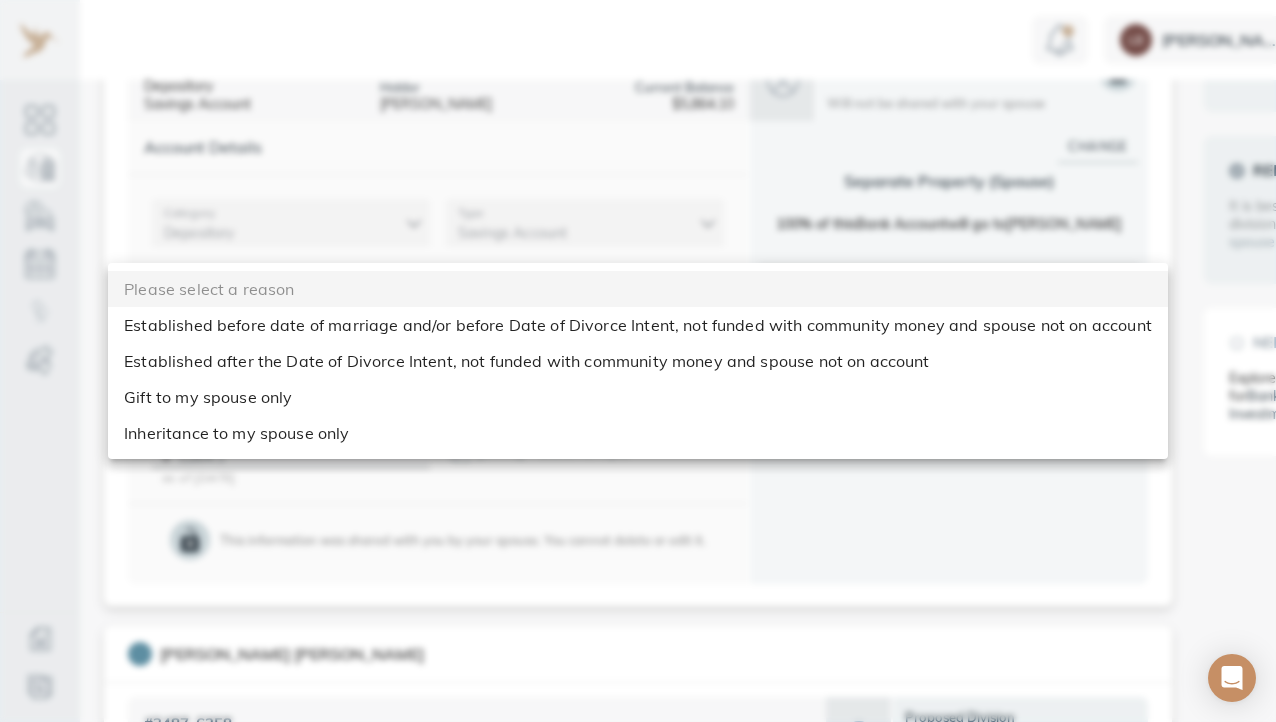 type on "after_dos" 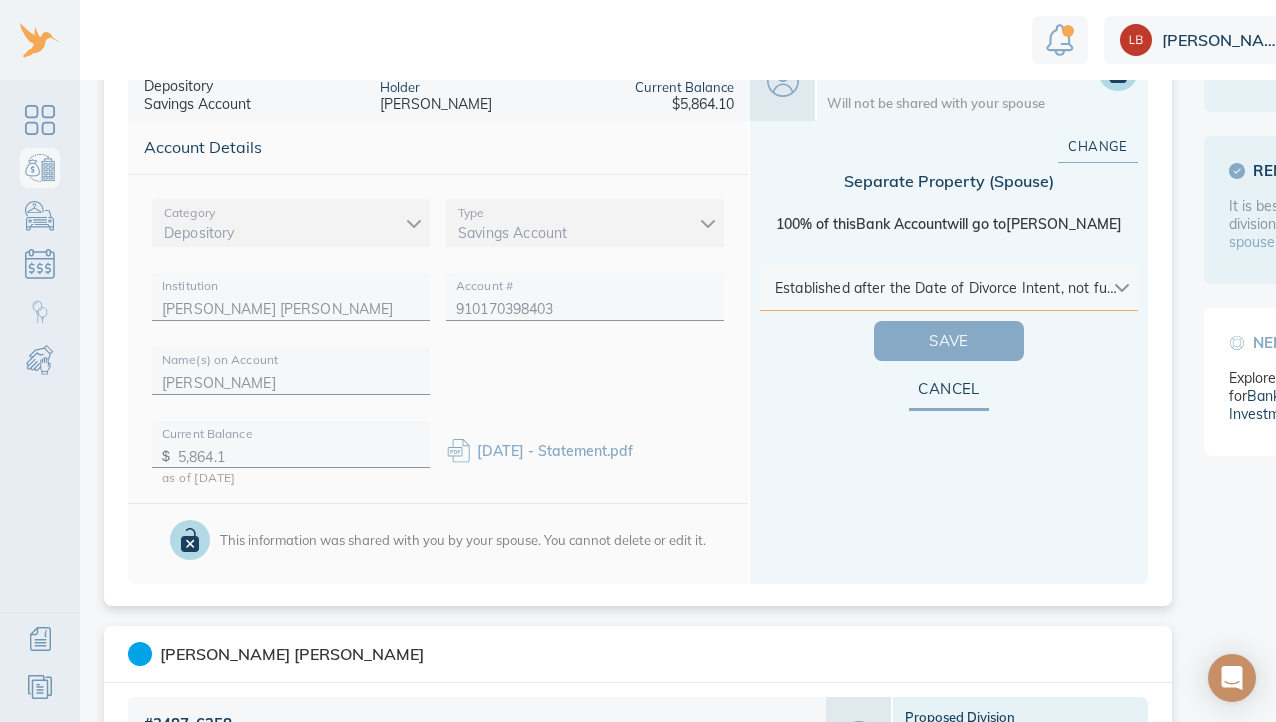 click on "Save" at bounding box center (949, 341) 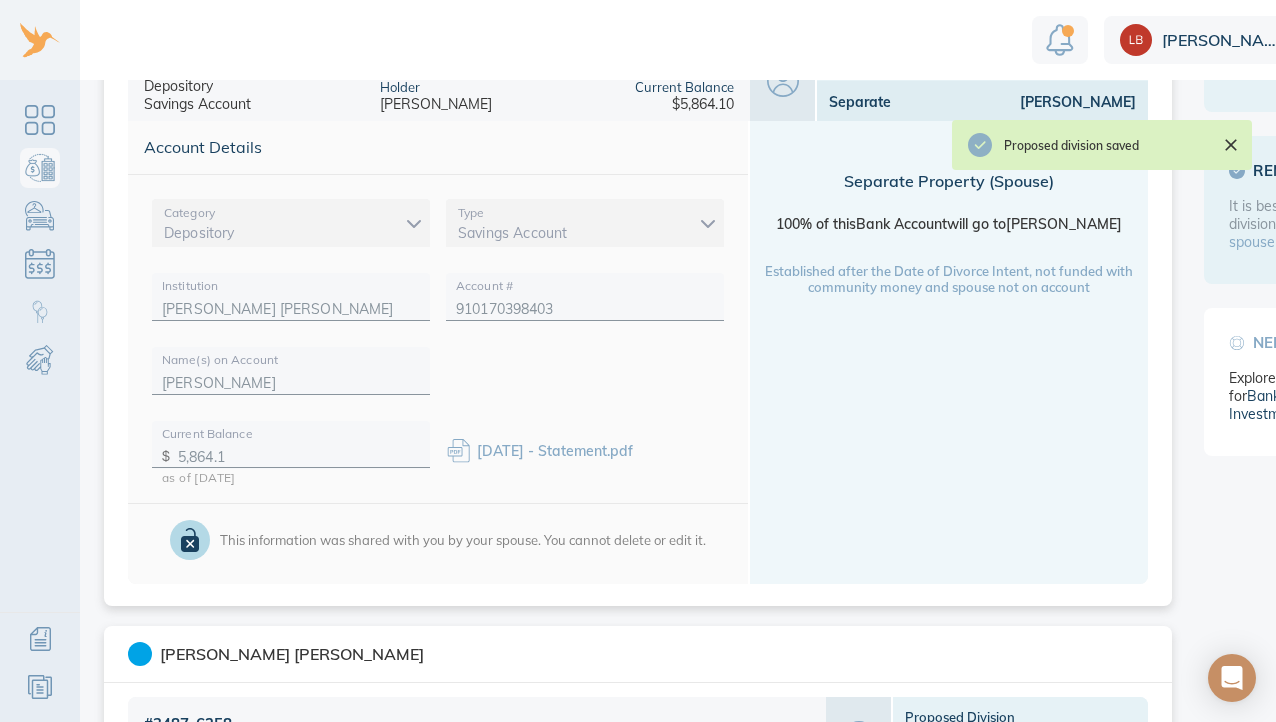 click 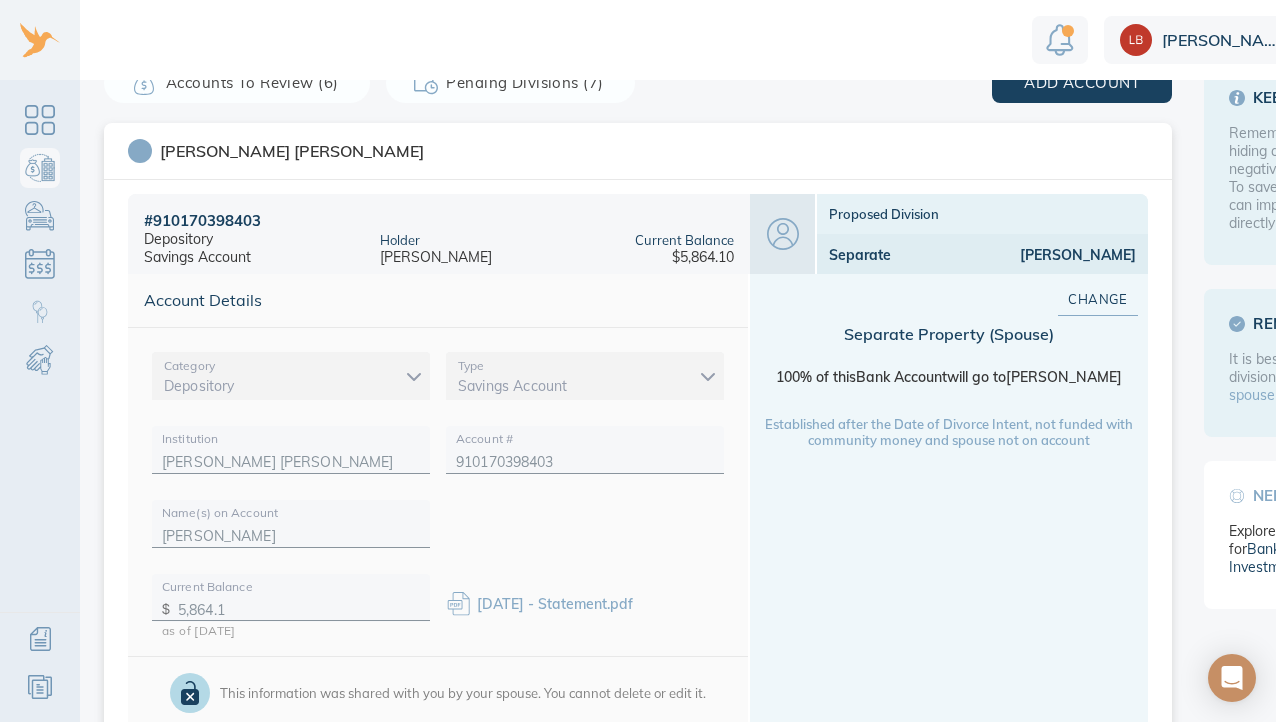 scroll, scrollTop: 121, scrollLeft: 0, axis: vertical 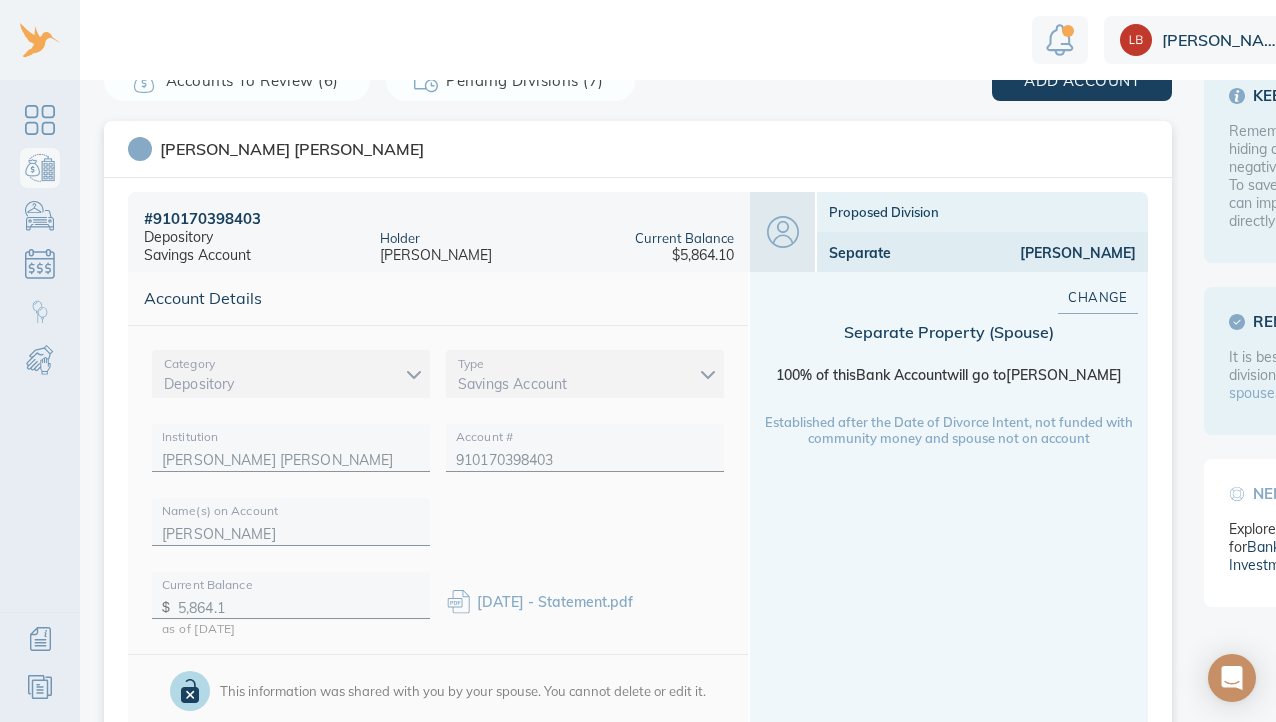 click on "Add Account The easiest and most accurate way to add an account is to securely import data from your financial institution. Privacy and security are our top priority. We do not store your login information. We use trusted technology to securely import data. Import Account Loading accounts please wait You can also add an account manually add manually Accounts to Review (6) Pending Divisions (7) add account Goldman Sachs # 910170398403 Depository Savings Account Holder Michael Greenzeiger Current Balance $5,864.10 Proposed Division Separate Michael Account Details Category Depository depository Type Savings Account savings Institution Goldman Sachs Account # 910170398403 Name(s) on Account Michael Greenzeiger Current Balance $ 5,864.1 as of 9/2/2024 August 2024 - Statement.pdf This information was shared with you by your spouse. You cannot delete or edit it. Change Separate Property ( Spouse ) 100% of this  Bank Account  will go to  Michael Charles Schwab # 3487-6258 Investment Brokerage Account Holder $676.01" at bounding box center [715, 1033] 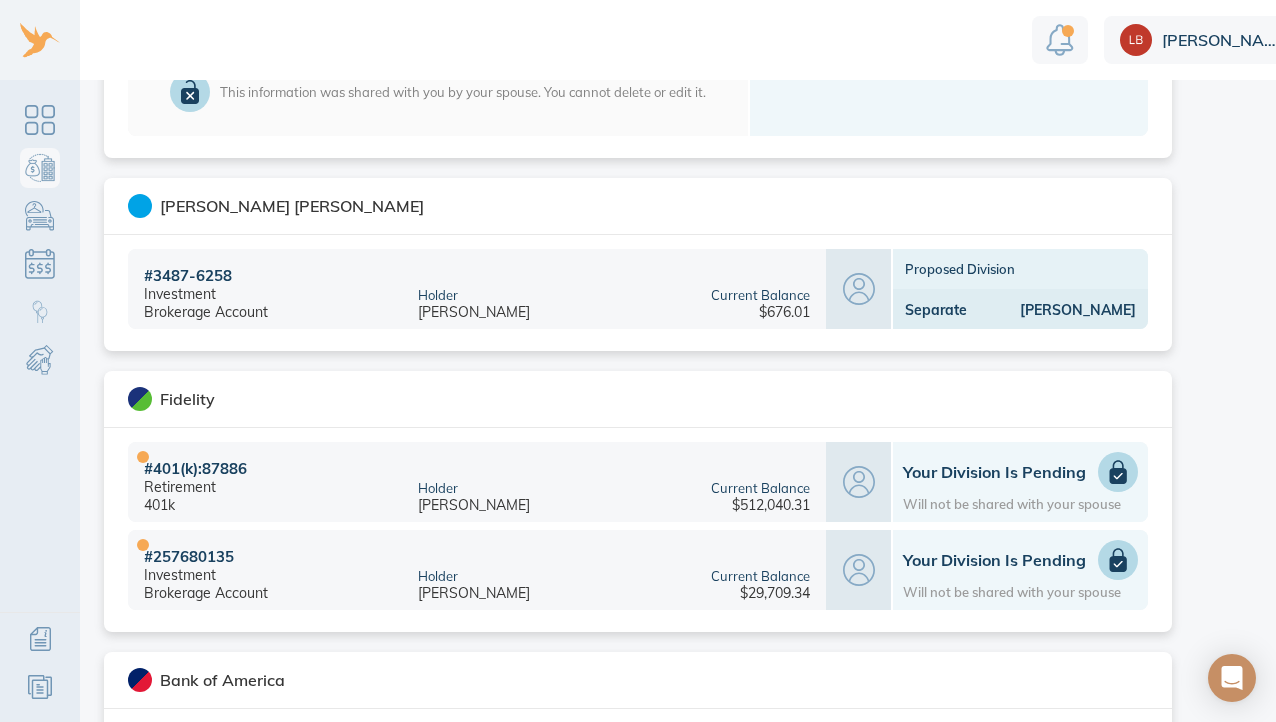 scroll, scrollTop: 732, scrollLeft: 0, axis: vertical 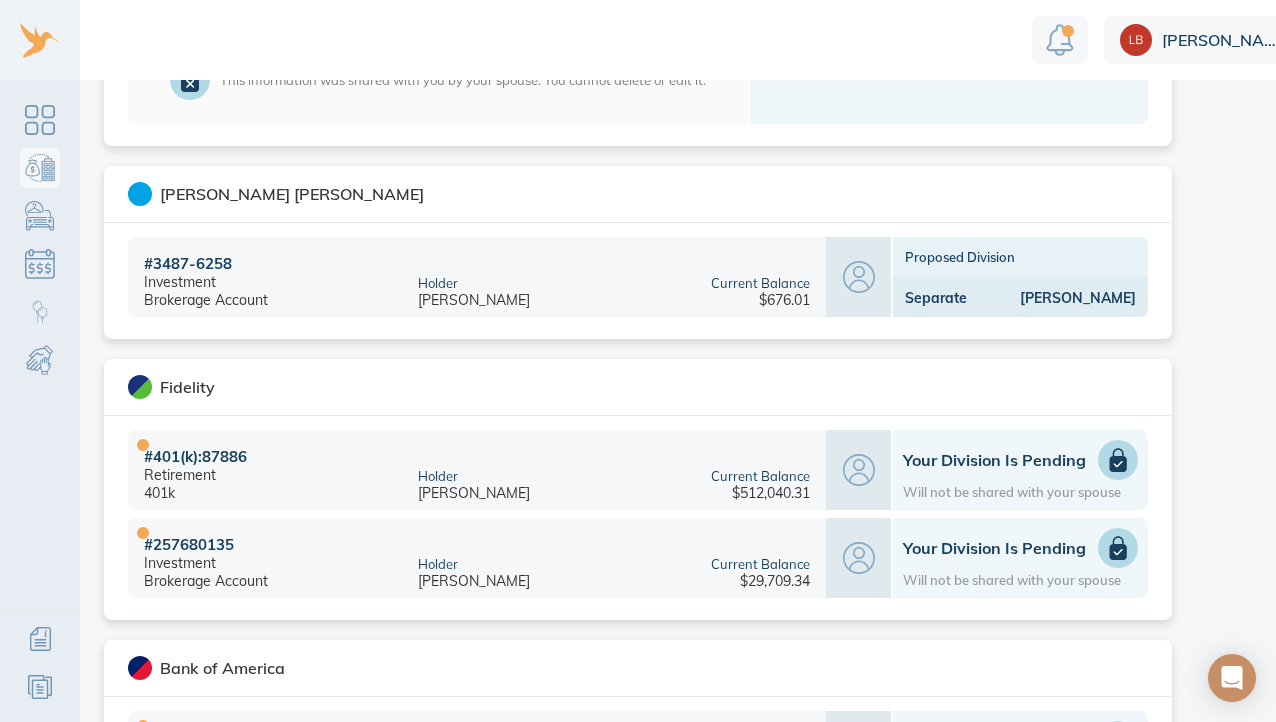 click on "Michael" at bounding box center [1051, 298] 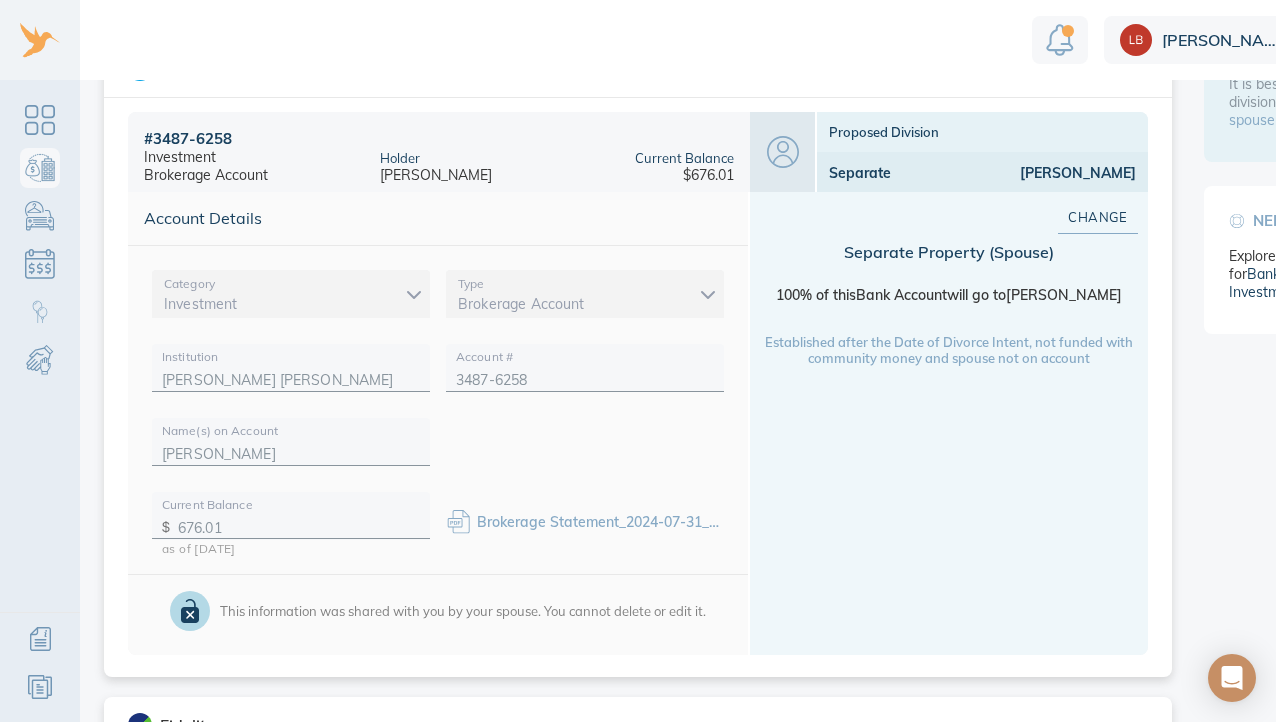 scroll, scrollTop: 386, scrollLeft: 0, axis: vertical 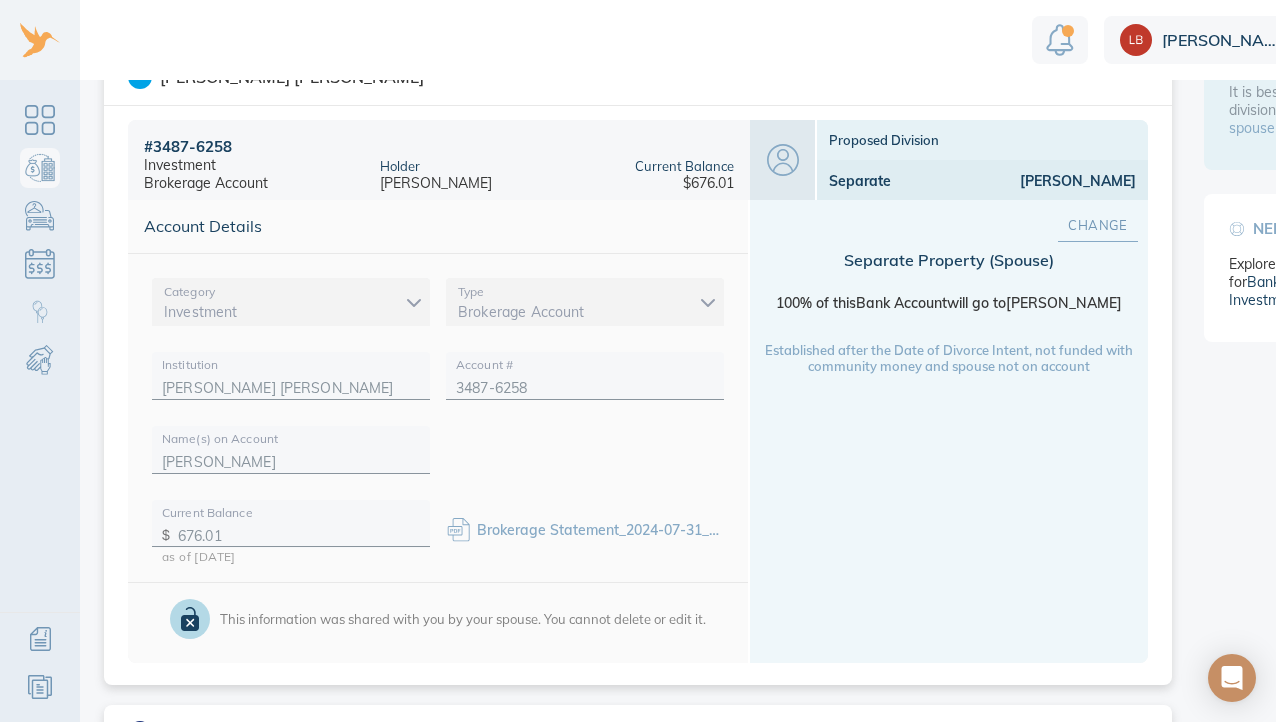 click on "Change" at bounding box center [1098, 225] 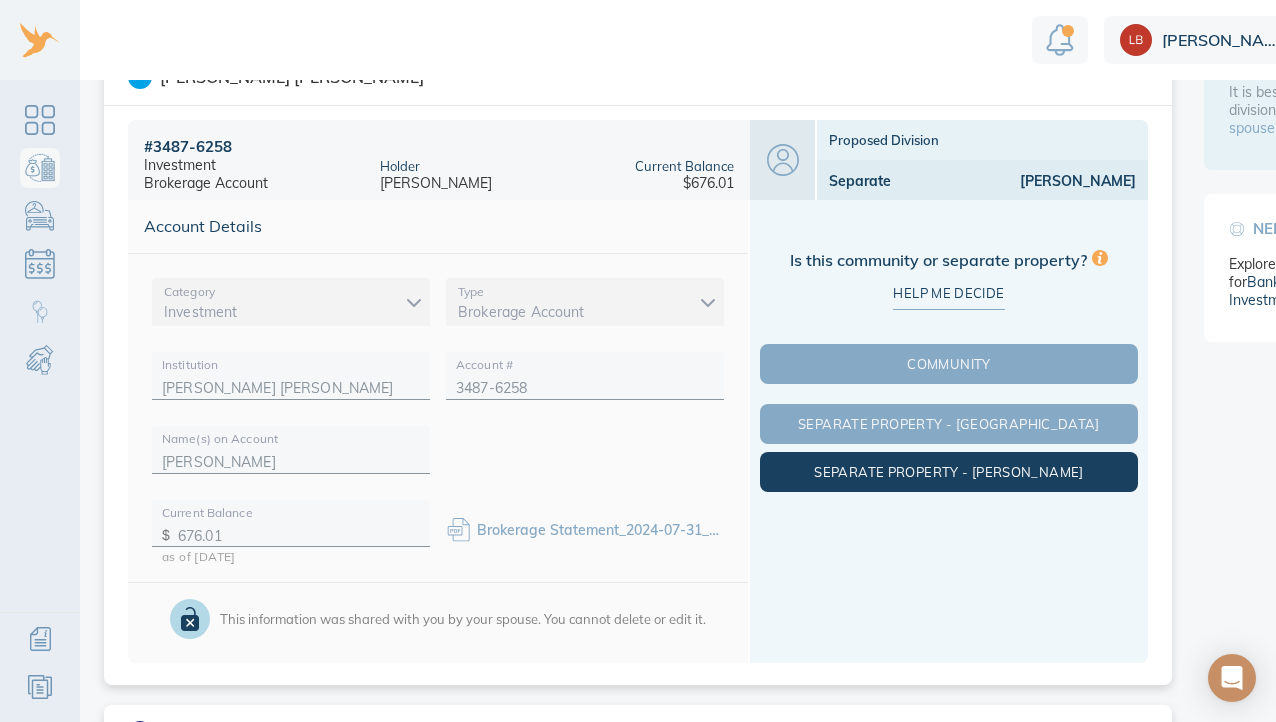 click on "Separate Property - Michael" at bounding box center (949, 472) 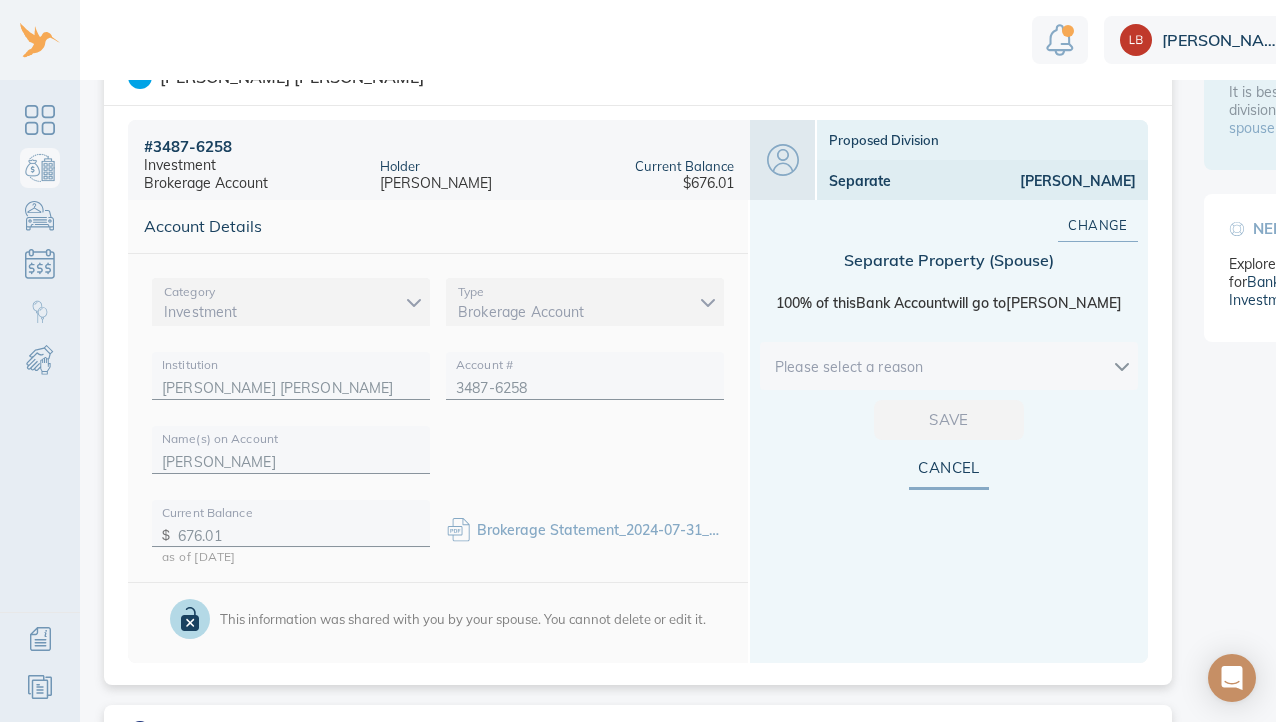click on "Linnea
Bank & Investment Accounts This is your shared list of accounts that both you and your spouse can add to. Add Account The easiest and most accurate way to add an account is to securely import data from your financial institution. Privacy and security are our top priority. We do not store your login information. We use trusted technology to securely import data. Import Account Loading accounts please wait You can also add an account manually add manually Accounts to Review (6) Pending Divisions (7) add account Goldman Sachs # 910170398403 Depository Savings Account Holder Michael Greenzeiger Current Balance $5,864.10 Proposed Division Separate Michael Charles Schwab # 3487-6258 Investment Brokerage Account Holder Michael Greenzeiger Current Balance $676.01 Proposed Division Separate Michael Account Details Category Investment investment Type Brokerage Account brokerage Institution Charles Schwab Account # 3487-6258 Name(s) on Account Michael Greenzeiger Current Balance $ 676.01 Change Spouse" at bounding box center (683, 361) 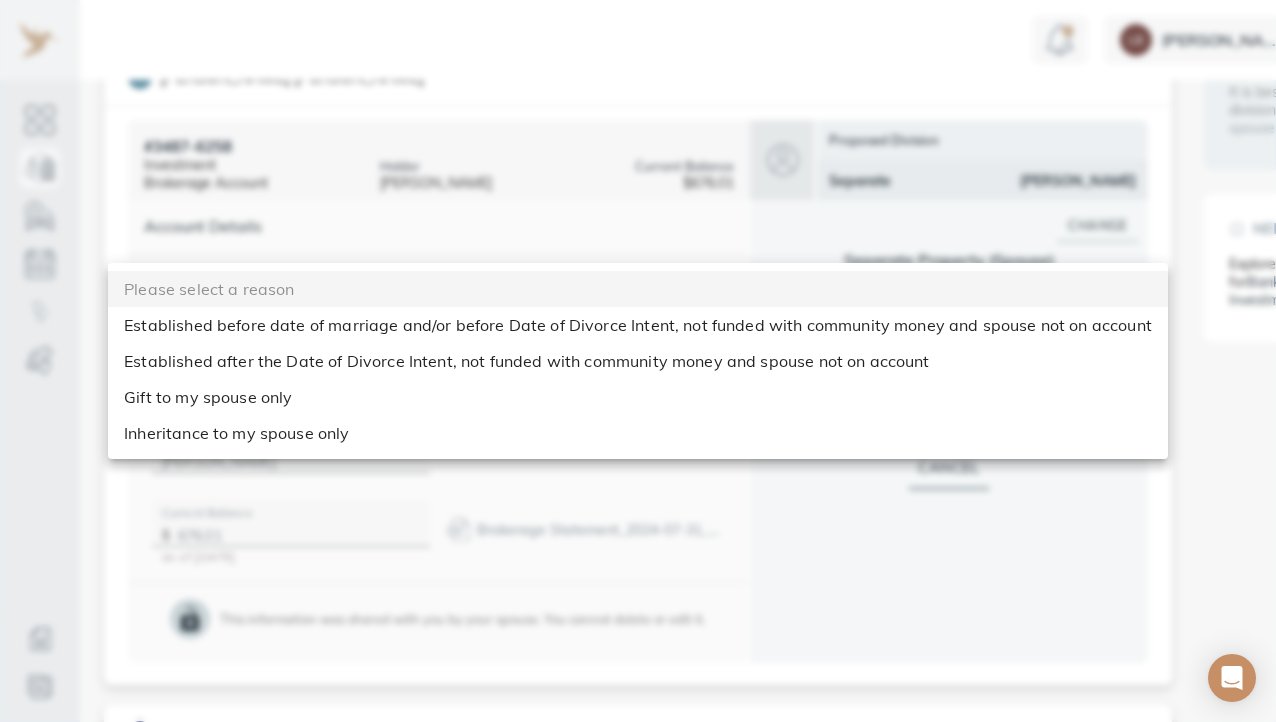 click on "Established before date of marriage and/or before Date of Divorce Intent, not funded with community money and spouse not on account" at bounding box center (638, 325) 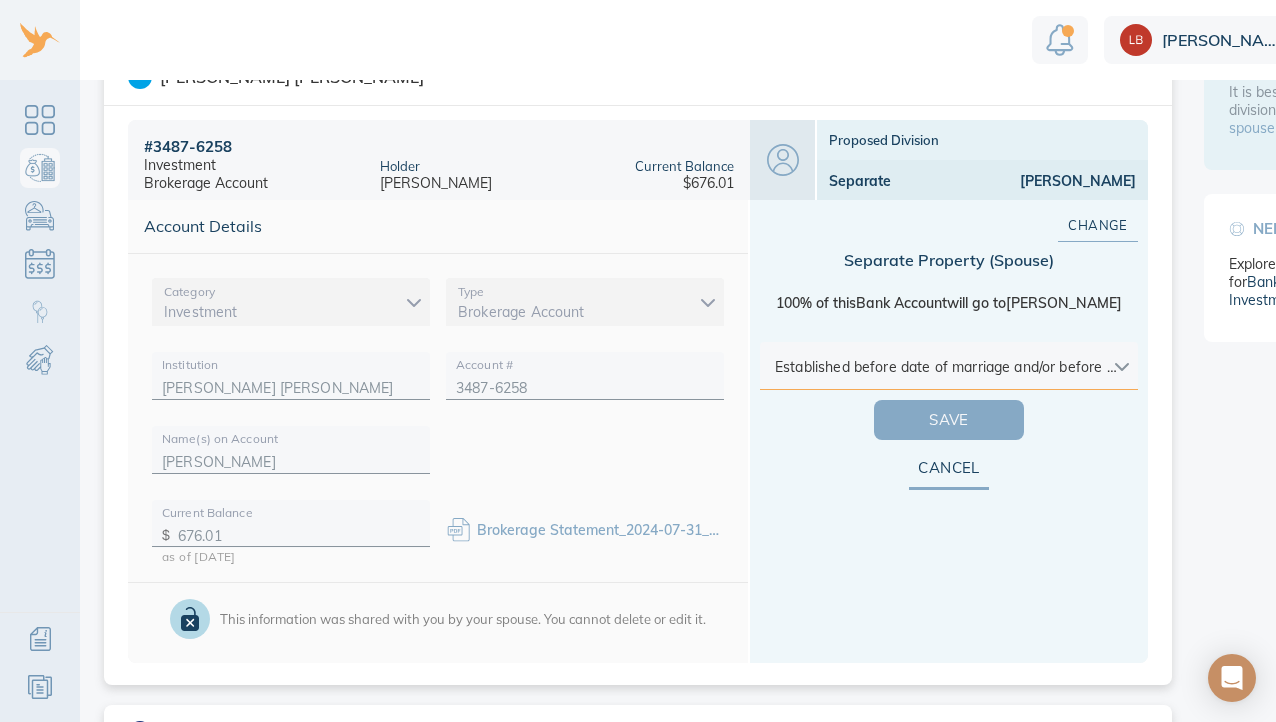 click on "Save" at bounding box center [949, 420] 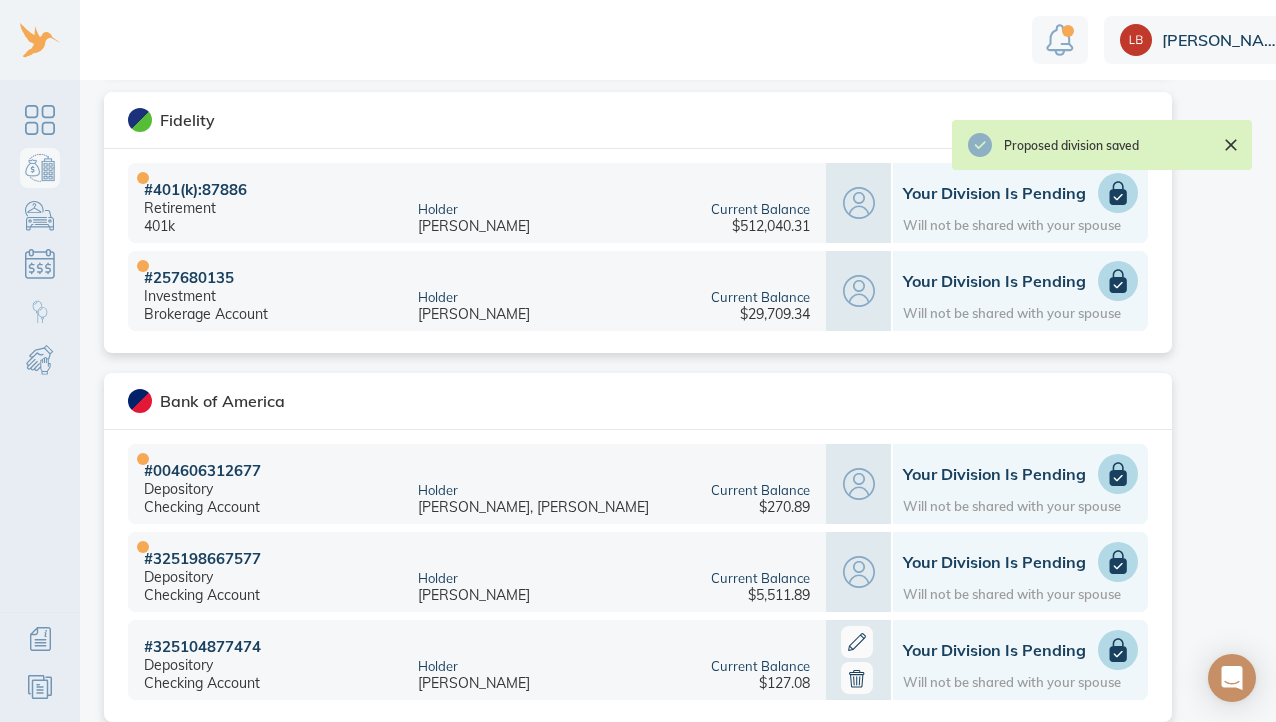 scroll, scrollTop: 1027, scrollLeft: 0, axis: vertical 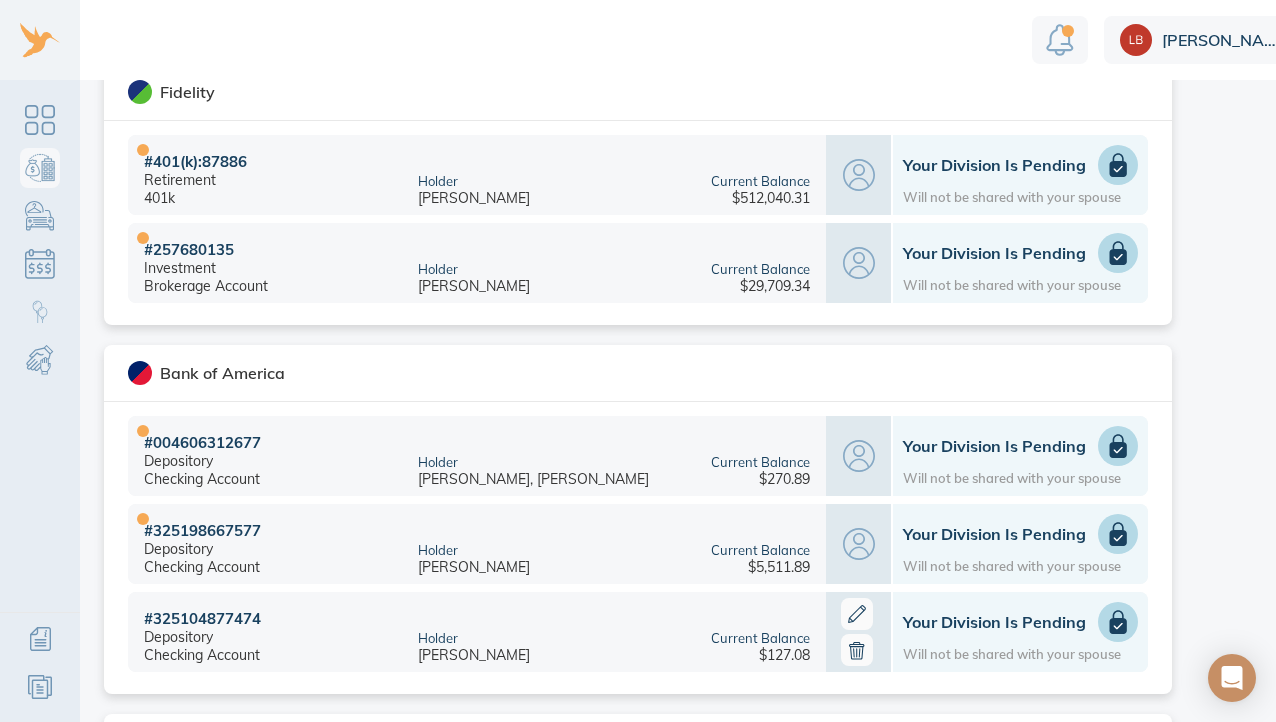 click at bounding box center (1118, 165) 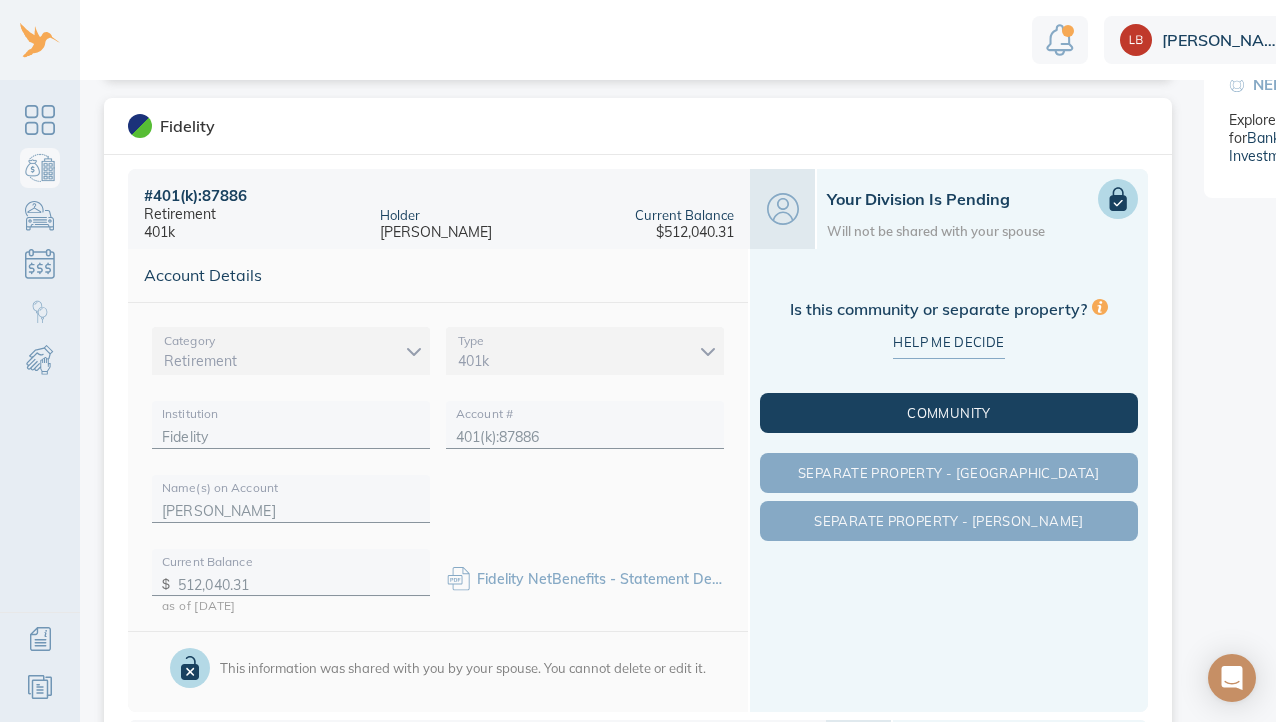 scroll, scrollTop: 528, scrollLeft: 0, axis: vertical 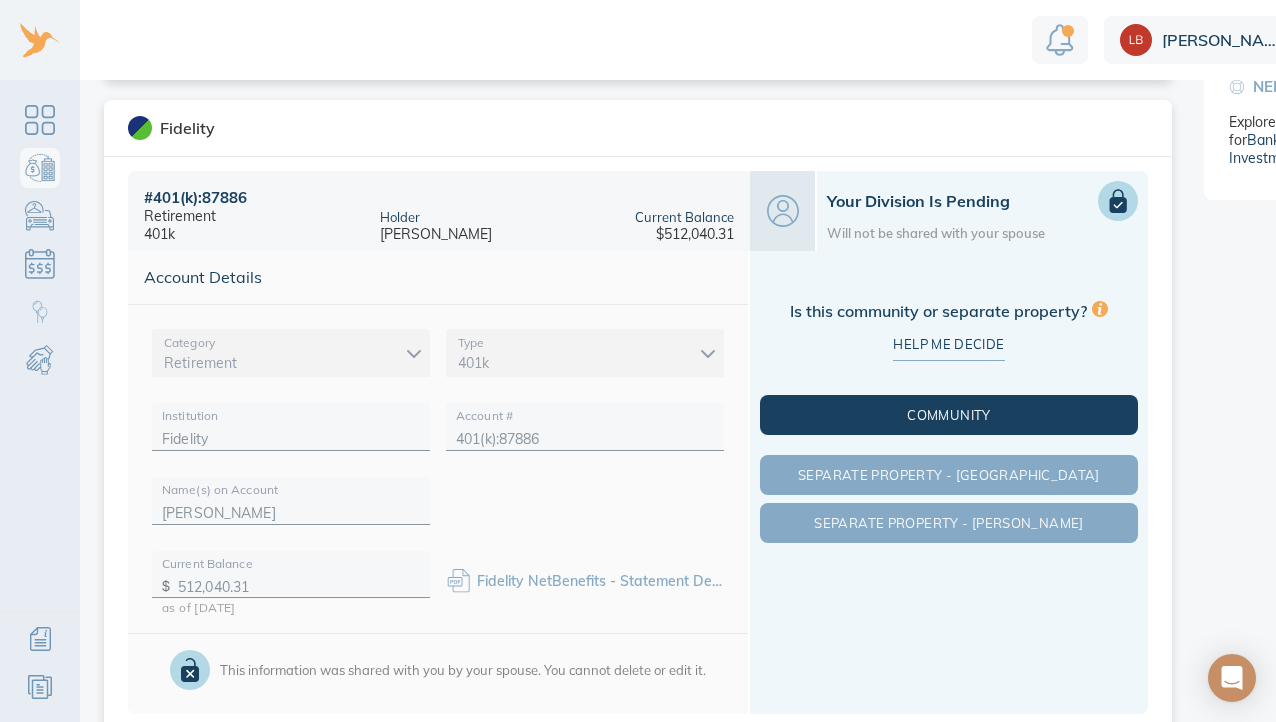 click on "Community" at bounding box center [949, 415] 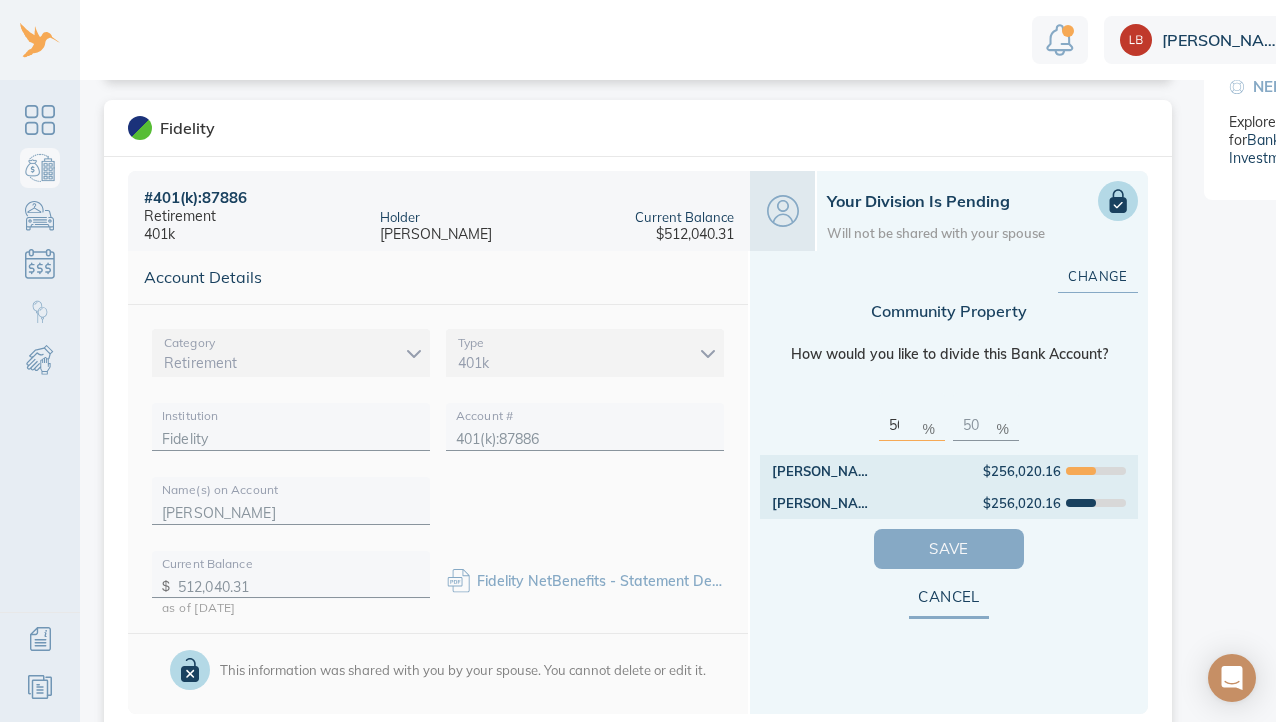 click on "Save" at bounding box center (949, 549) 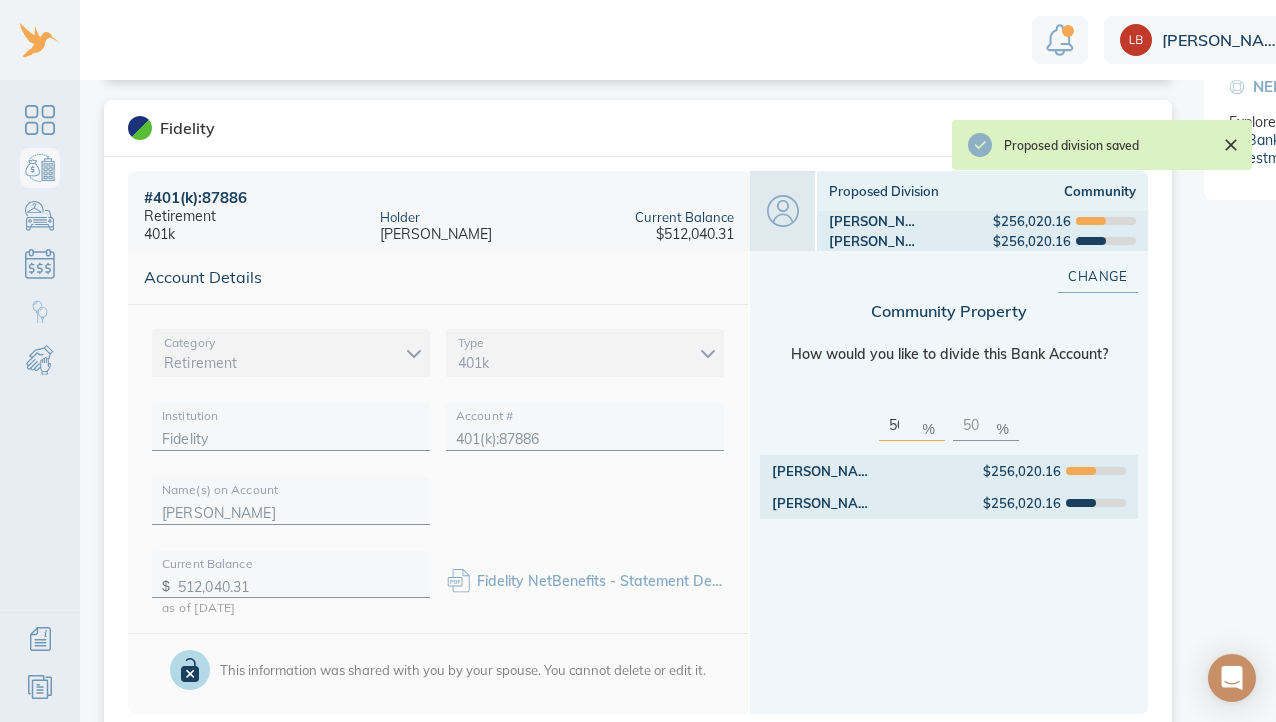 click 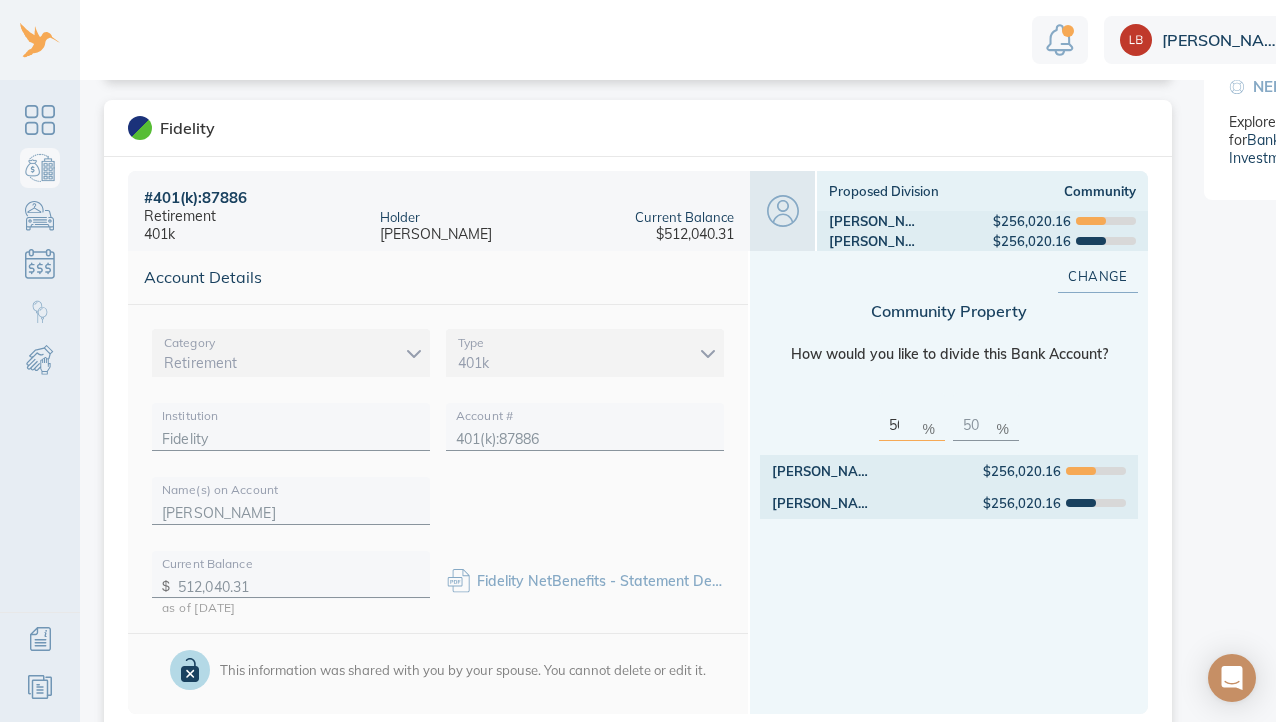 click on "Add Account The easiest and most accurate way to add an account is to securely import data from your financial institution. Privacy and security are our top priority. We do not store your login information. We use trusted technology to securely import data. Import Account Loading accounts please wait You can also add an account manually add manually Accounts to Review (5) Pending Divisions (6) add account Goldman Sachs # 910170398403 Depository Savings Account Holder Michael Greenzeiger Current Balance $5,864.10 Proposed Division Separate Michael Charles Schwab # 3487-6258 Investment Brokerage Account Holder Michael Greenzeiger Current Balance $676.01 Proposed Division Separate Michael Fidelity # 401(k):87886 Retirement 401k Holder Michael Greenzeiger Current Balance $512,040.31 Proposed Division Community Linnea $256,020.16 Michael $256,020.16 Account Details Category Retirement retirement Type 401k 401k Institution Fidelity Account # 401(k):87886 Name(s) on Account Michael Greenzeiger Current Balance $ 50 %" at bounding box center (715, 626) 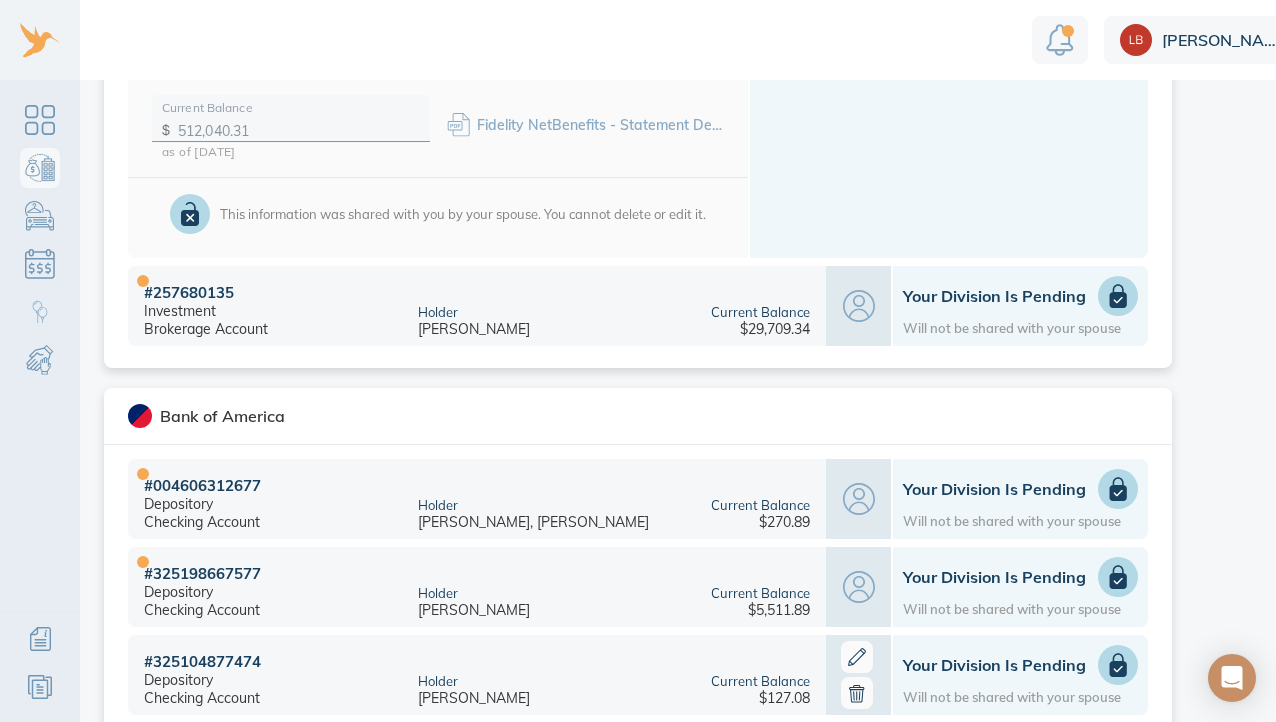 scroll, scrollTop: 953, scrollLeft: 0, axis: vertical 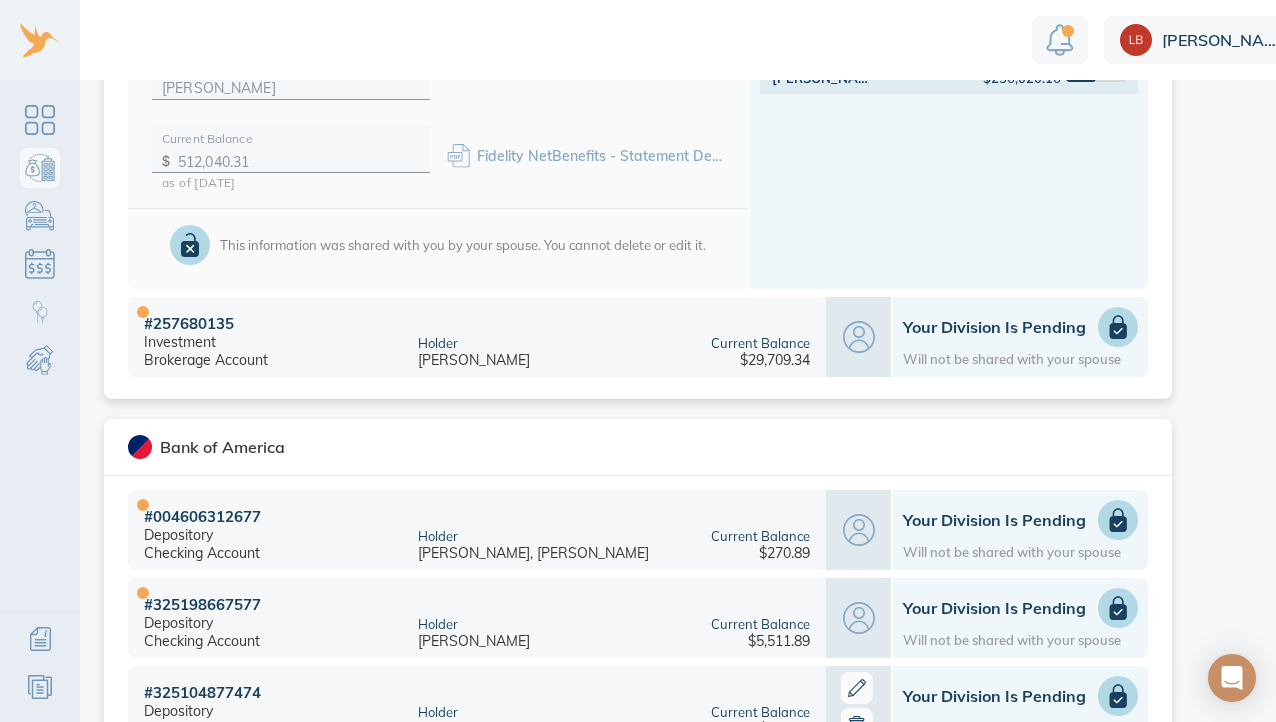 click 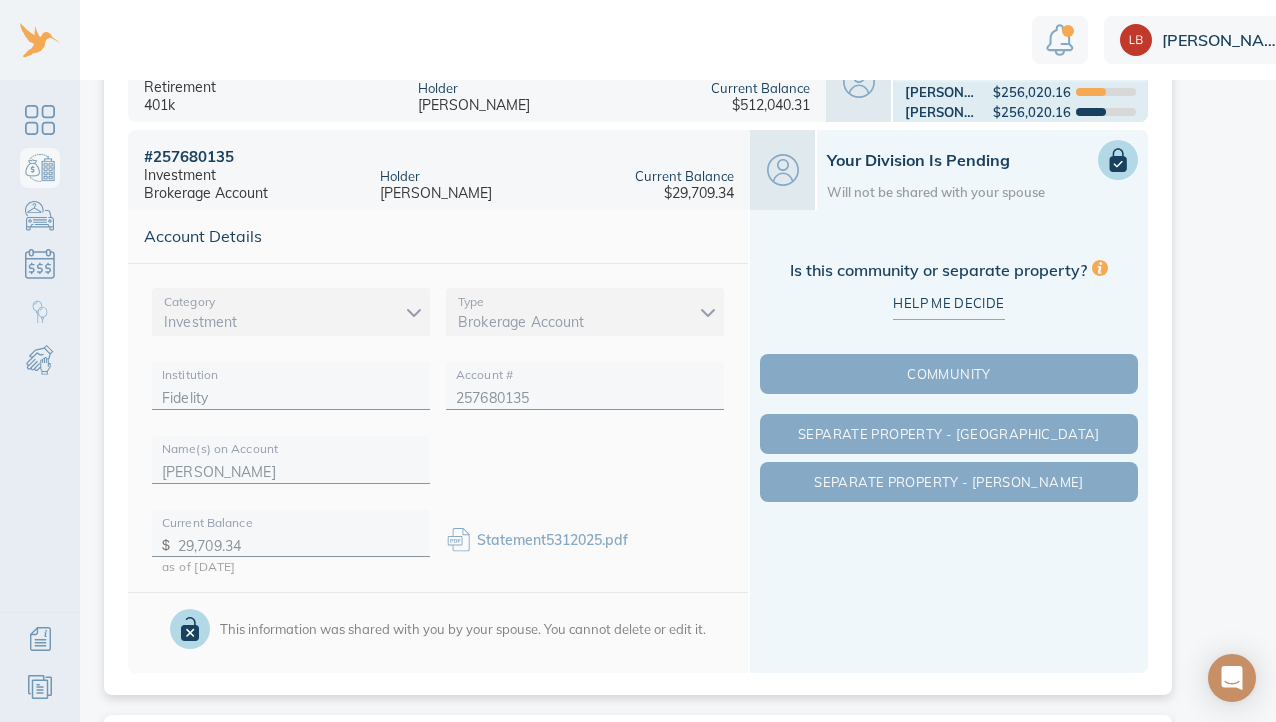 scroll, scrollTop: 652, scrollLeft: 0, axis: vertical 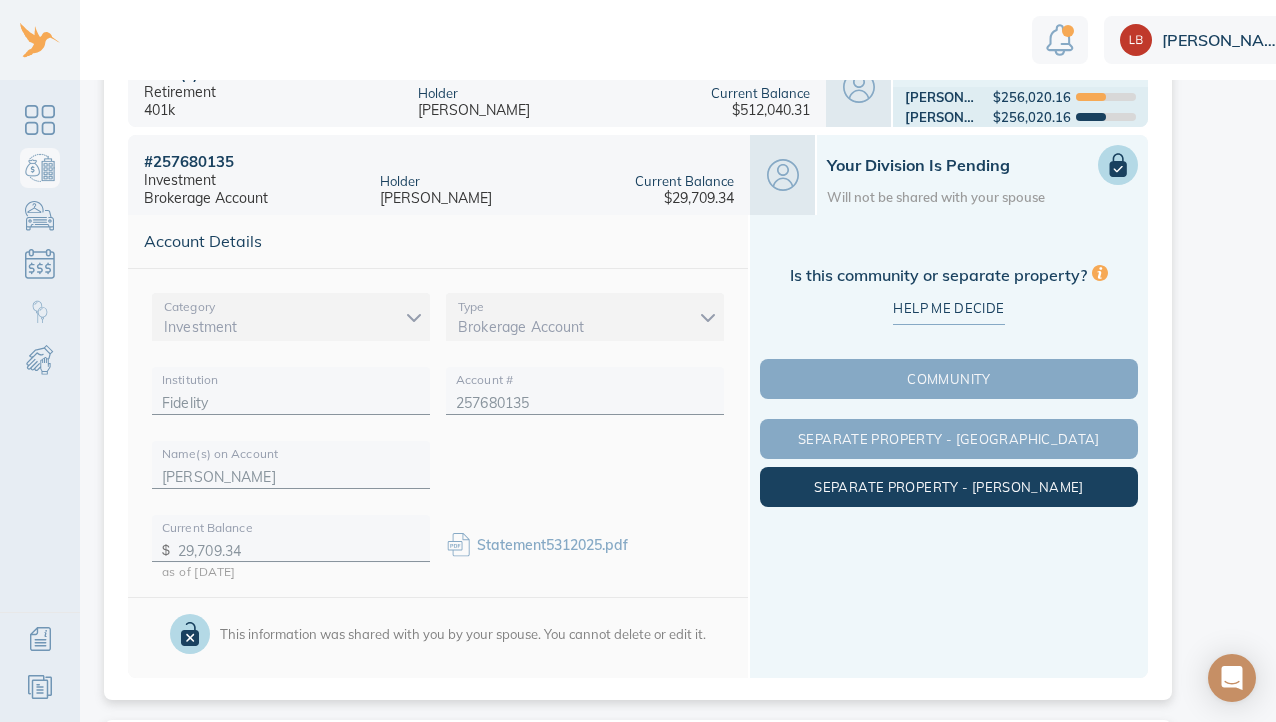 click on "Separate Property - Michael" at bounding box center [949, 487] 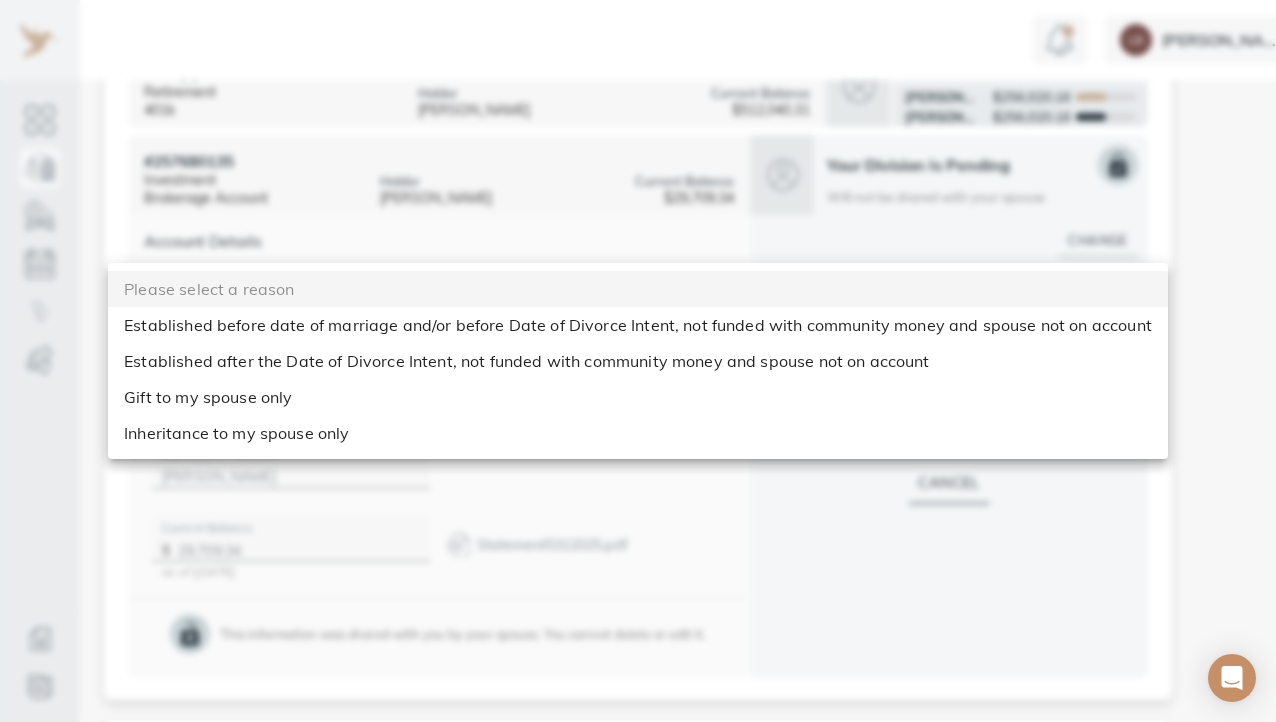 click on "Linnea
Bank & Investment Accounts This is your shared list of accounts that both you and your spouse can add to. Add Account The easiest and most accurate way to add an account is to securely import data from your financial institution. Privacy and security are our top priority. We do not store your login information. We use trusted technology to securely import data. Import Account Loading accounts please wait You can also add an account manually add manually Accounts to Review (4) Pending Divisions (6) add account Goldman Sachs # 910170398403 Depository Savings Account Holder Michael Greenzeiger Current Balance $5,864.10 Proposed Division Separate Michael Charles Schwab # 3487-6258 Investment Brokerage Account Holder Michael Greenzeiger Current Balance $676.01 Proposed Division Separate Michael Fidelity # 401(k):87886 Retirement 401k Holder Michael Greenzeiger Current Balance $512,040.31 Proposed Division Community Linnea $256,020.16 Michael $256,020.16 # 257680135 Investment Brokerage Account $" at bounding box center (683, 361) 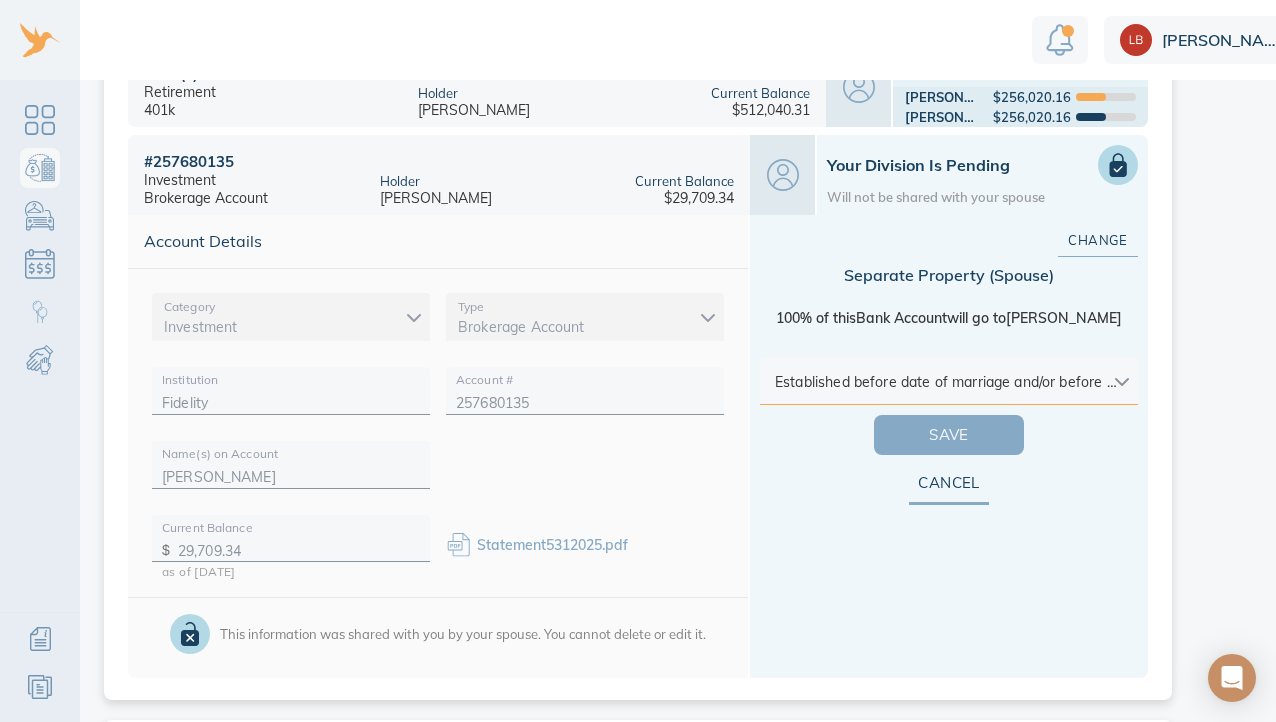 click on "Save" at bounding box center [949, 435] 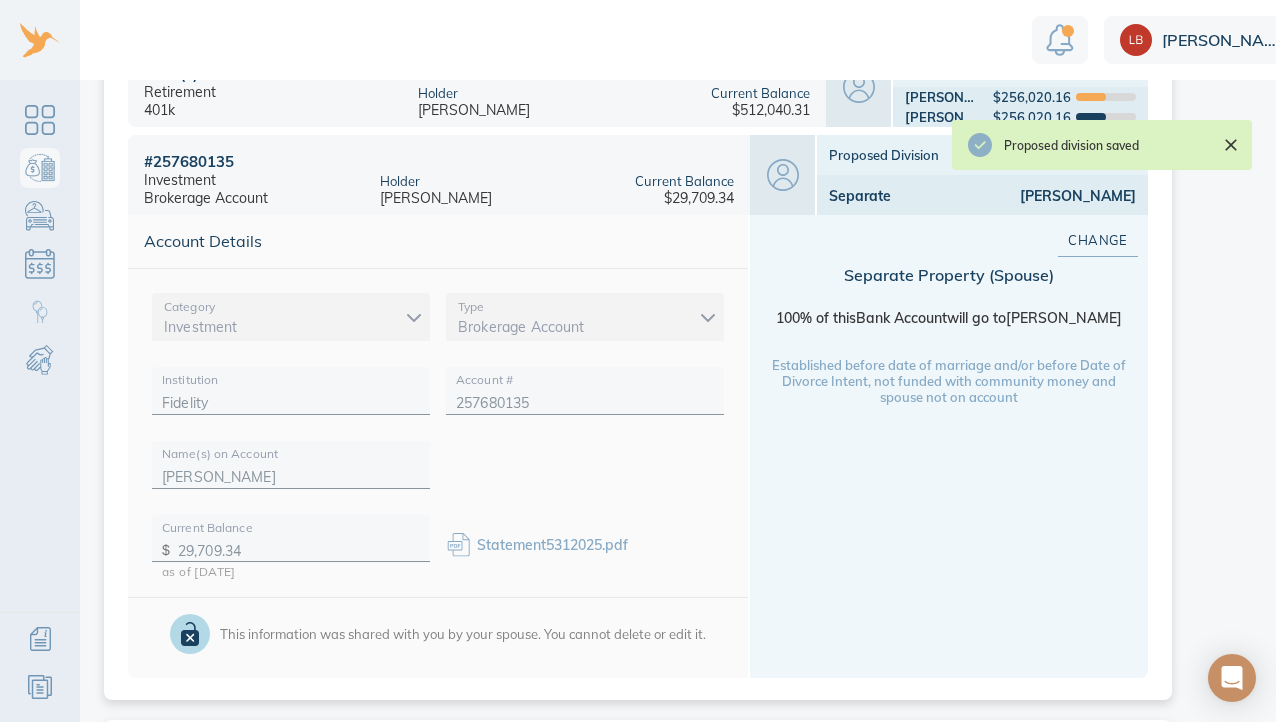 click 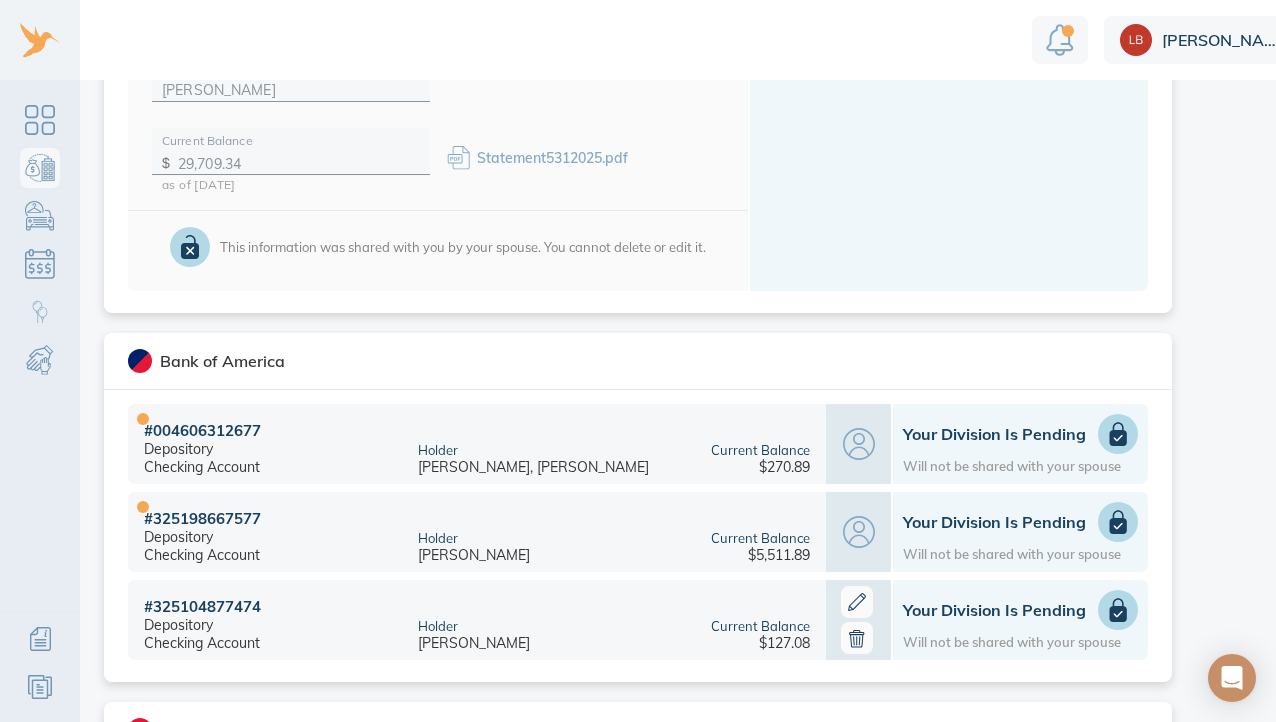 scroll, scrollTop: 1075, scrollLeft: 0, axis: vertical 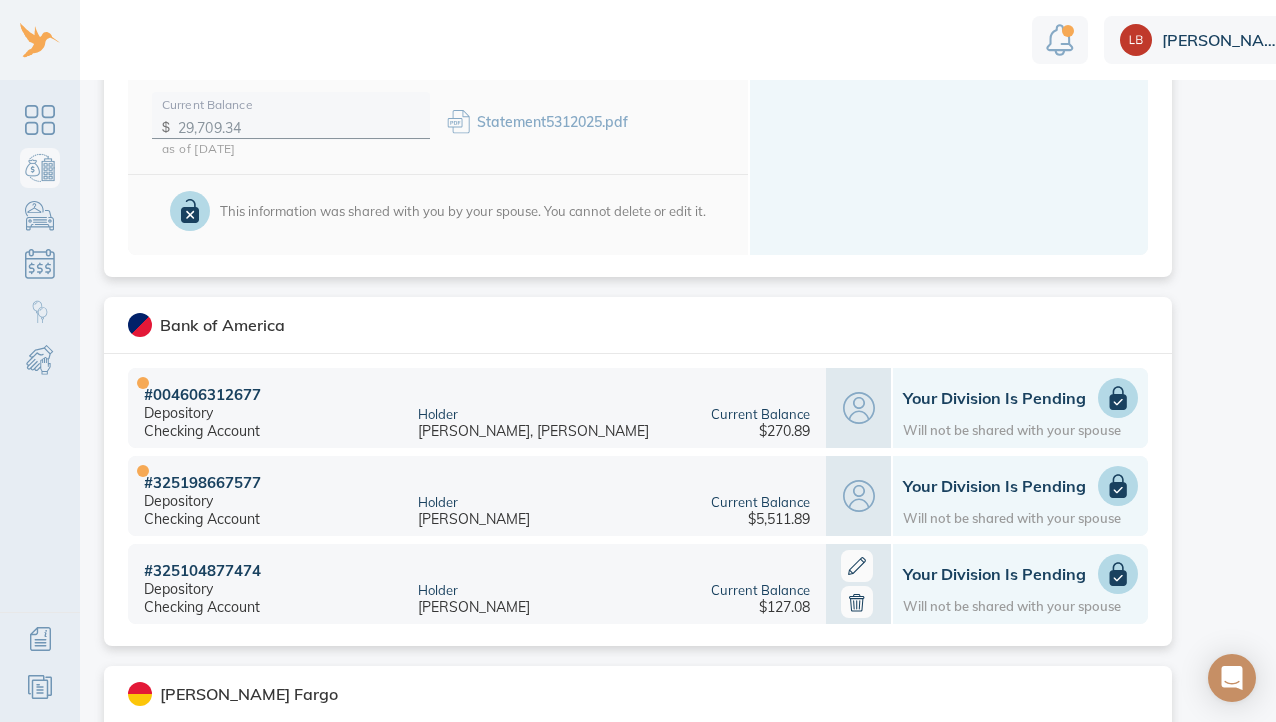 click 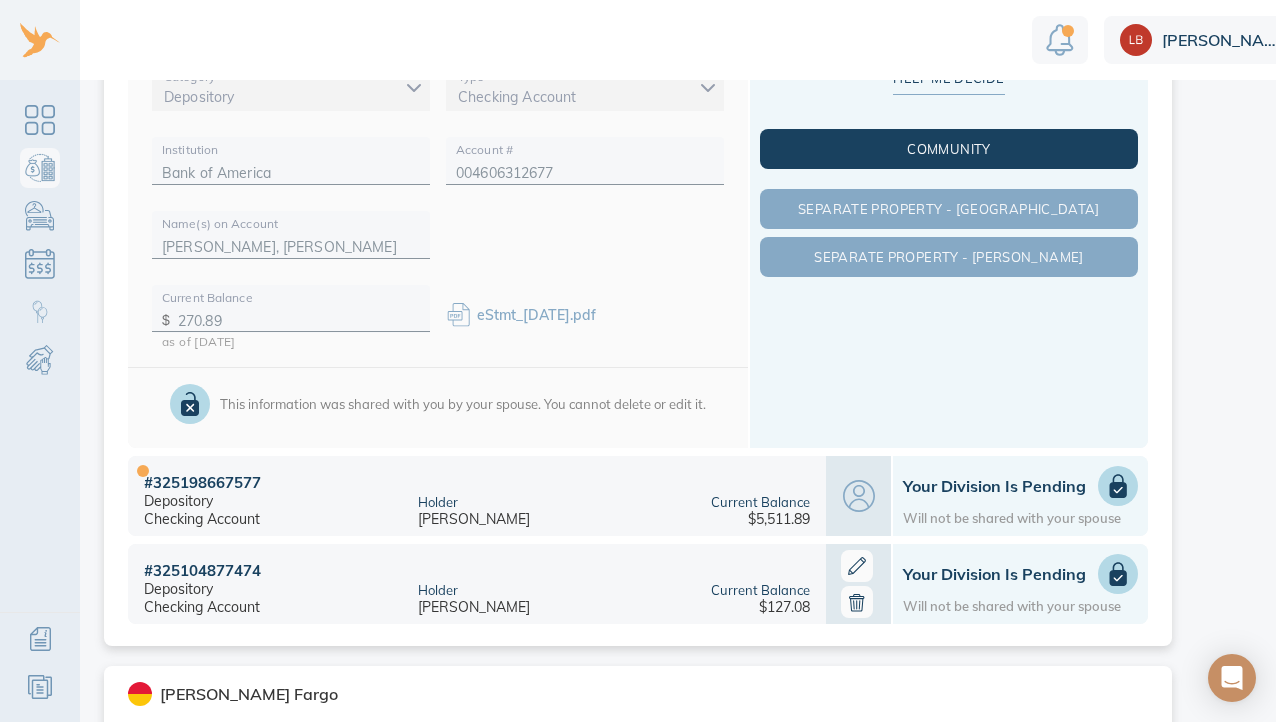 click on "Community" at bounding box center (949, 149) 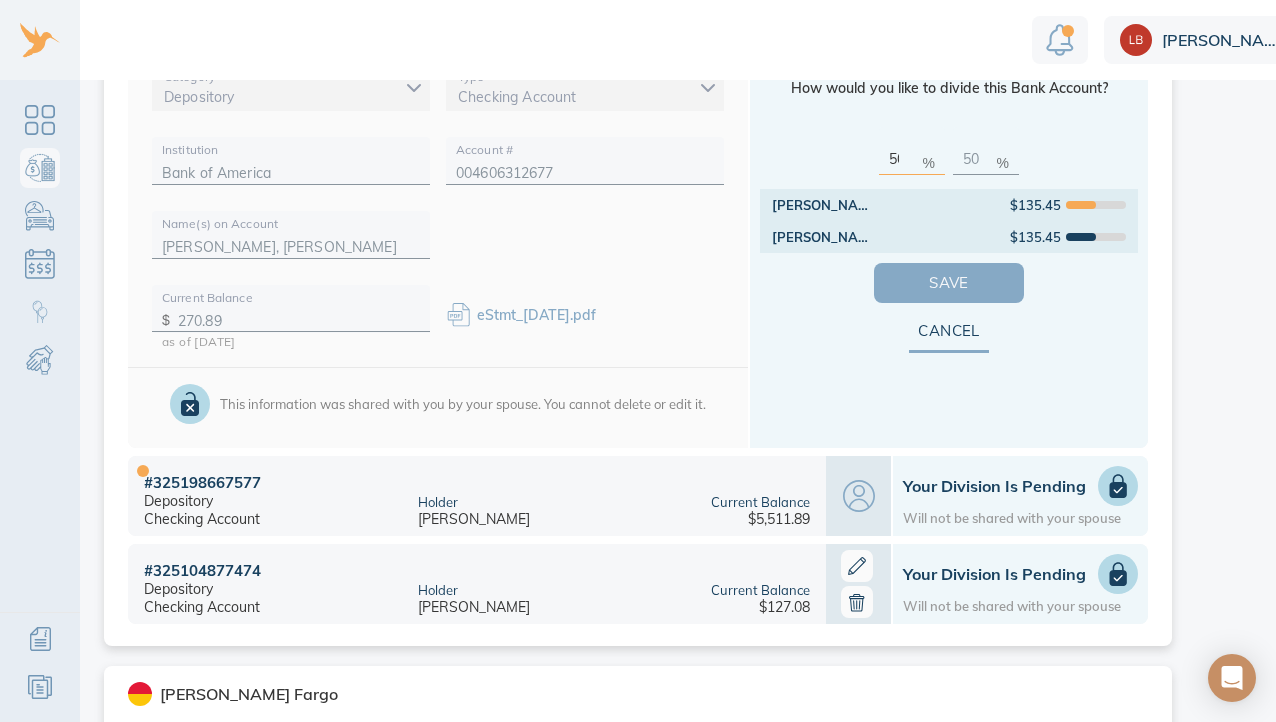 click on "Save" at bounding box center [949, 283] 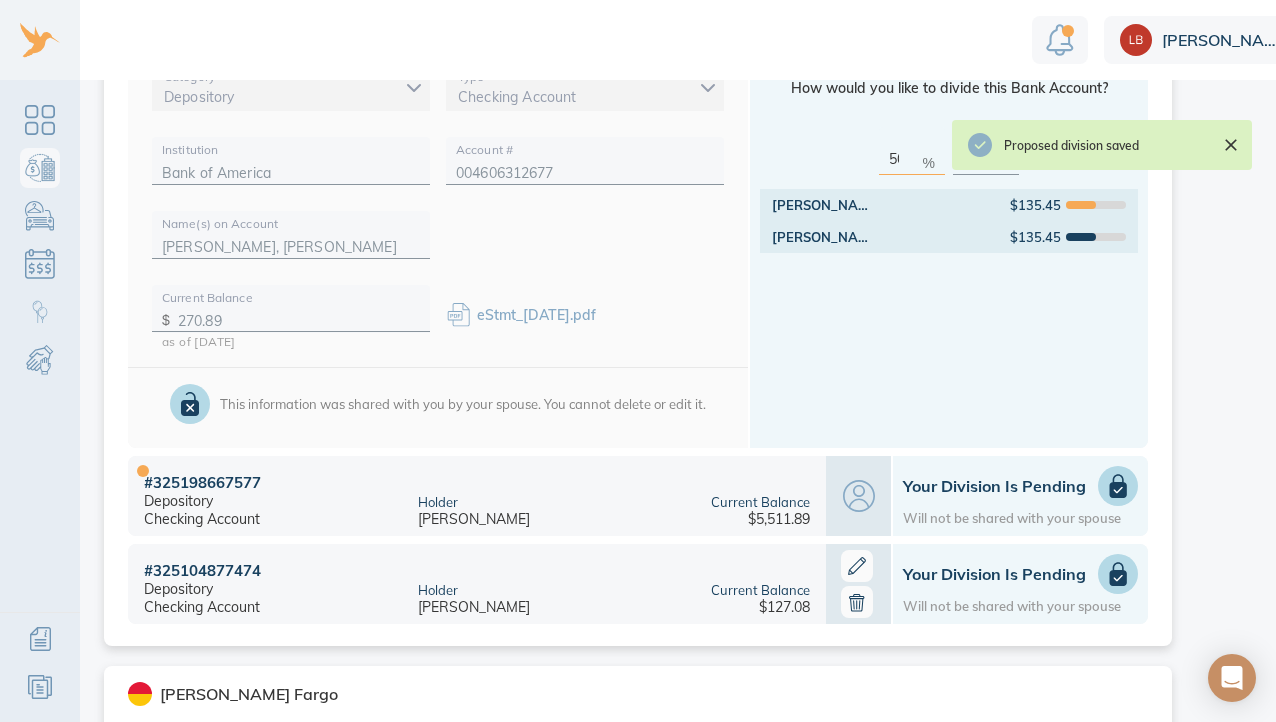 click 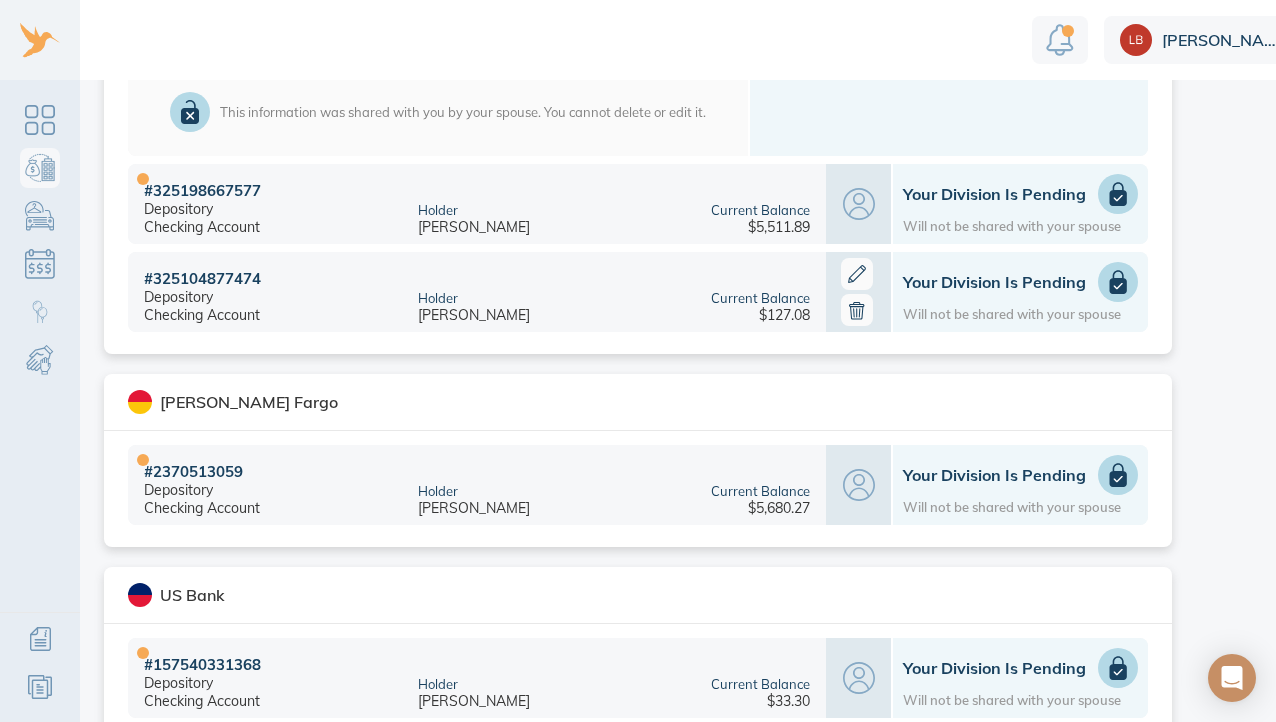 scroll, scrollTop: 1373, scrollLeft: 0, axis: vertical 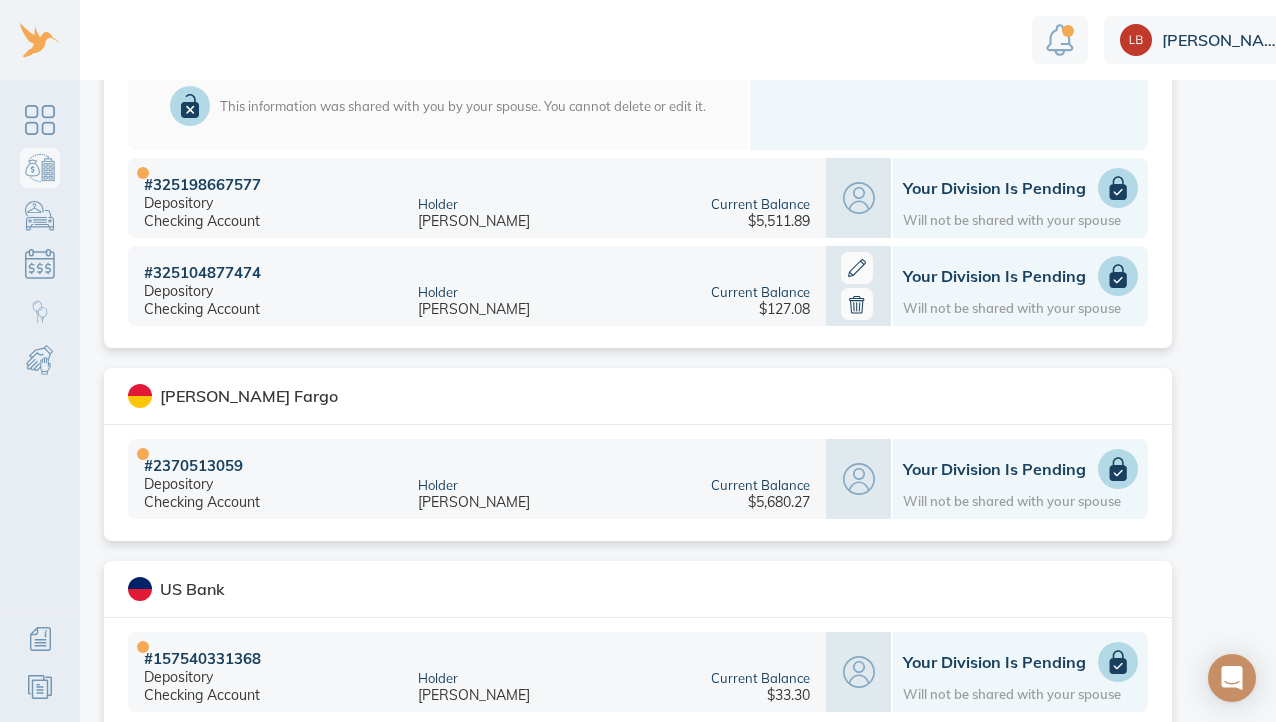 click 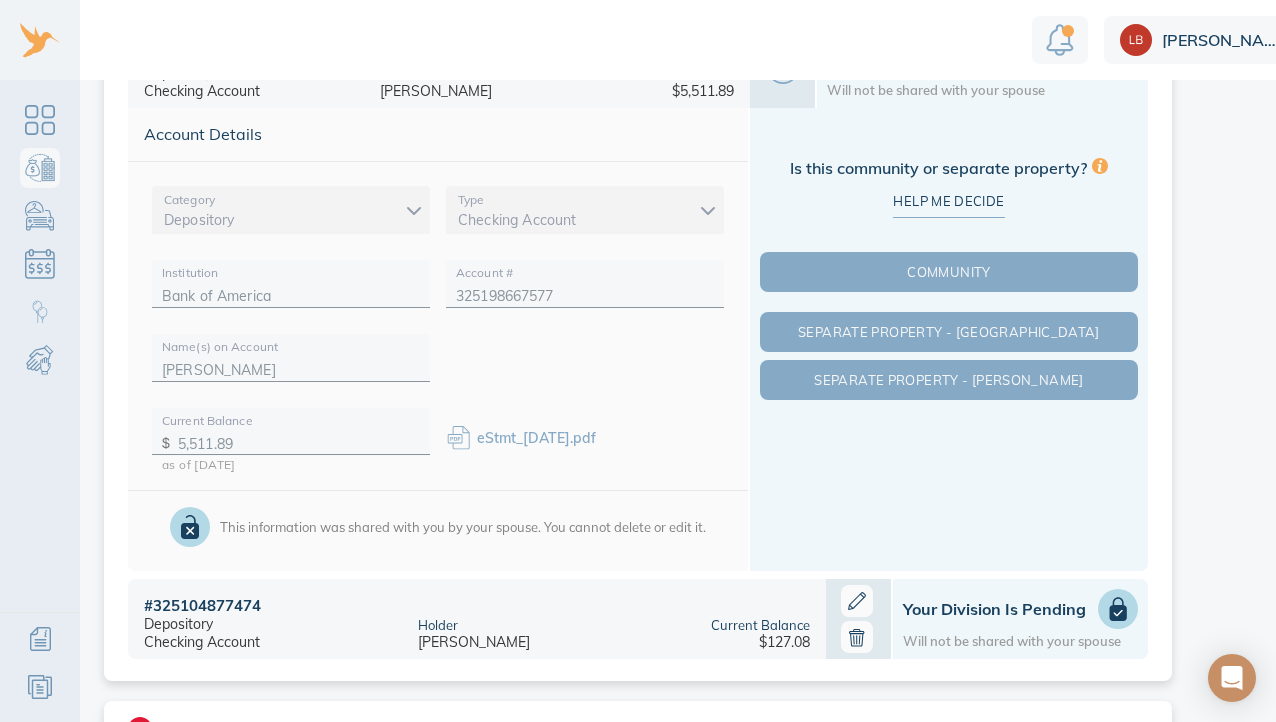 scroll, scrollTop: 1023, scrollLeft: 0, axis: vertical 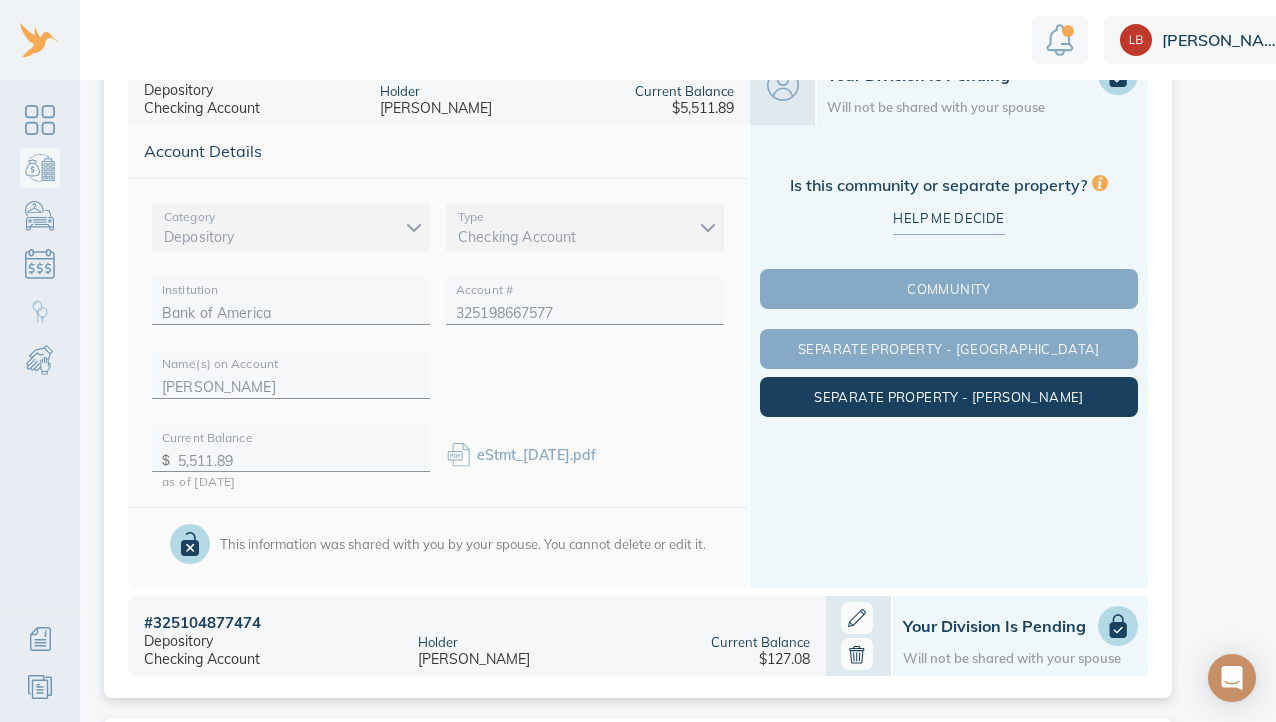 click on "Separate Property - Michael" at bounding box center (949, 397) 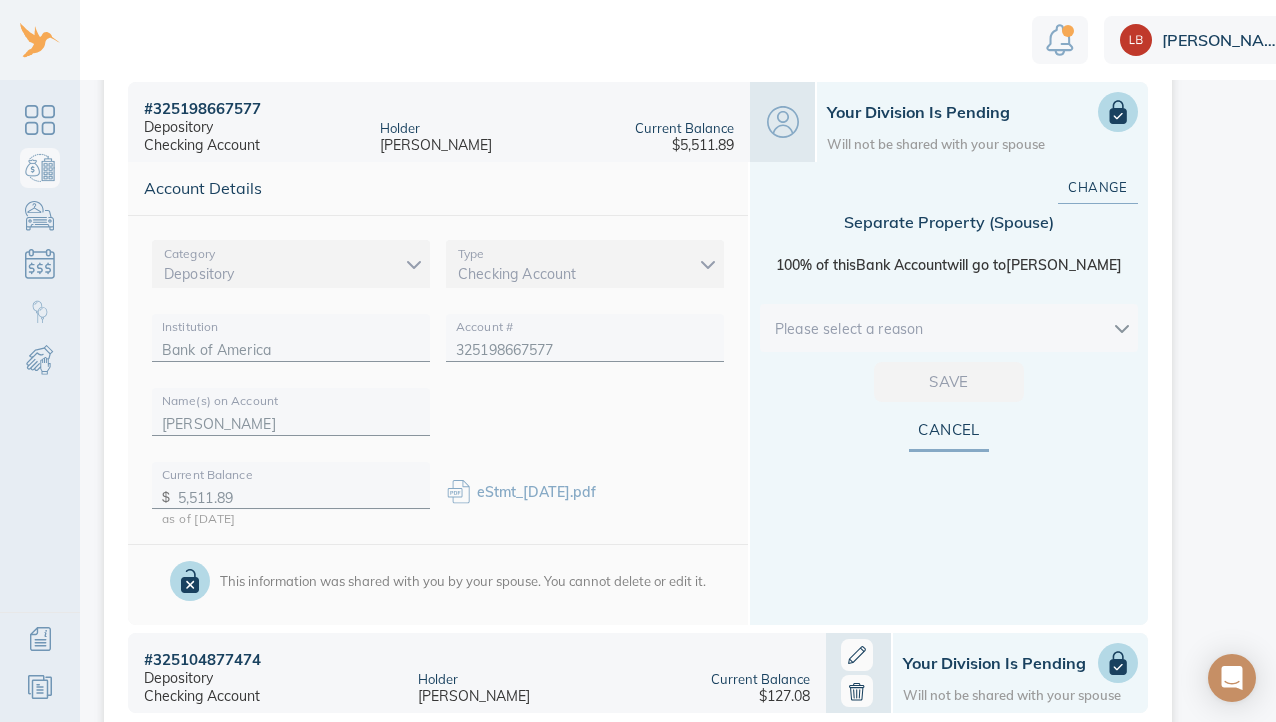 scroll, scrollTop: 978, scrollLeft: 0, axis: vertical 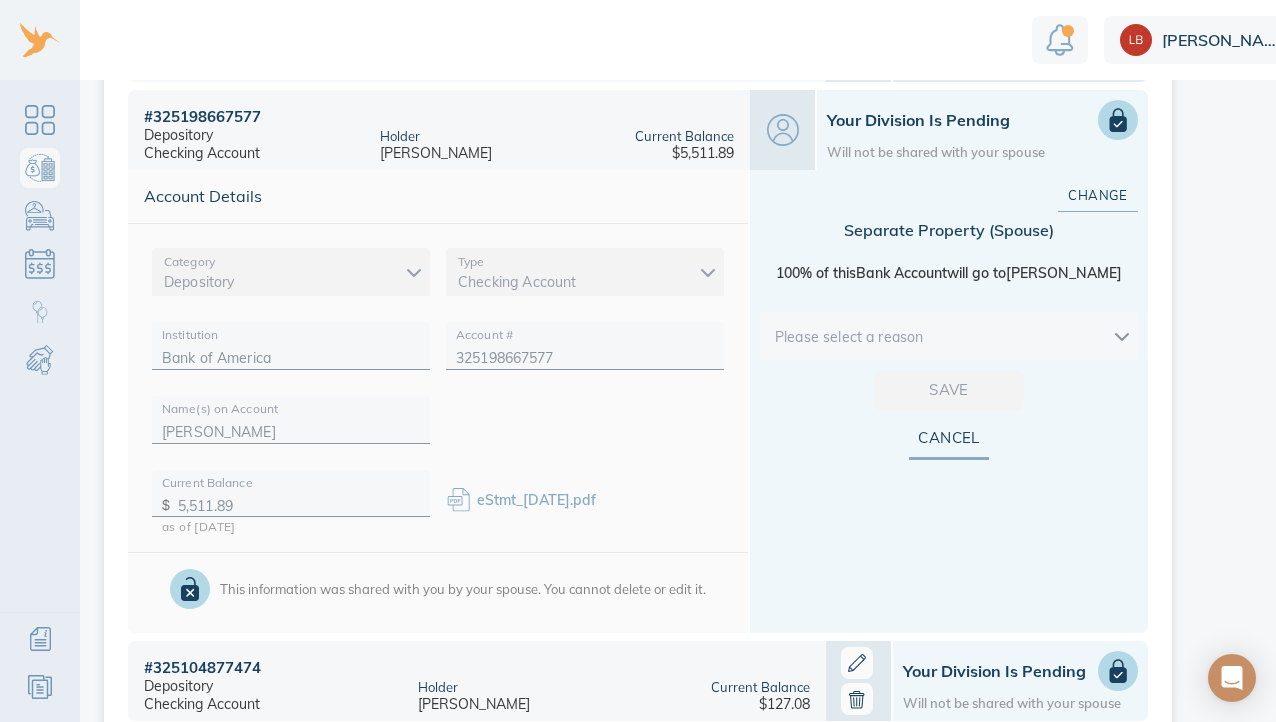 click on "Linnea
Bank & Investment Accounts This is your shared list of accounts that both you and your spouse can add to. Add Account The easiest and most accurate way to add an account is to securely import data from your financial institution. Privacy and security are our top priority. We do not store your login information. We use trusted technology to securely import data. Import Account Loading accounts please wait You can also add an account manually add manually Accounts to Review (2) Pending Divisions (4) add account Goldman Sachs # 910170398403 Depository Savings Account Holder Michael Greenzeiger Current Balance $5,864.10 Proposed Division Separate Michael Charles Schwab # 3487-6258 Investment Brokerage Account Holder Michael Greenzeiger Current Balance $676.01 Proposed Division Separate Michael Fidelity # 401(k):87886 Retirement 401k Holder Michael Greenzeiger Current Balance $512,040.31 Proposed Division Community Linnea $256,020.16 Michael $256,020.16 # 257680135 Investment Brokerage Account #" at bounding box center (683, 361) 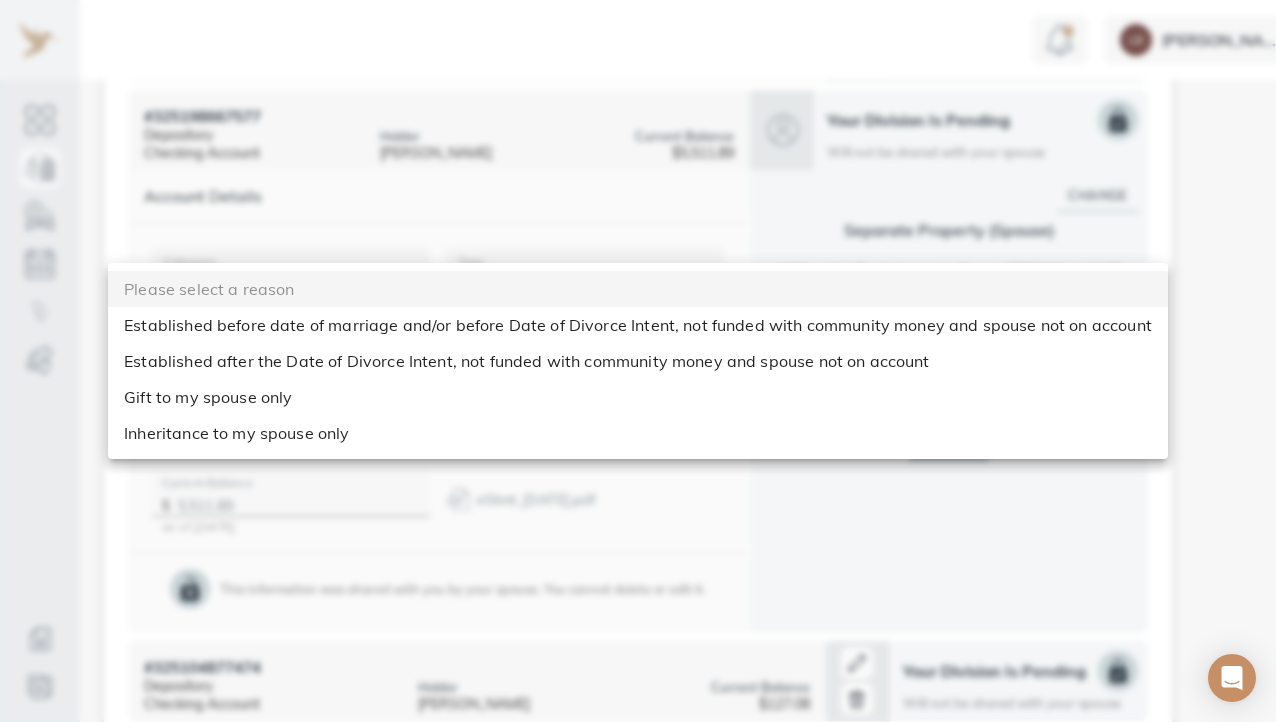 click on "Established after the Date of Divorce Intent, not funded with community money and spouse not on account" at bounding box center [638, 361] 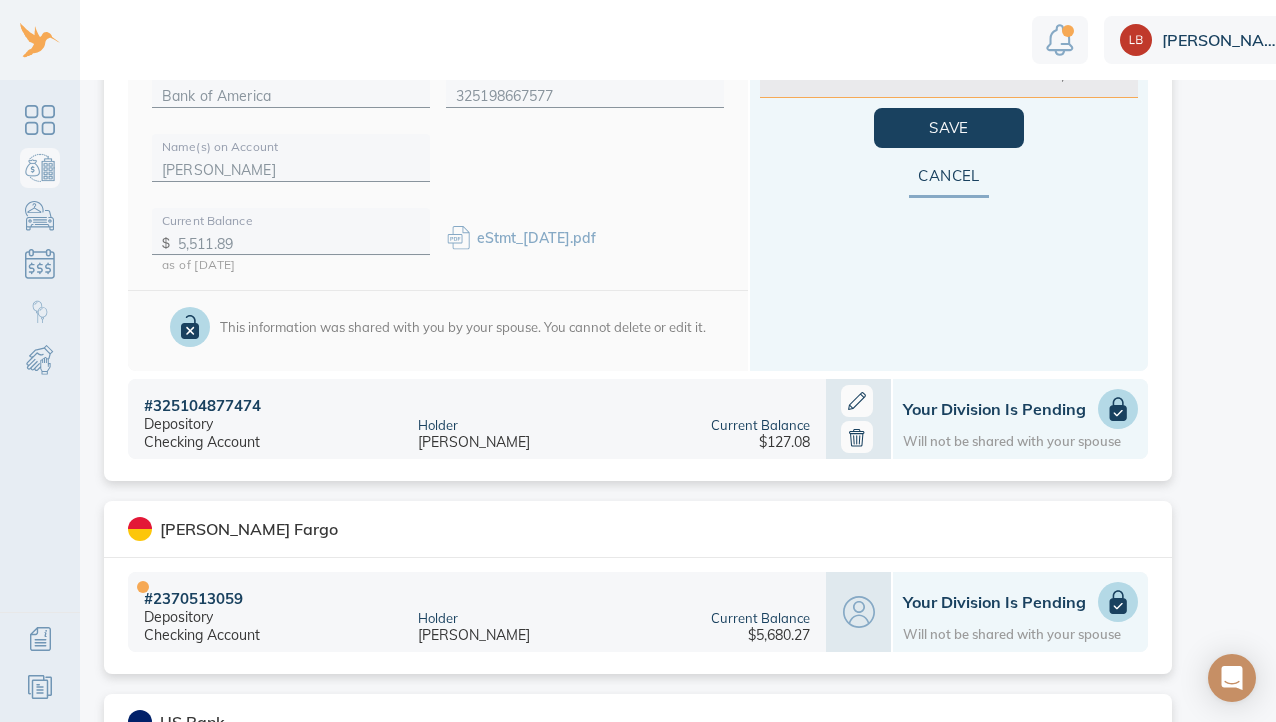 scroll, scrollTop: 1087, scrollLeft: 0, axis: vertical 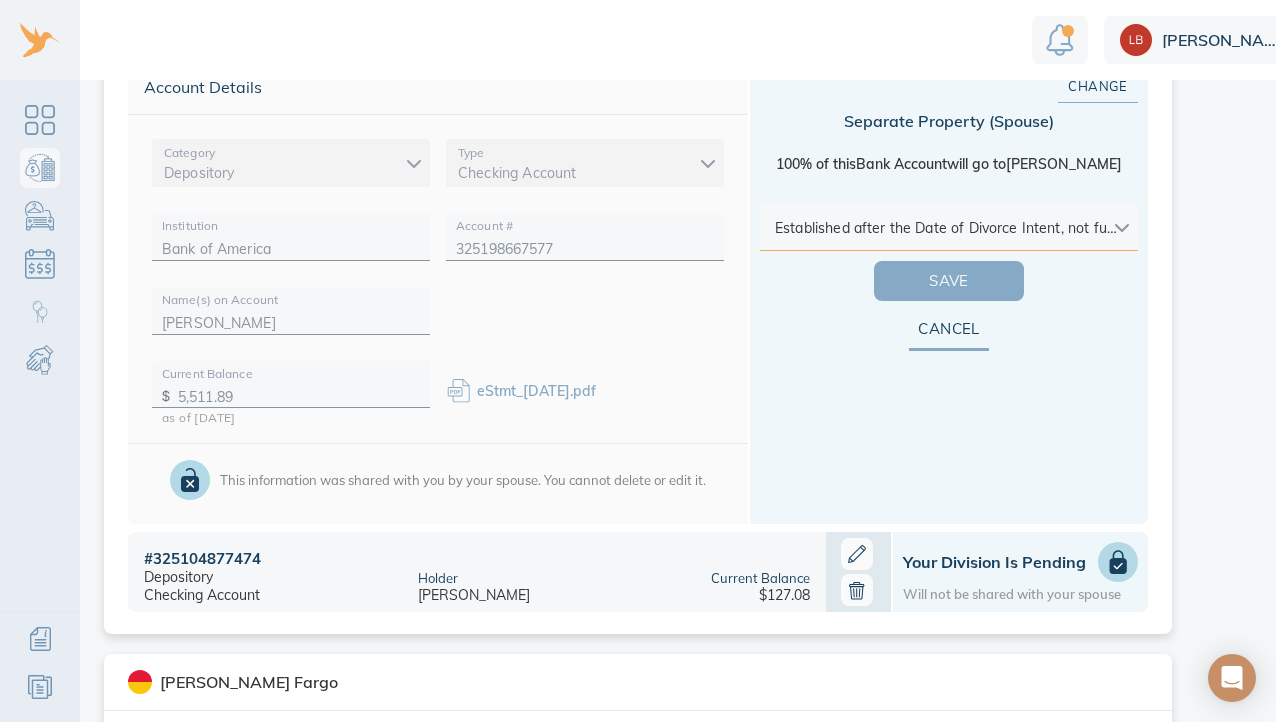 click on "Save" at bounding box center [949, 281] 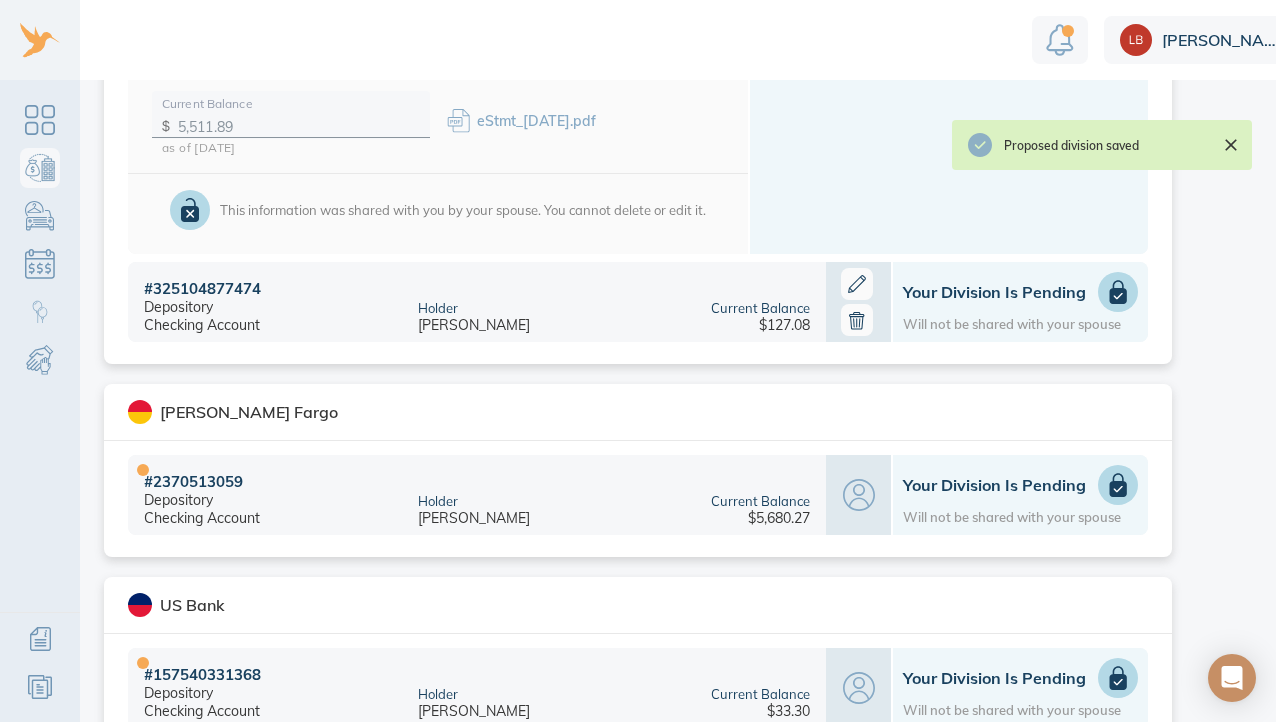 scroll, scrollTop: 1363, scrollLeft: 0, axis: vertical 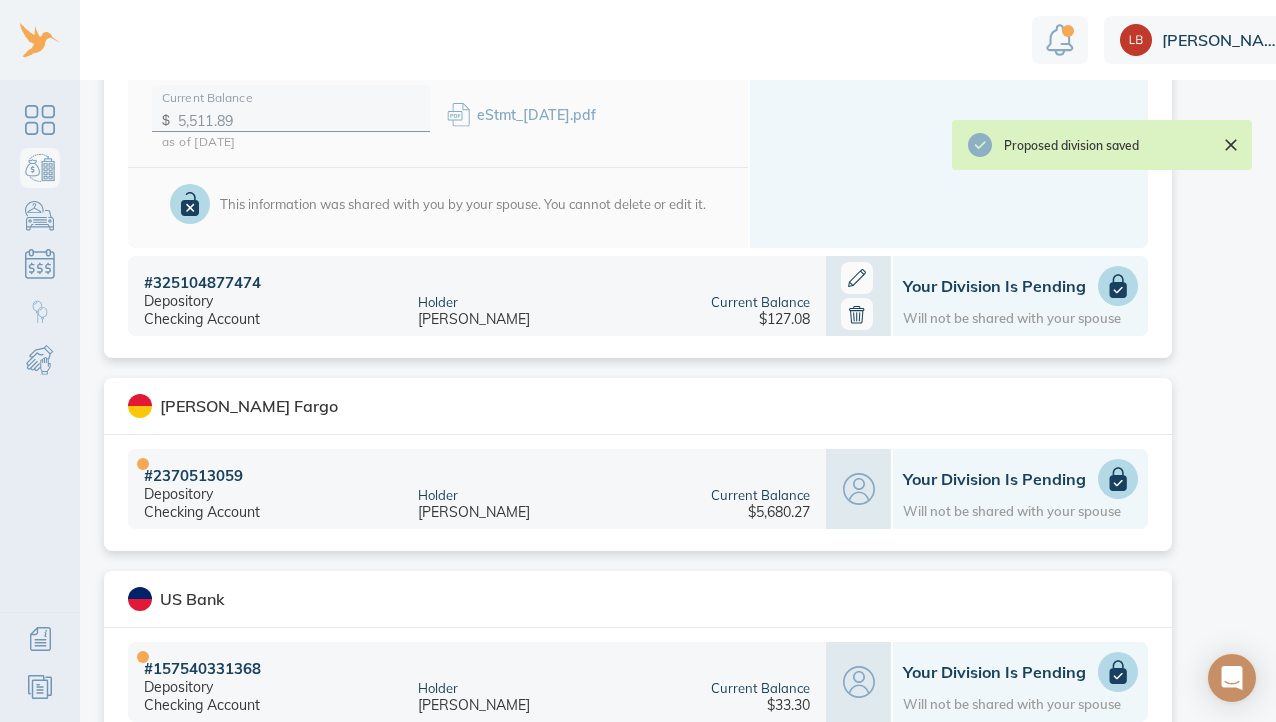 click 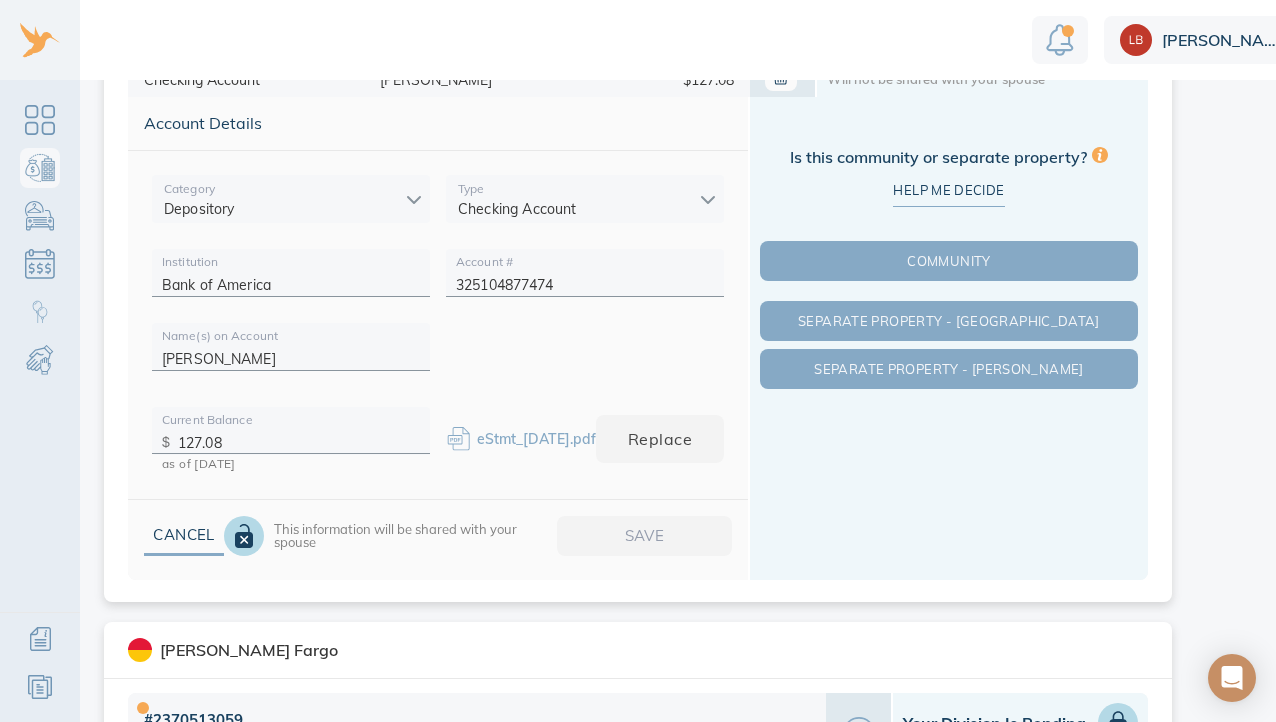 scroll, scrollTop: 1105, scrollLeft: 0, axis: vertical 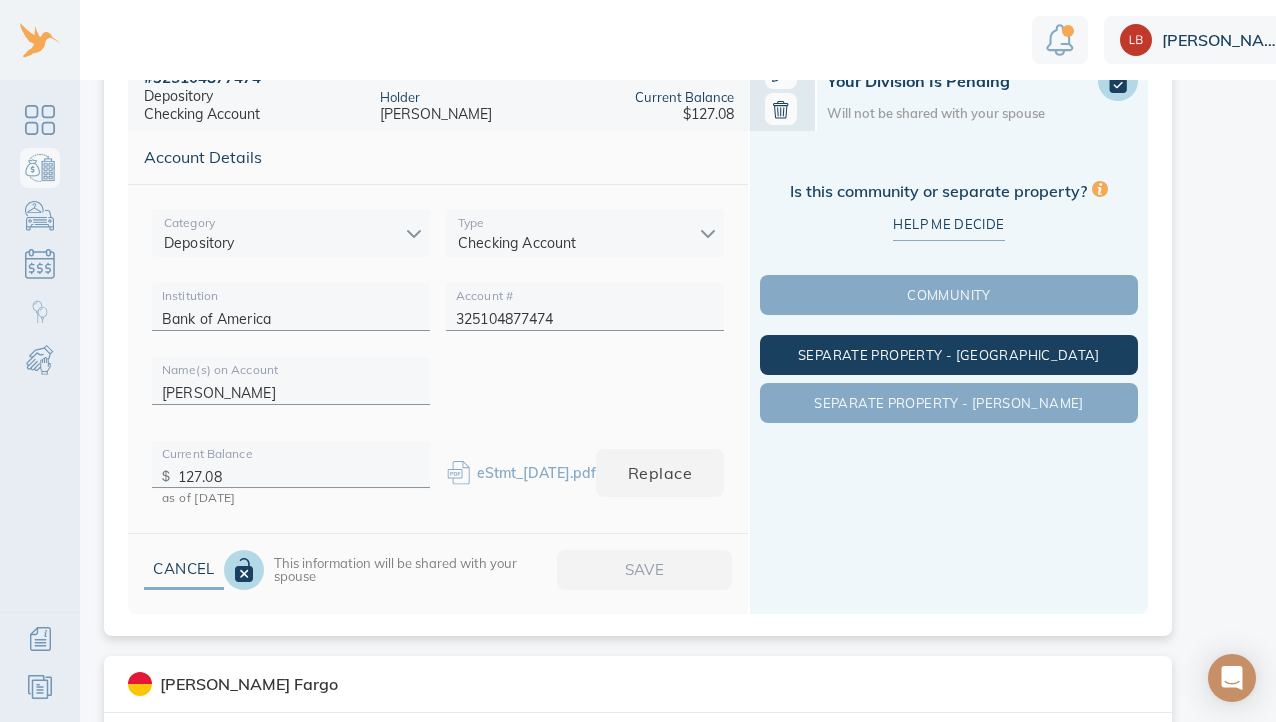 click on "Separate Property - Linnea" at bounding box center [949, 355] 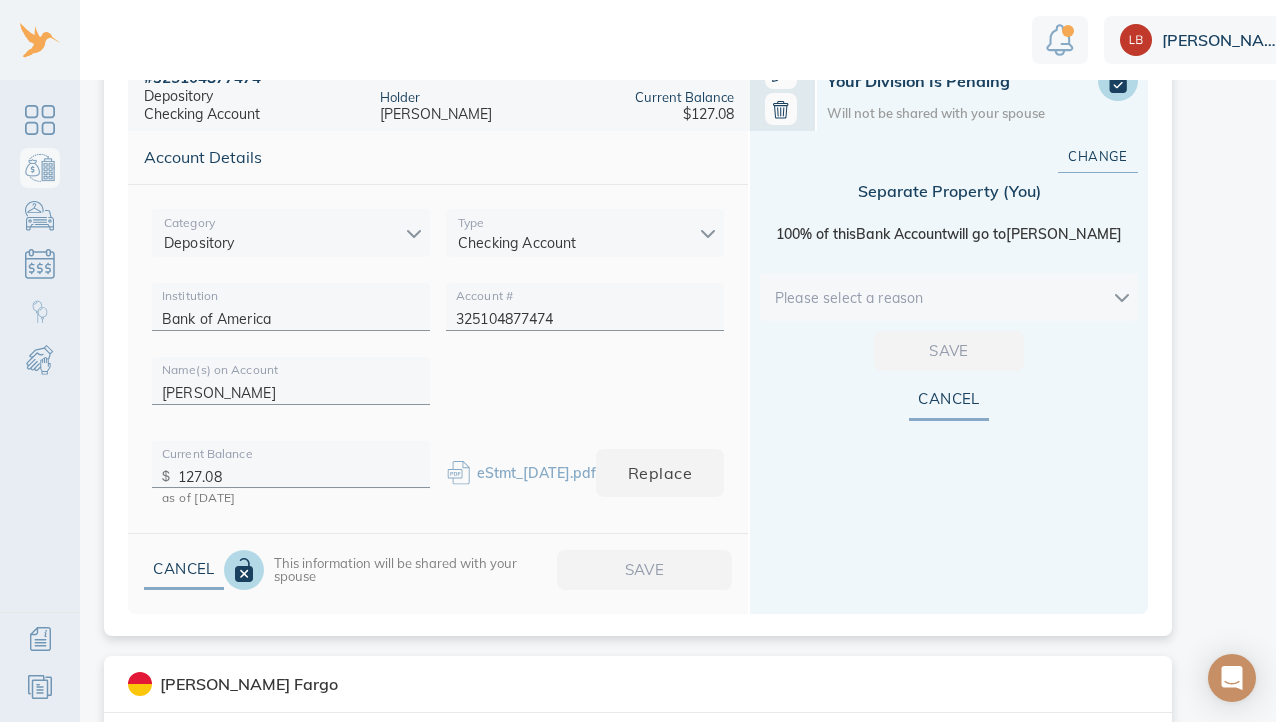 click on "Linnea
Bank & Investment Accounts This is your shared list of accounts that both you and your spouse can add to. Add Account The easiest and most accurate way to add an account is to securely import data from your financial institution. Privacy and security are our top priority. We do not store your login information. We use trusted technology to securely import data. Import Account Loading accounts please wait You can also add an account manually add manually Accounts to Review (2) Pending Divisions (3) add account Goldman Sachs # 910170398403 Depository Savings Account Holder Michael Greenzeiger Current Balance $5,864.10 Proposed Division Separate Michael Charles Schwab # 3487-6258 Investment Brokerage Account Holder Michael Greenzeiger Current Balance $676.01 Proposed Division Separate Michael Fidelity # 401(k):87886 Retirement 401k Holder Michael Greenzeiger Current Balance $512,040.31 Proposed Division Community Linnea $256,020.16 Michael $256,020.16 # 257680135 Investment Brokerage Account #" at bounding box center [683, 361] 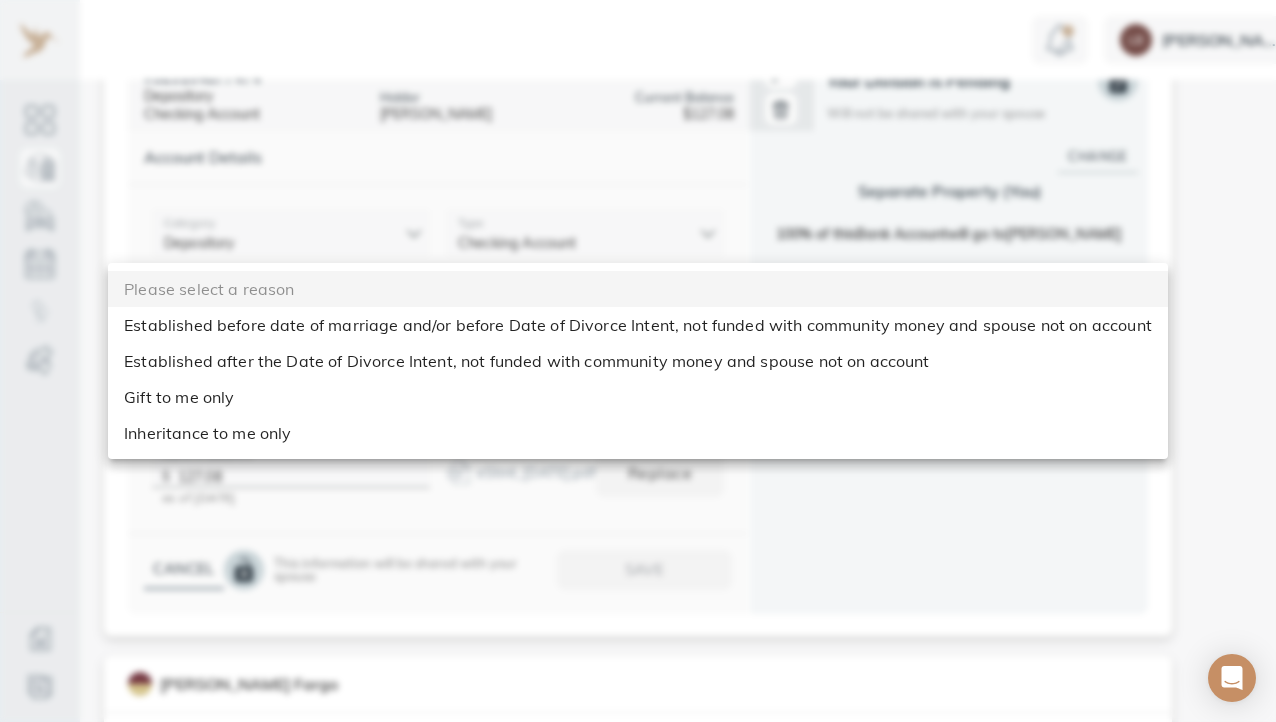 click on "Established after the Date of Divorce Intent, not funded with community money and spouse not on account" at bounding box center (638, 361) 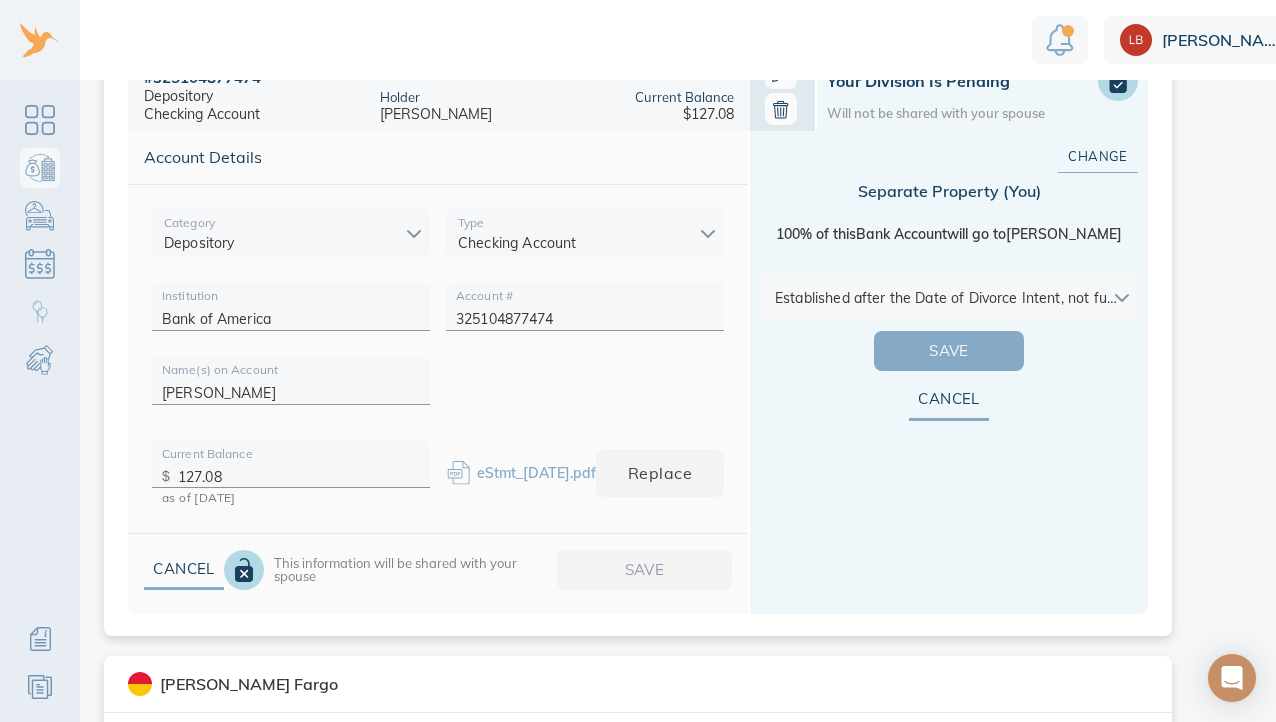 click on "Save" at bounding box center [949, 351] 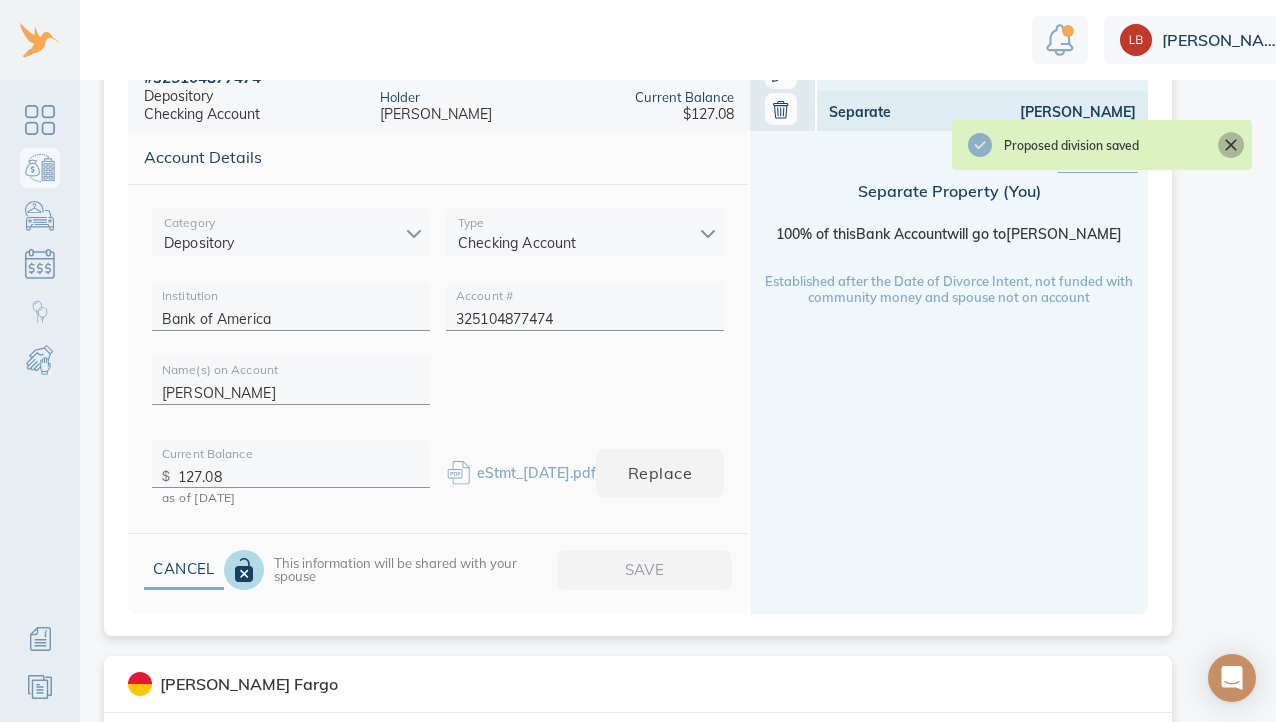 click 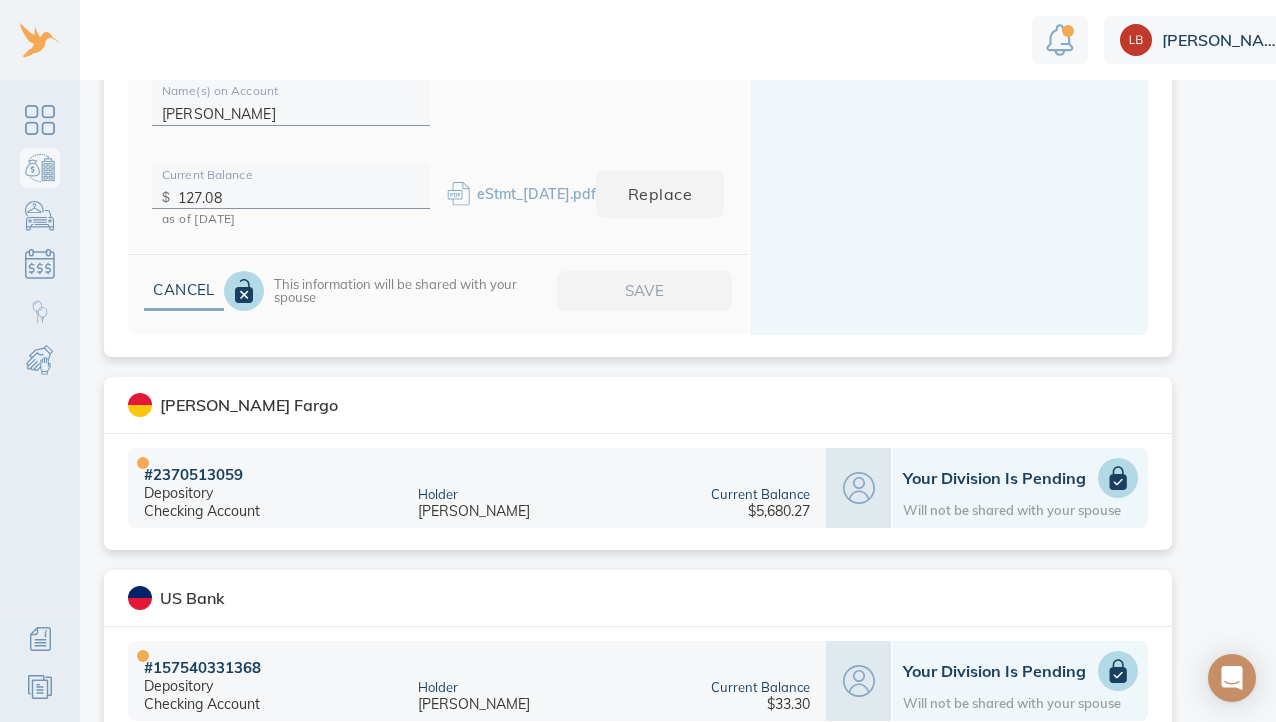 scroll, scrollTop: 1462, scrollLeft: 0, axis: vertical 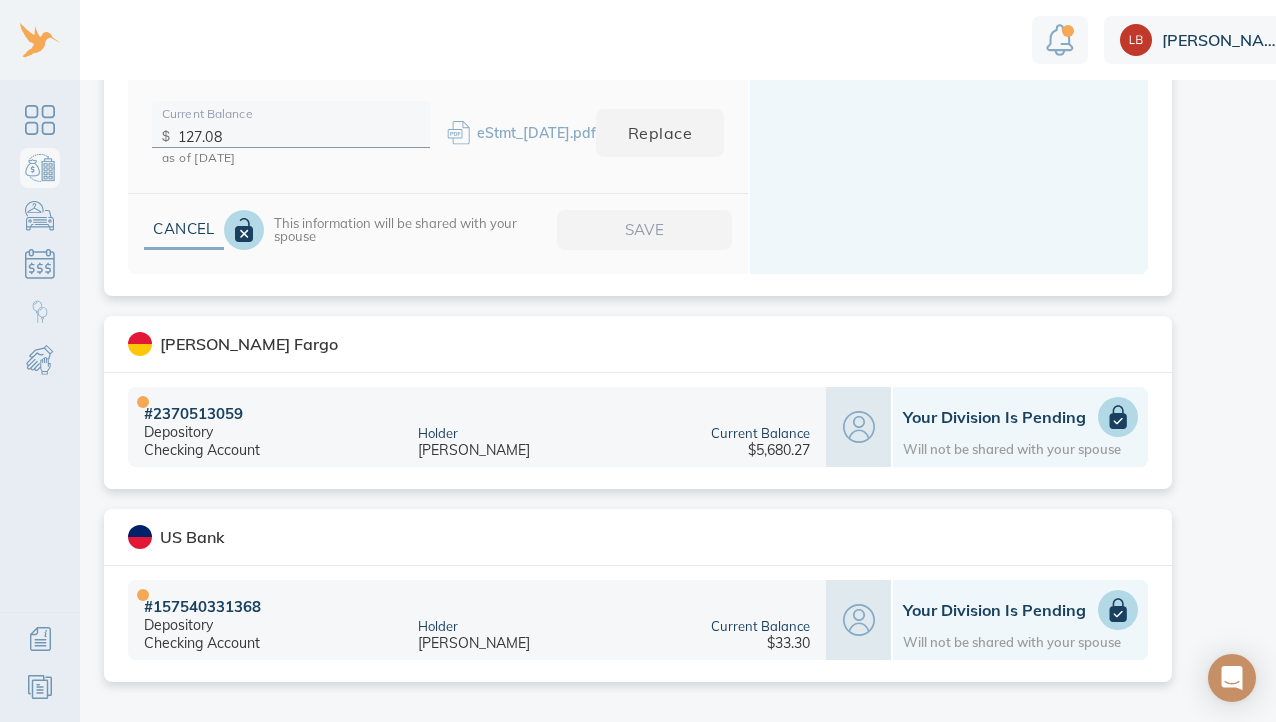 click 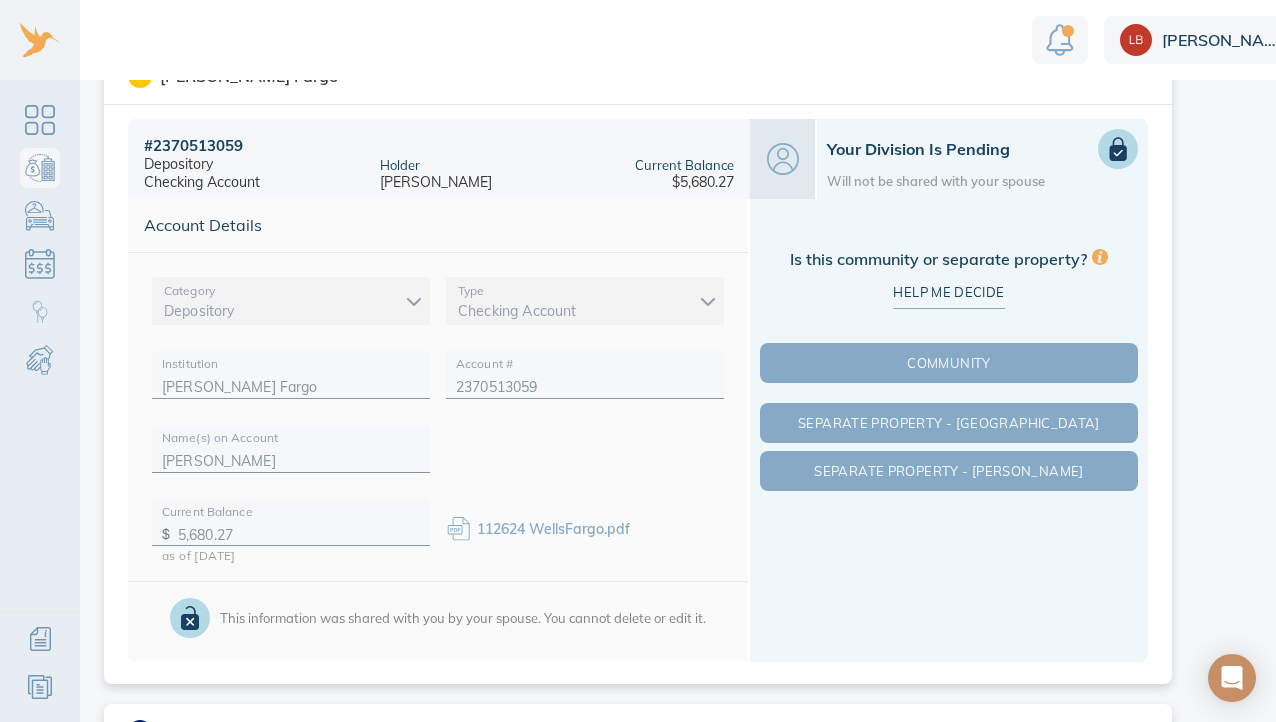 scroll, scrollTop: 1190, scrollLeft: 0, axis: vertical 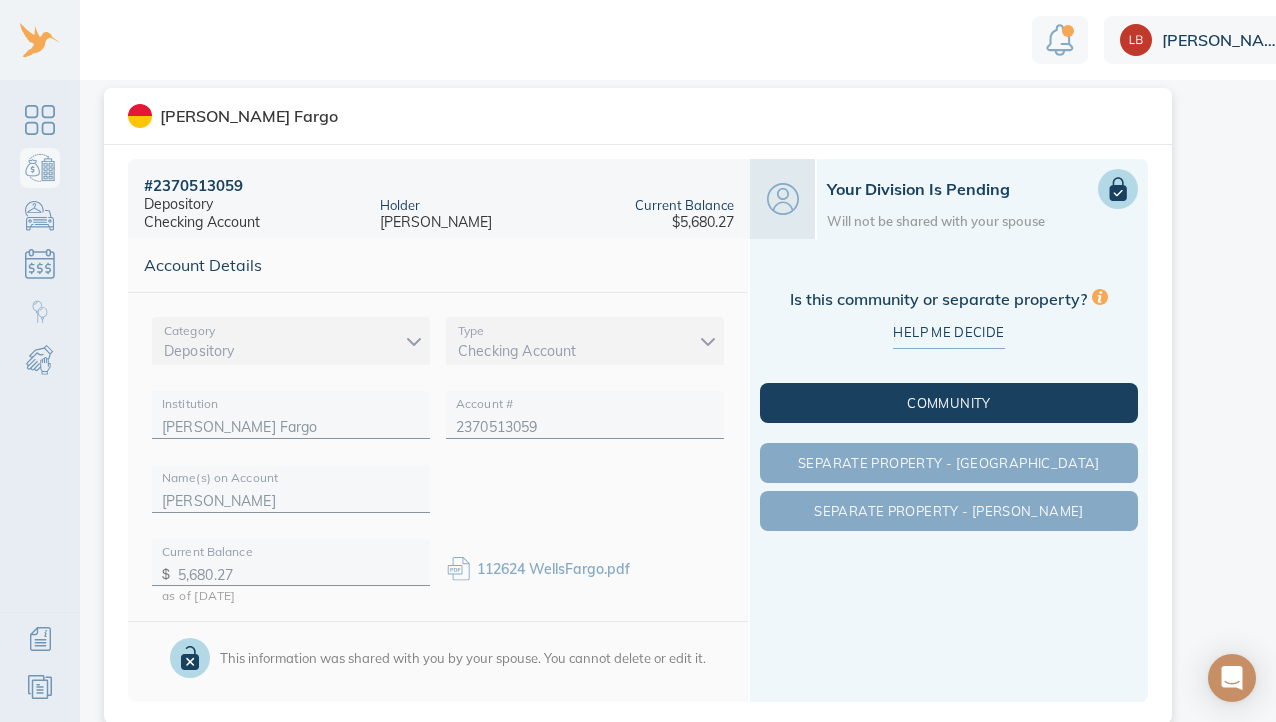 click on "Community" at bounding box center [949, 403] 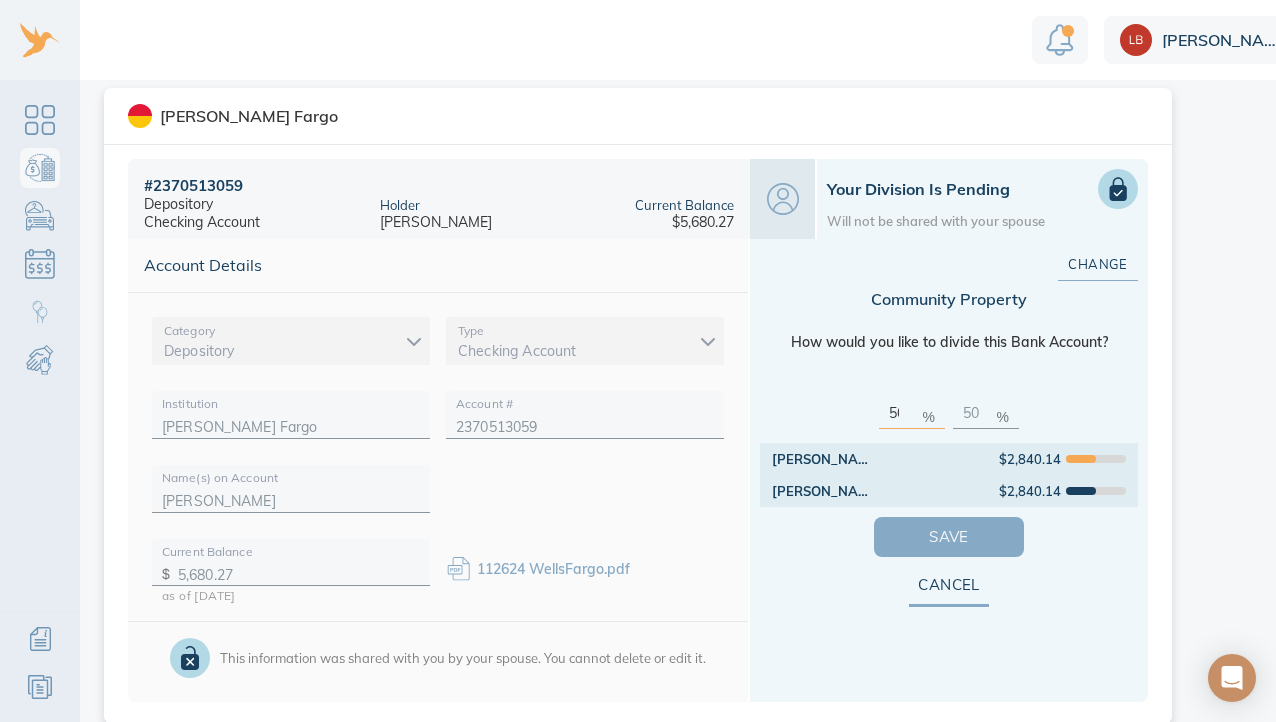 click on "Save" at bounding box center [949, 537] 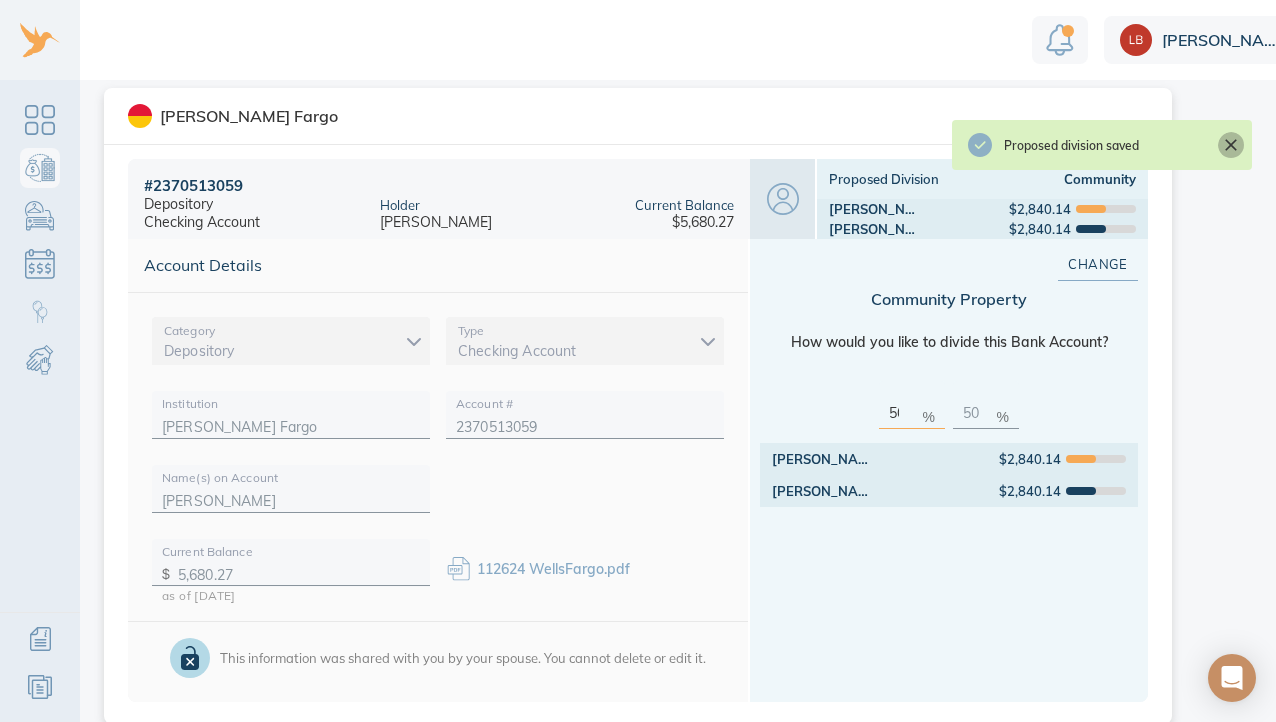 click 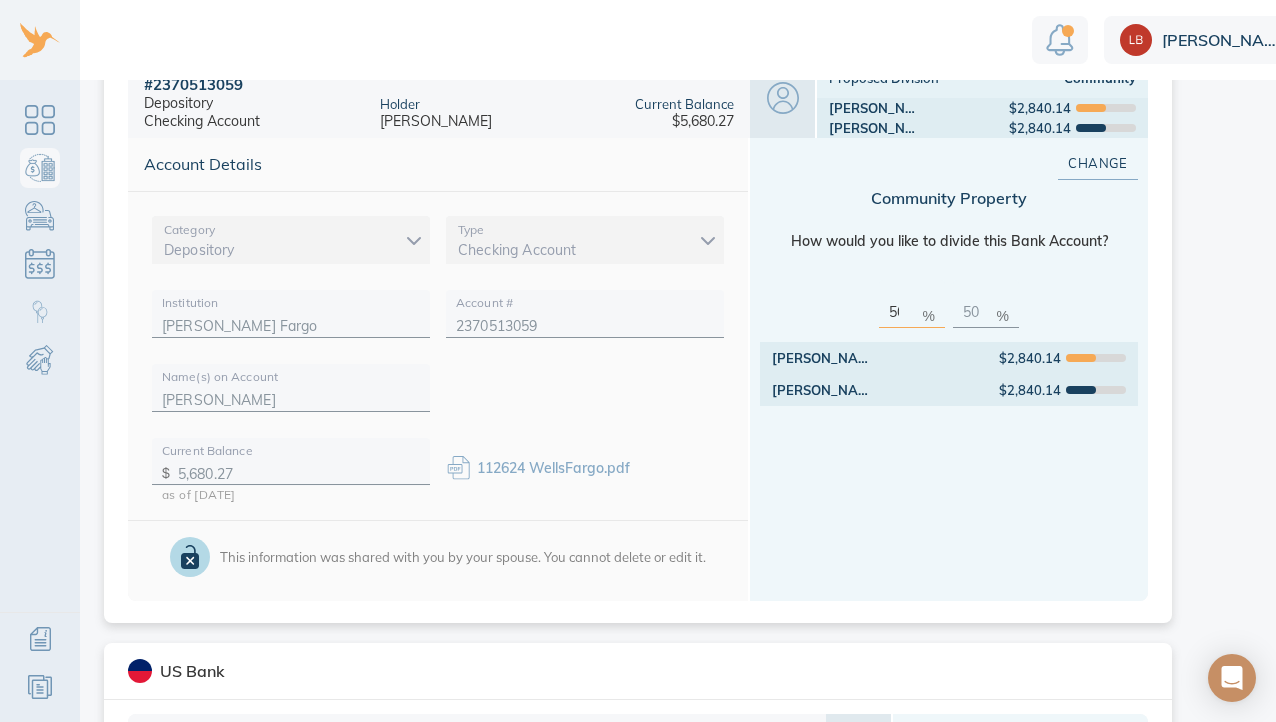 scroll, scrollTop: 1442, scrollLeft: 0, axis: vertical 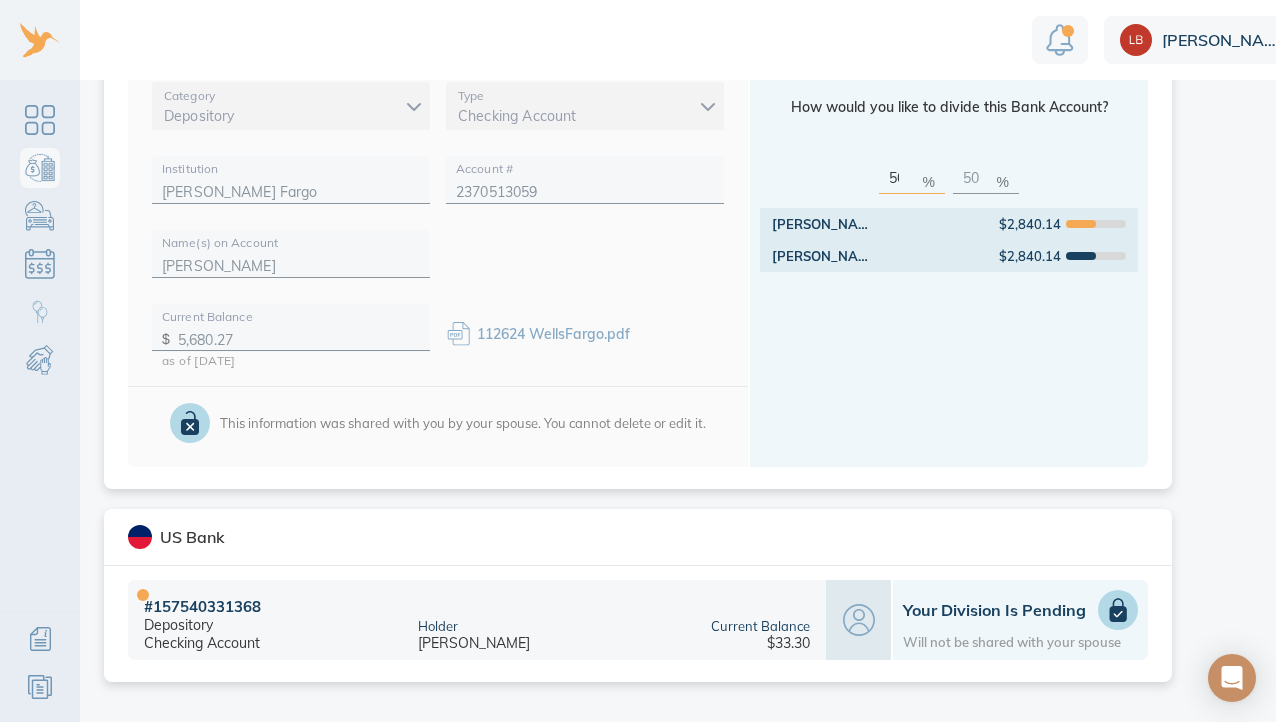 click 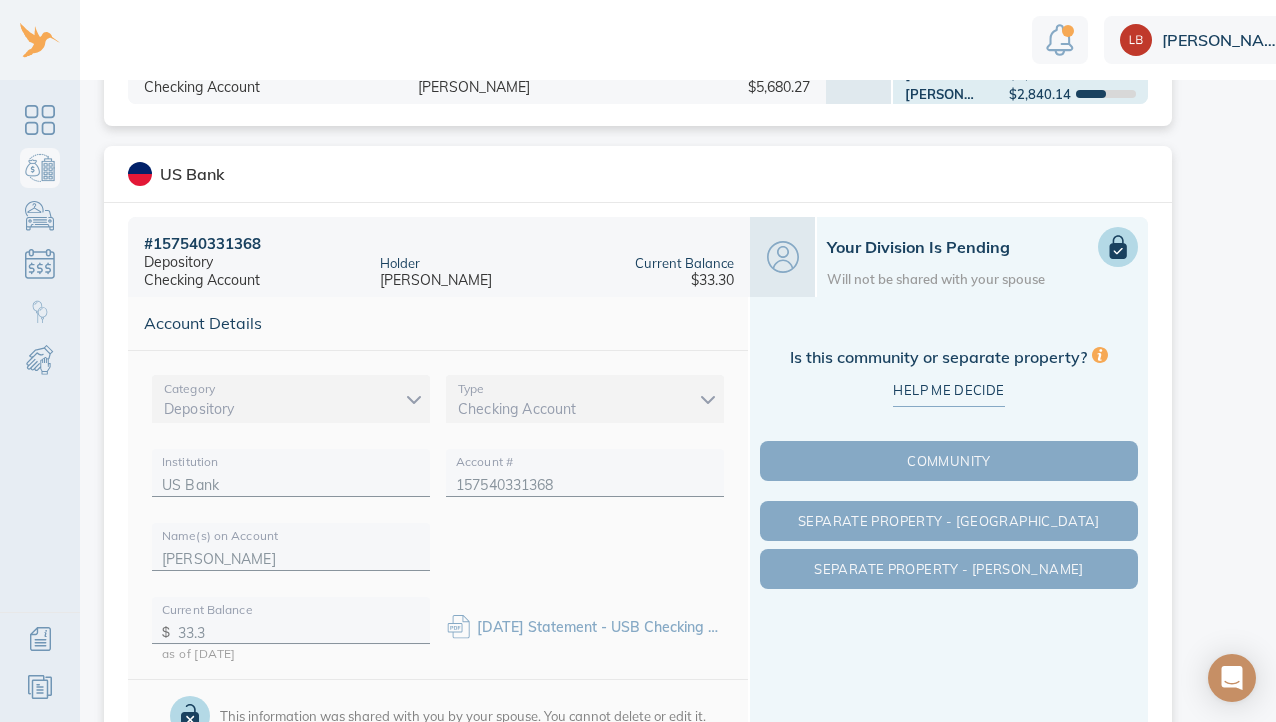 scroll, scrollTop: 1442, scrollLeft: 0, axis: vertical 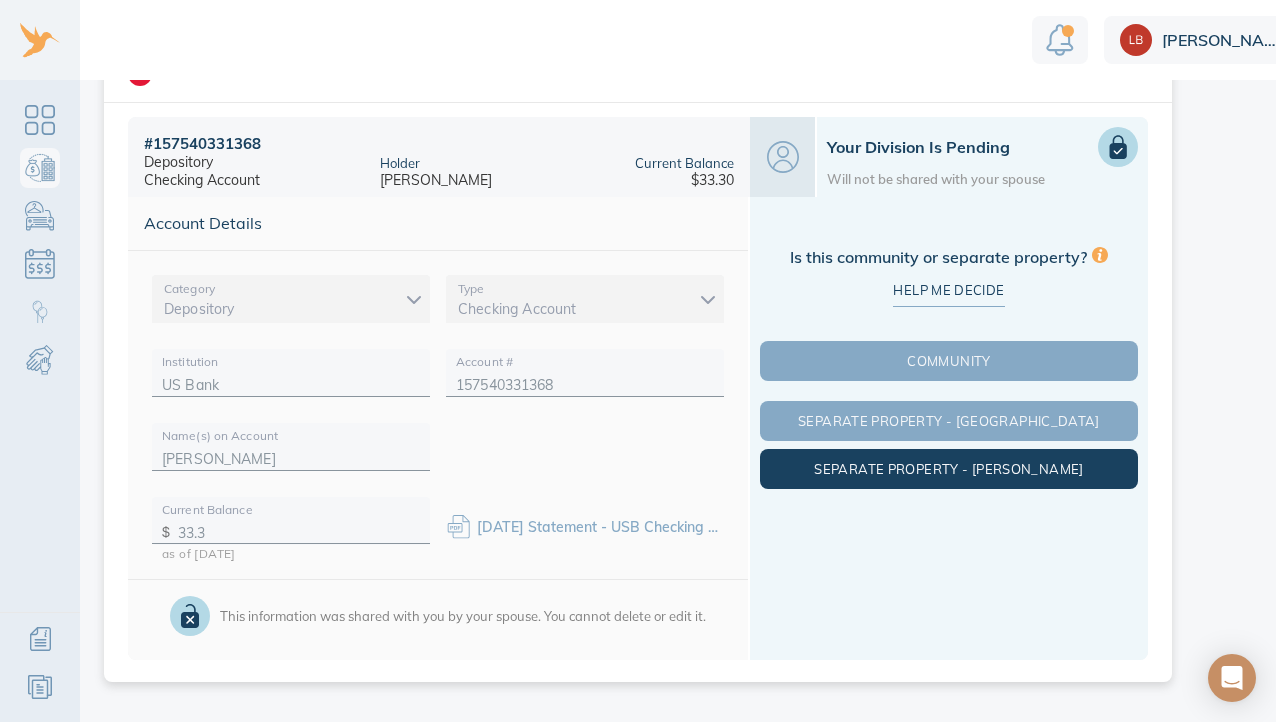 click on "Separate Property - Michael" at bounding box center (949, 469) 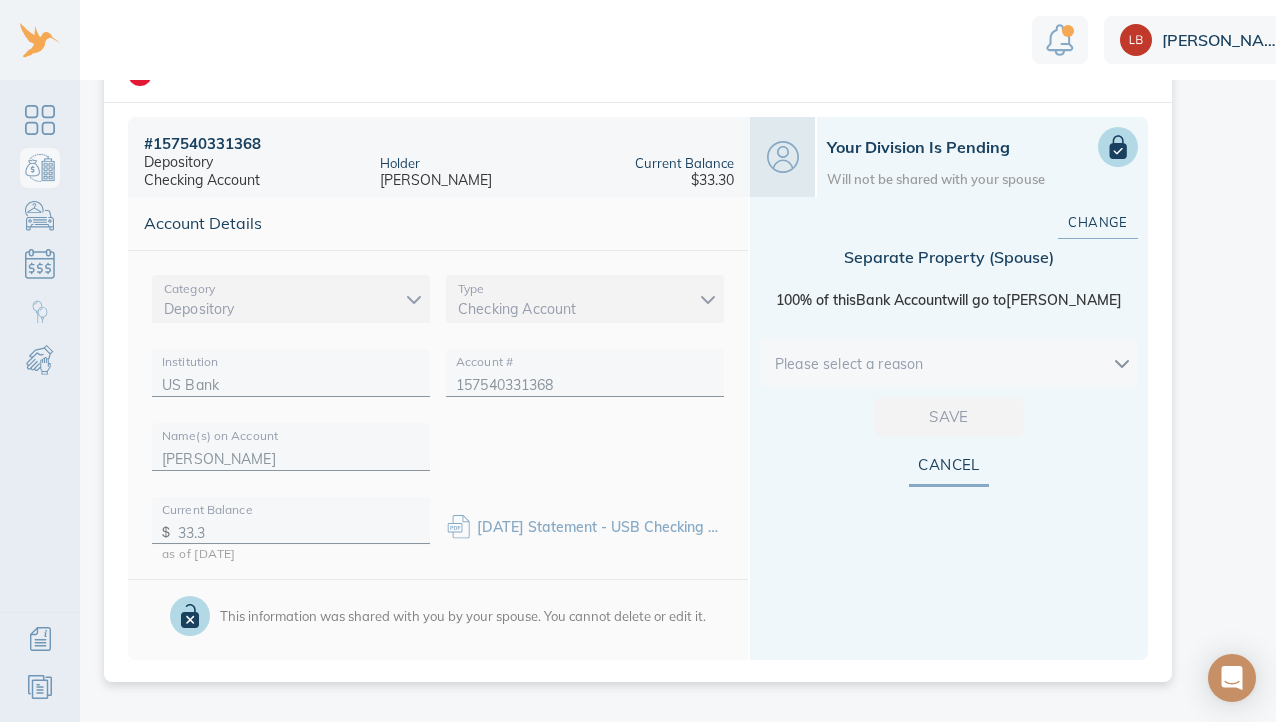 click on "Separate Property ( Spouse ) 100% of this  Bank Account  will go to  Michael Please select a reason Save" at bounding box center (949, 322) 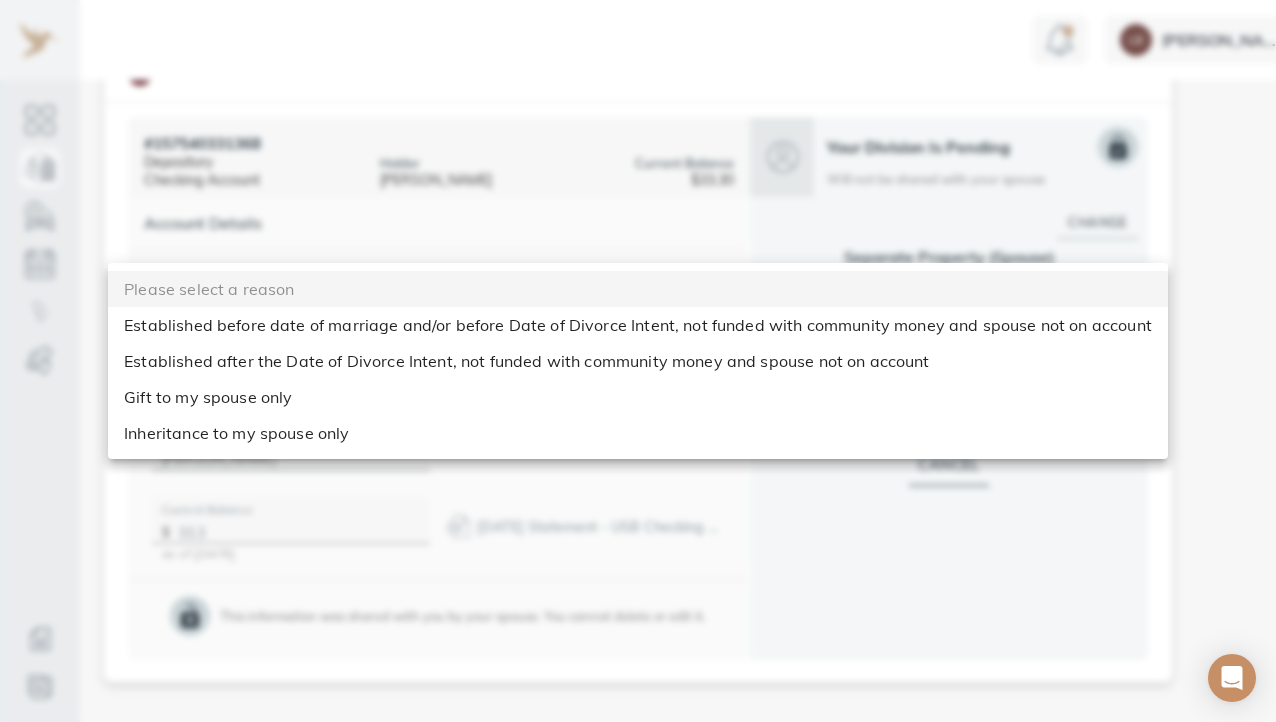 click on "Linnea
Bank & Investment Accounts This is your shared list of accounts that both you and your spouse can add to. Add Account The easiest and most accurate way to add an account is to securely import data from your financial institution. Privacy and security are our top priority. We do not store your login information. We use trusted technology to securely import data. Import Account Loading accounts please wait You can also add an account manually add manually Accounts to Review (0) Pending Divisions (1) add account Goldman Sachs # 910170398403 Depository Savings Account Holder Michael Greenzeiger Current Balance $5,864.10 Proposed Division Separate Michael Charles Schwab # 3487-6258 Investment Brokerage Account Holder Michael Greenzeiger Current Balance $676.01 Proposed Division Separate Michael Fidelity # 401(k):87886 Retirement 401k Holder Michael Greenzeiger Current Balance $512,040.31 Proposed Division Community Linnea $256,020.16 Michael $256,020.16 # 257680135 Investment Brokerage Account #" at bounding box center (683, 361) 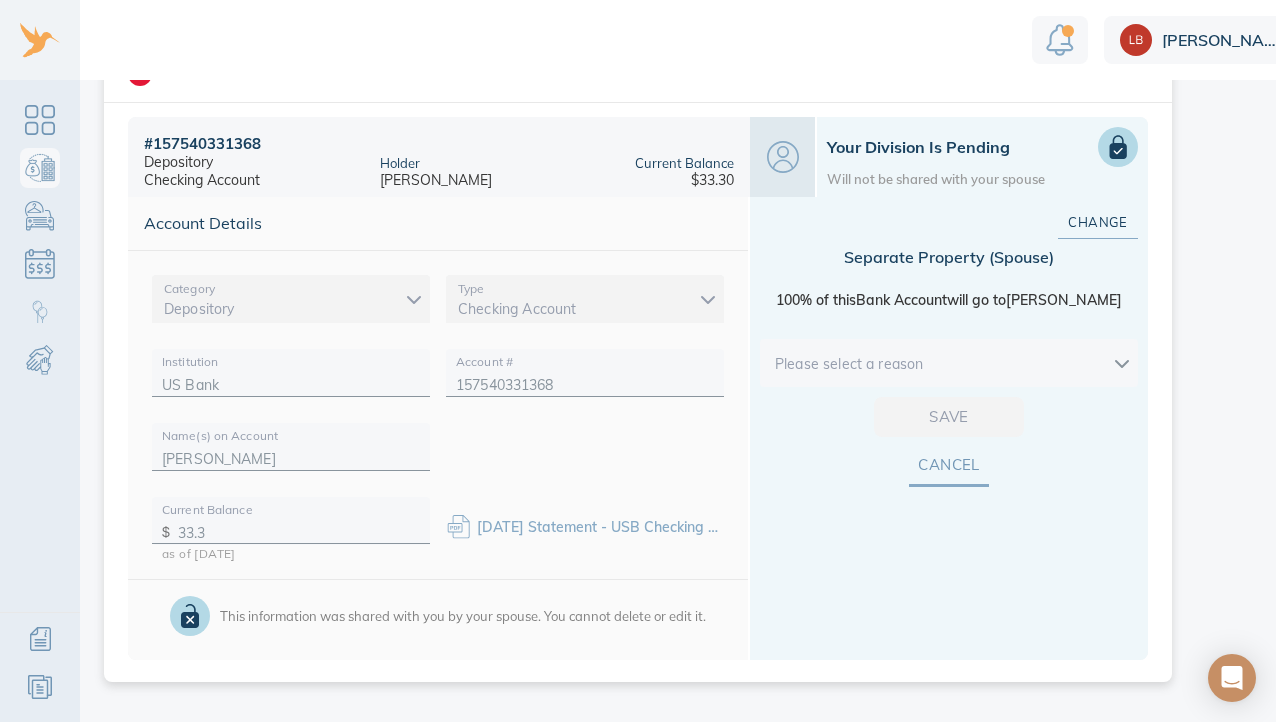 click on "Cancel" at bounding box center [949, 465] 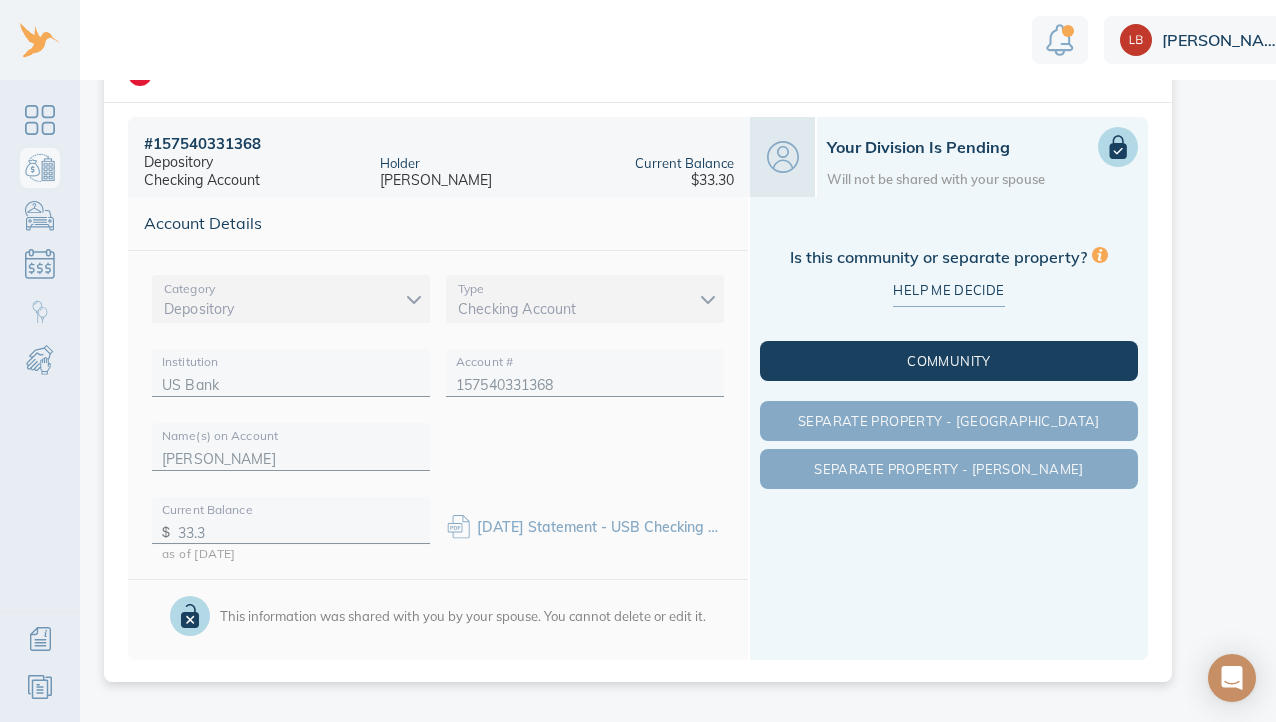 click on "Community" at bounding box center [949, 361] 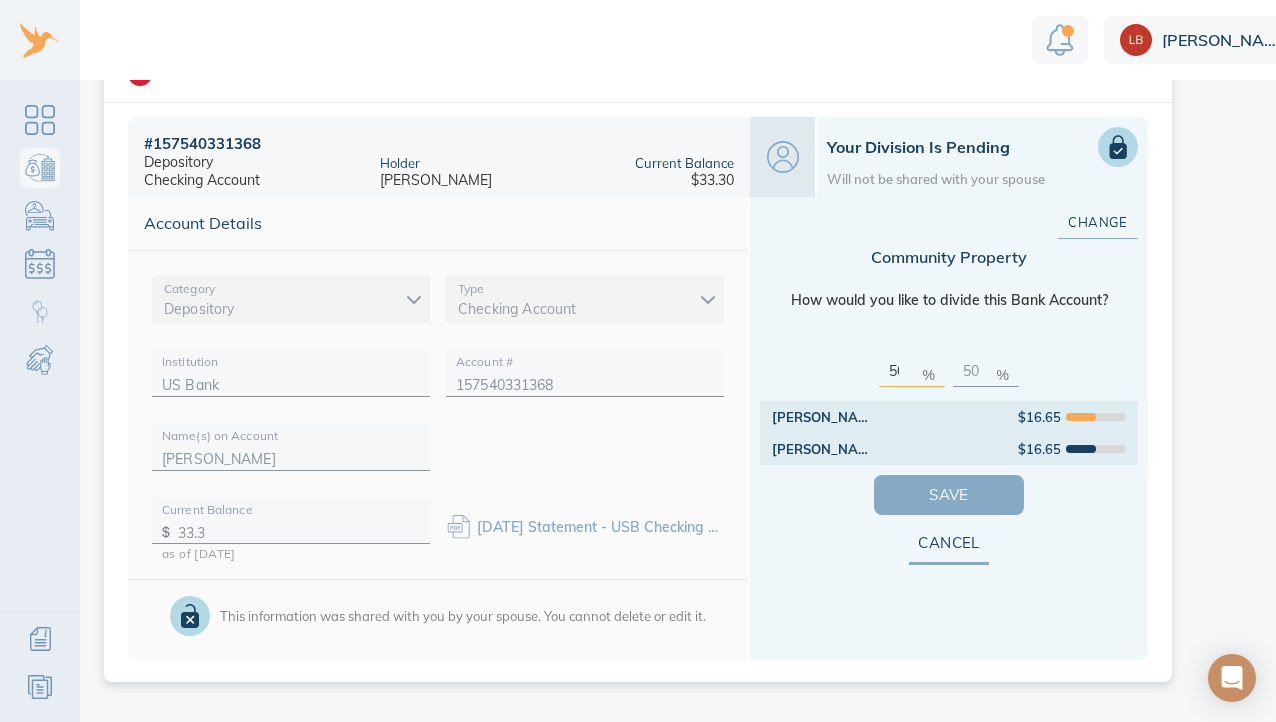 click on "Save" at bounding box center (949, 495) 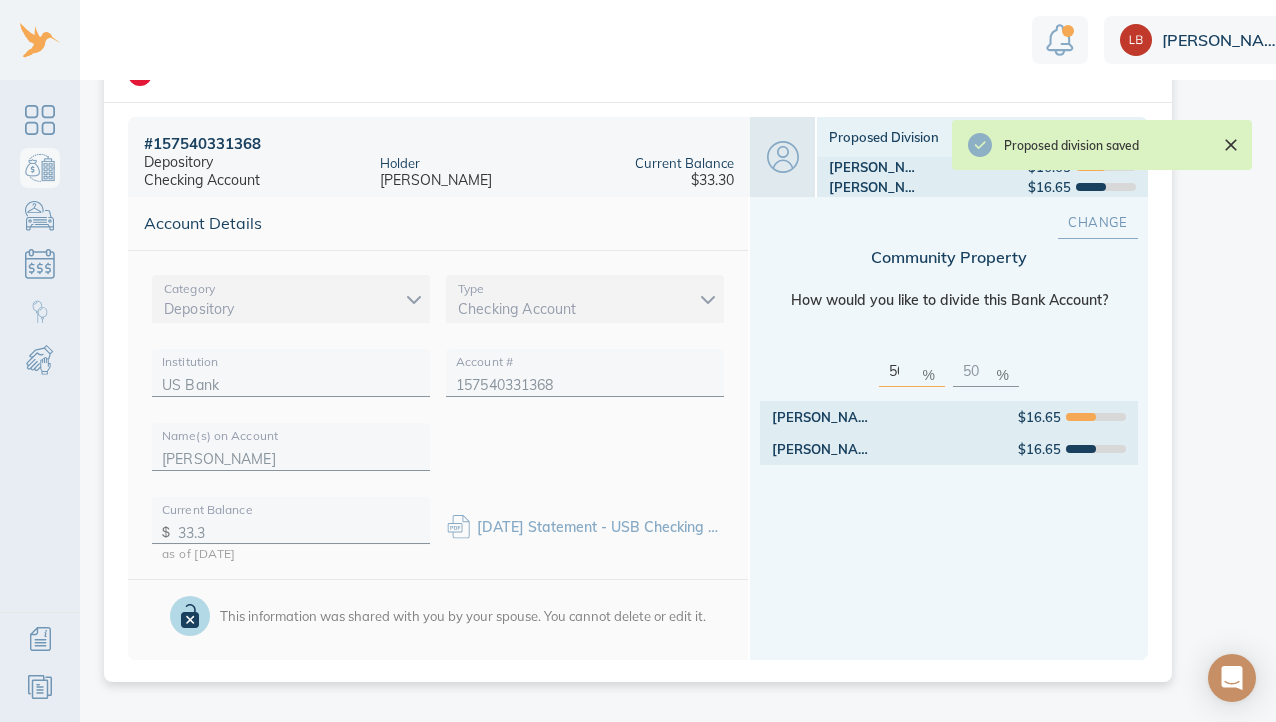click on "Change" at bounding box center (1098, 222) 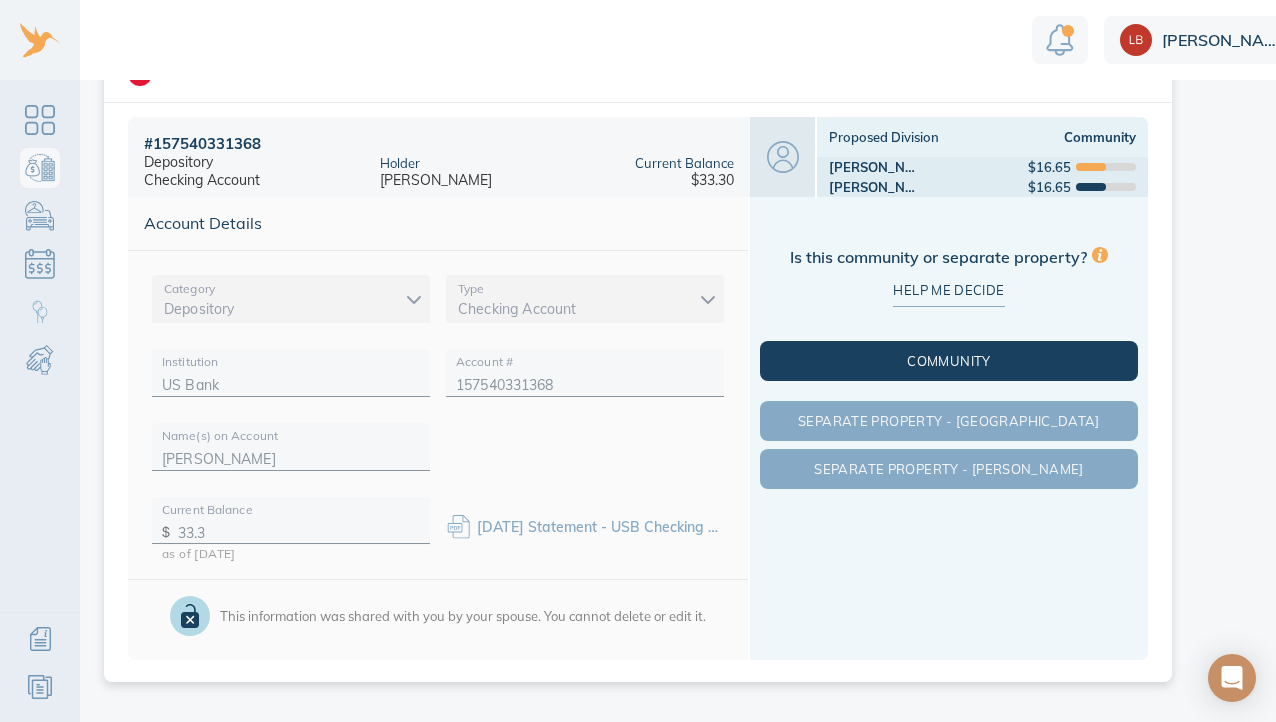 click on "Community" at bounding box center (949, 361) 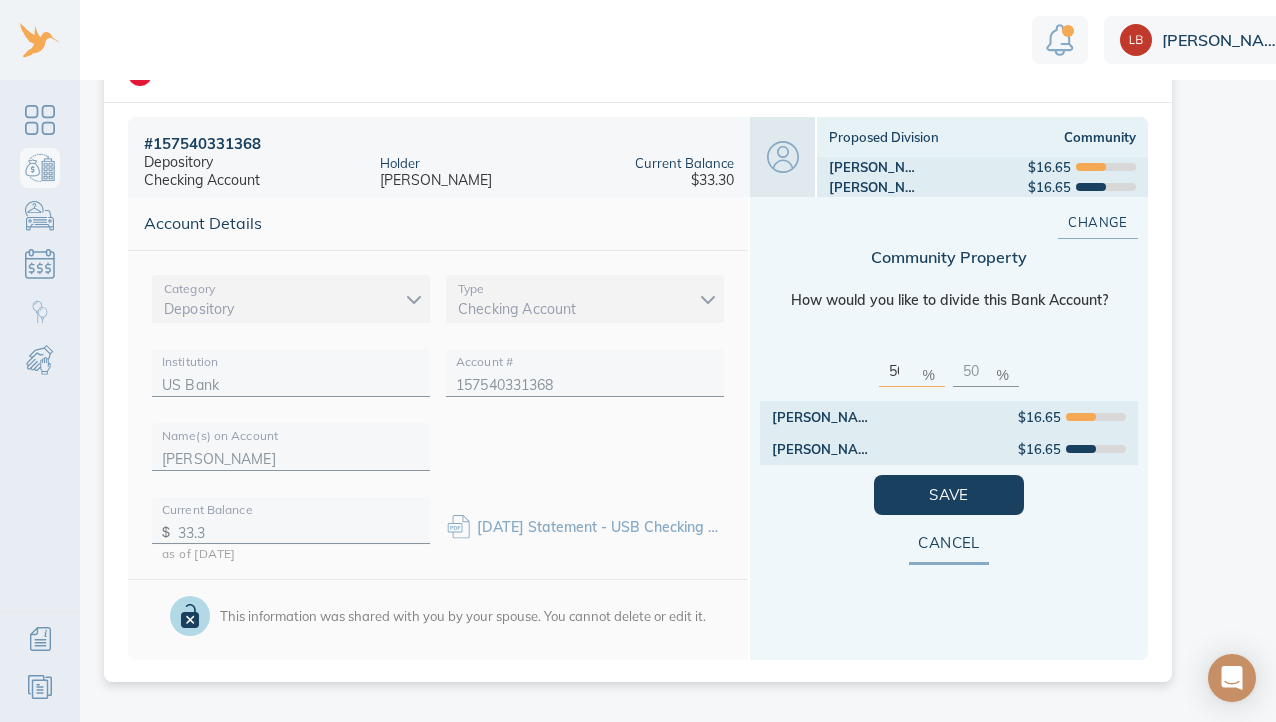drag, startPoint x: 907, startPoint y: 355, endPoint x: 880, endPoint y: 355, distance: 27 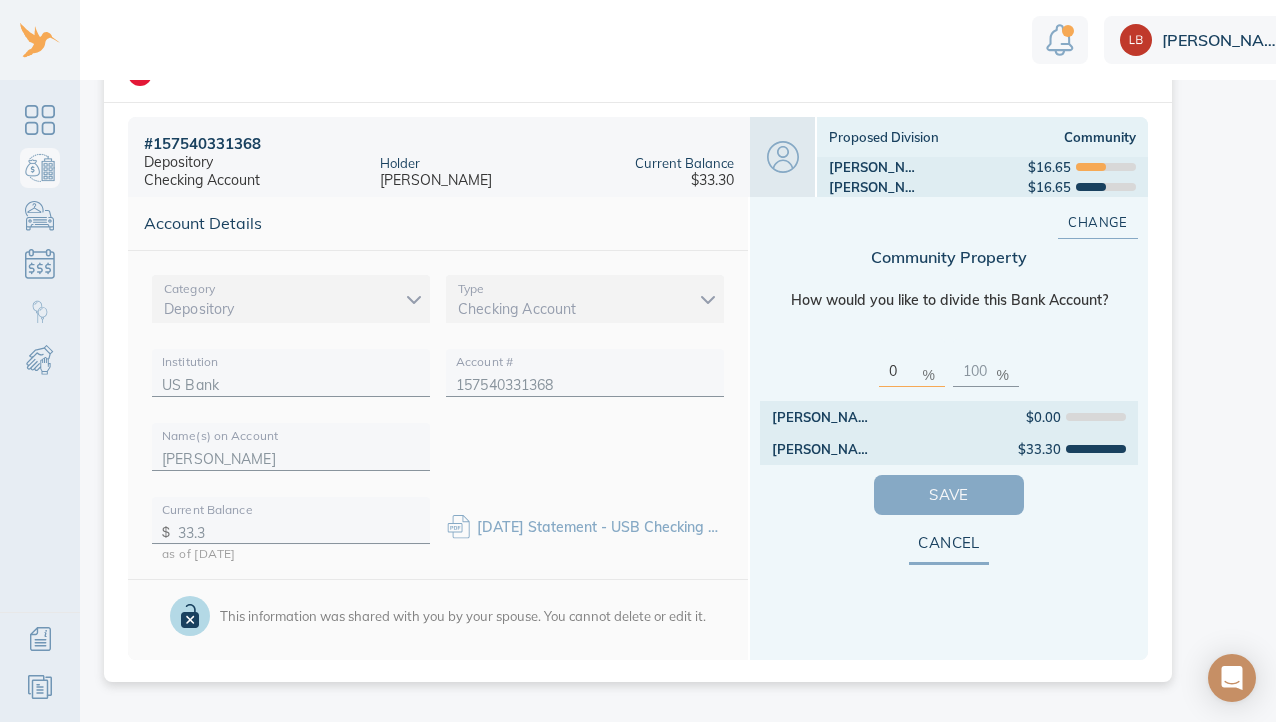 type on "0" 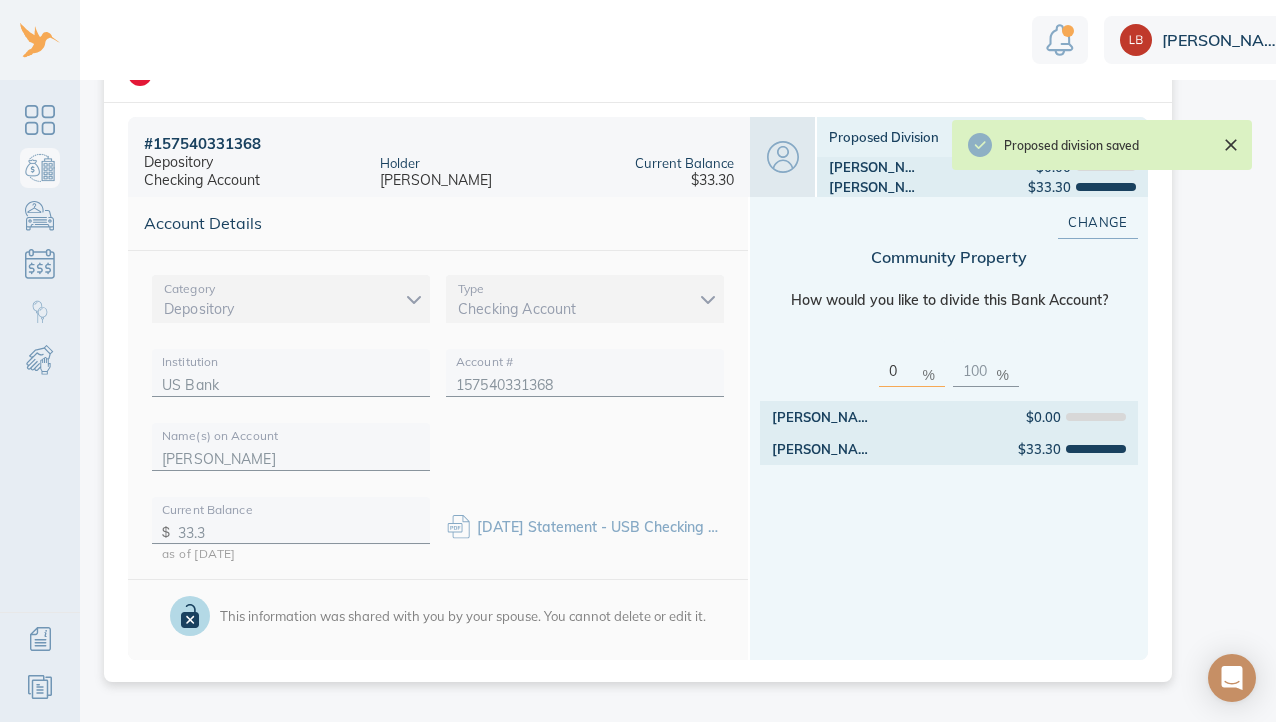 click 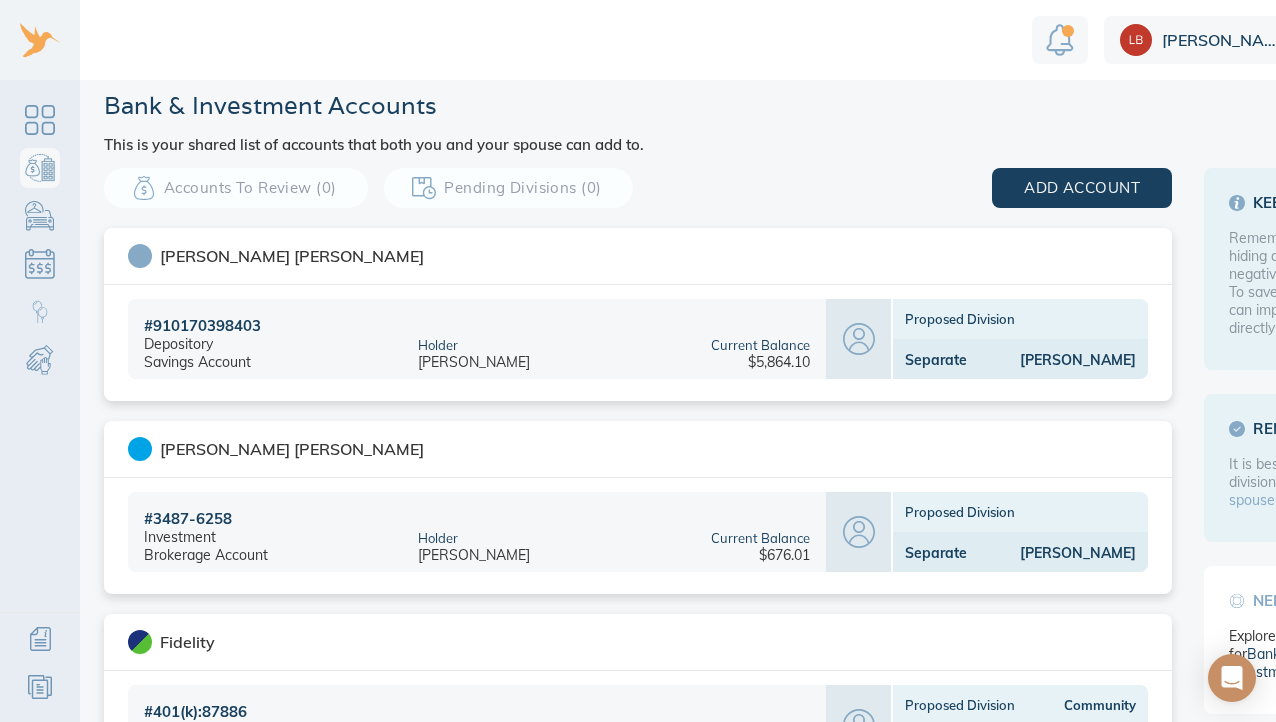 scroll, scrollTop: 19, scrollLeft: 0, axis: vertical 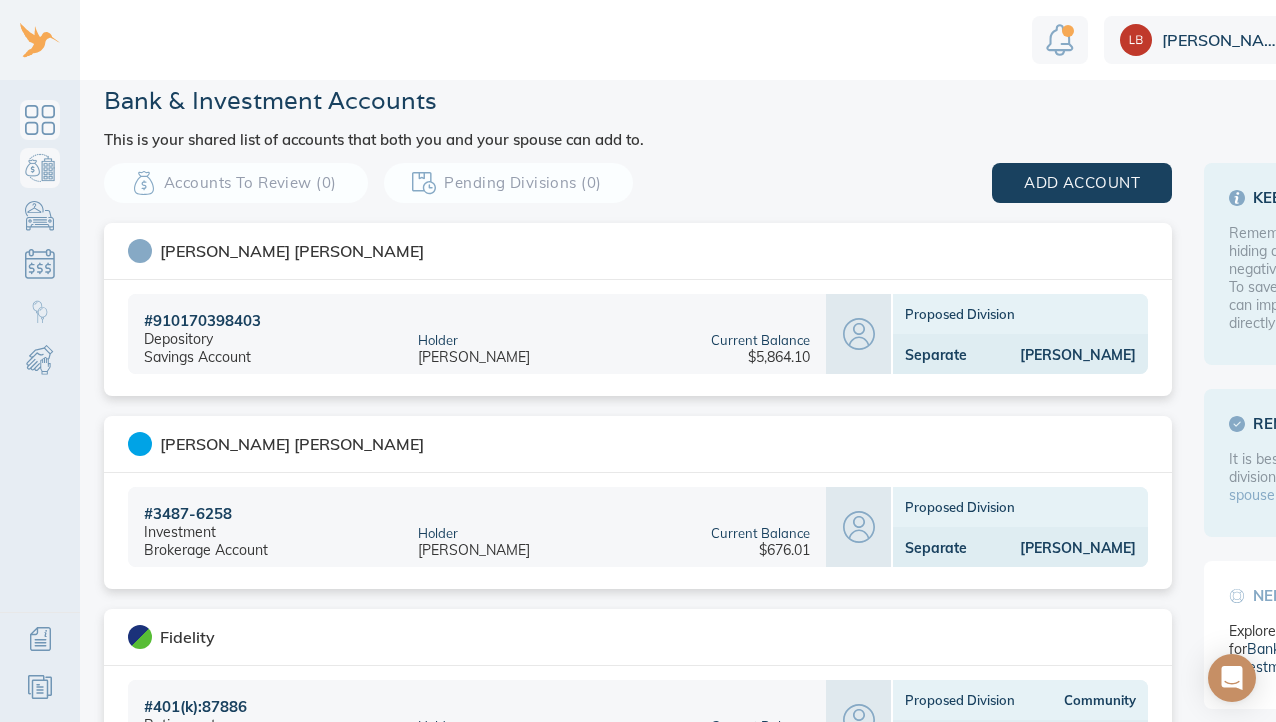 click at bounding box center [40, 120] 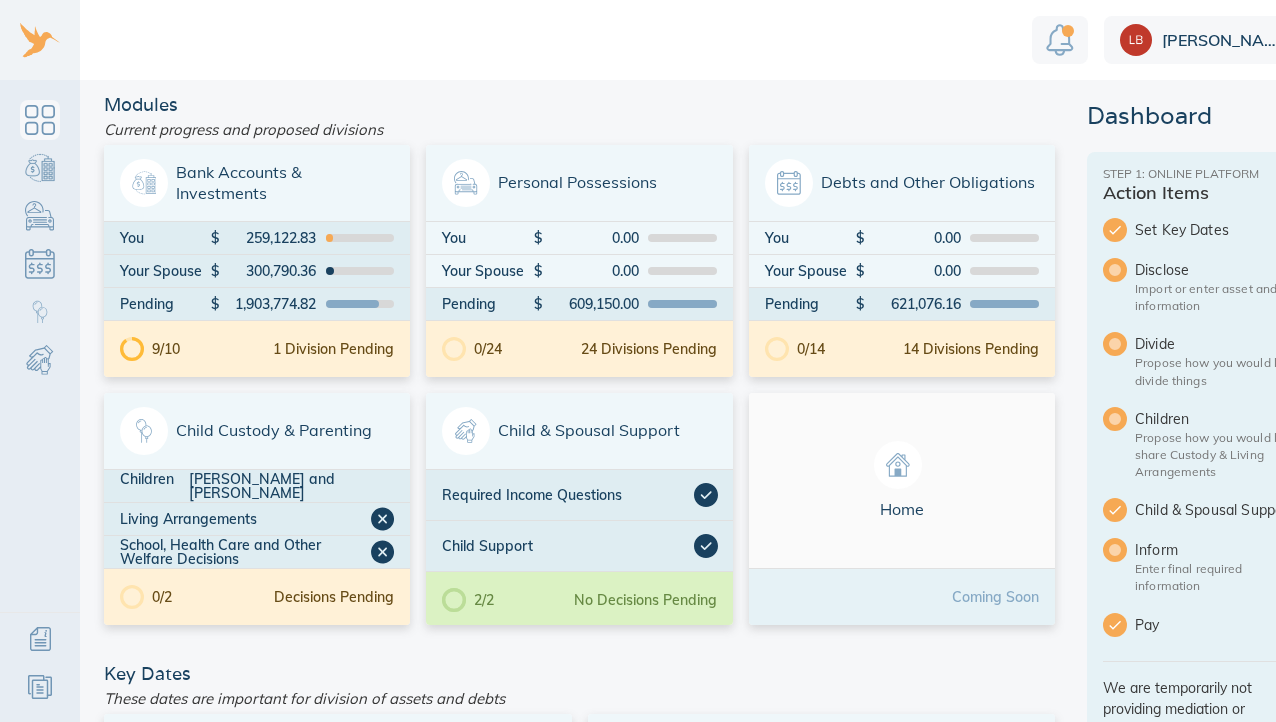 scroll, scrollTop: 0, scrollLeft: 0, axis: both 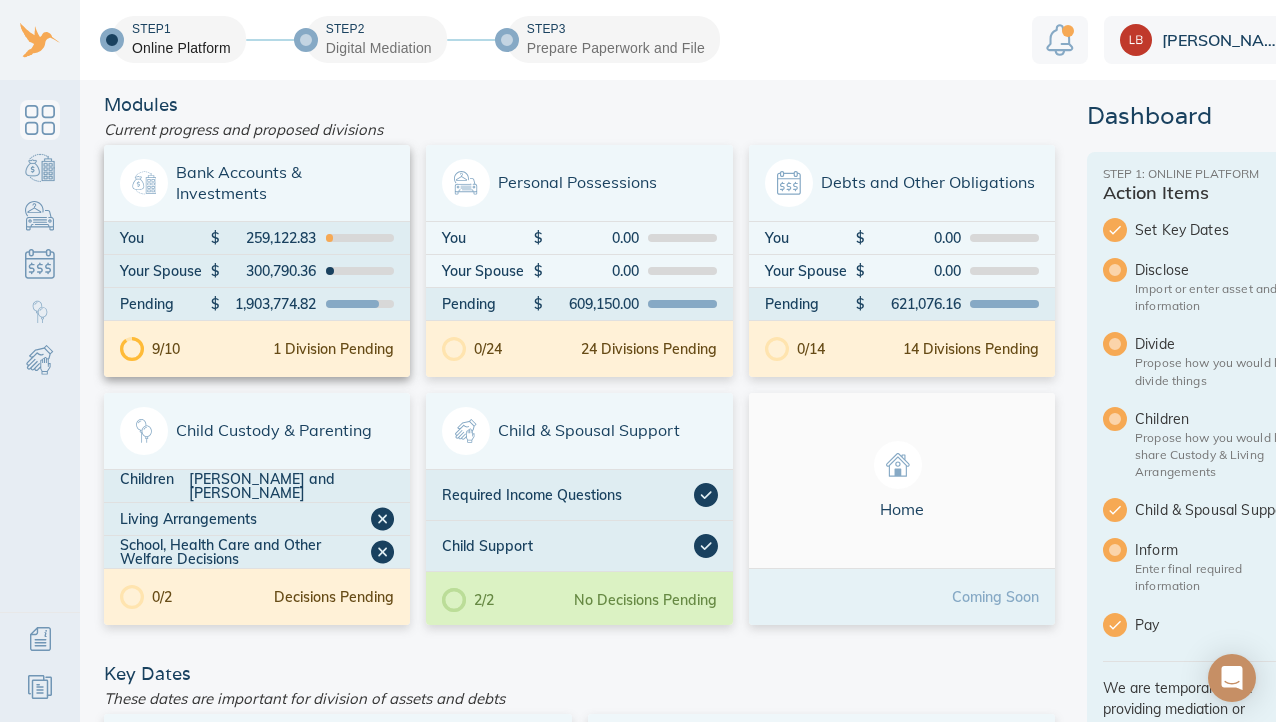 click on "9/10 1 Division Pending" at bounding box center (257, 349) 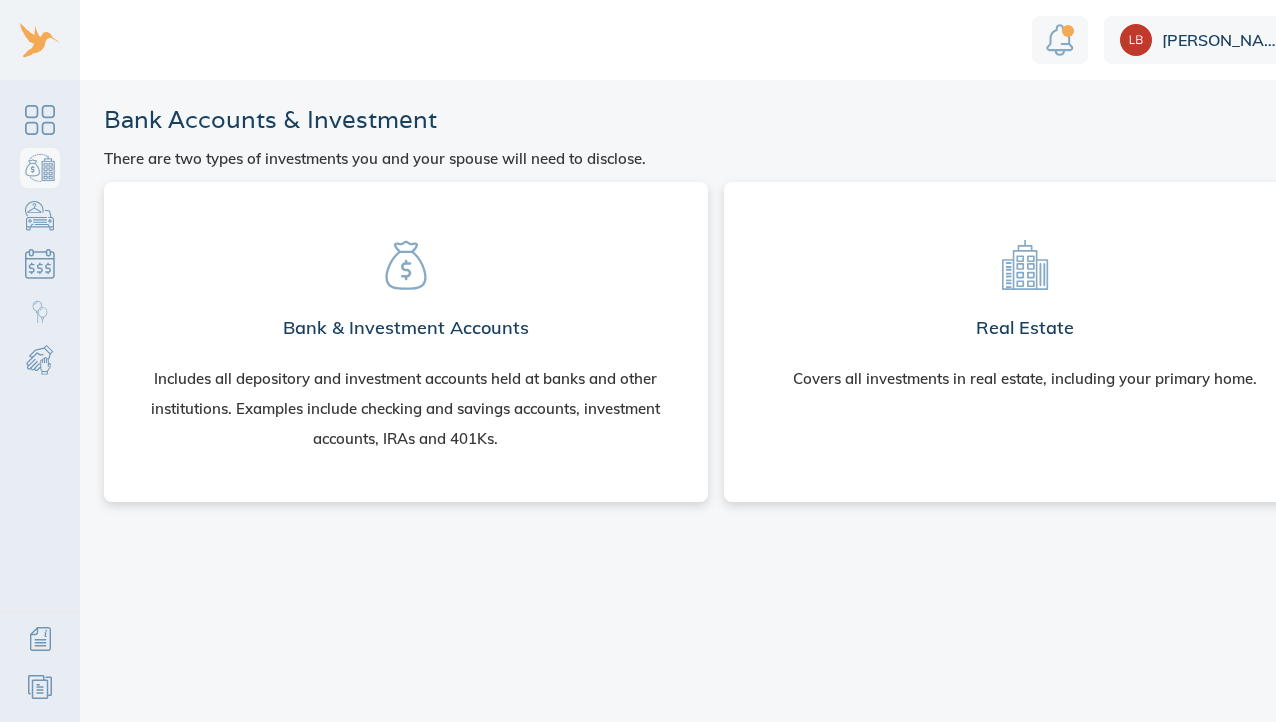 scroll, scrollTop: 0, scrollLeft: 0, axis: both 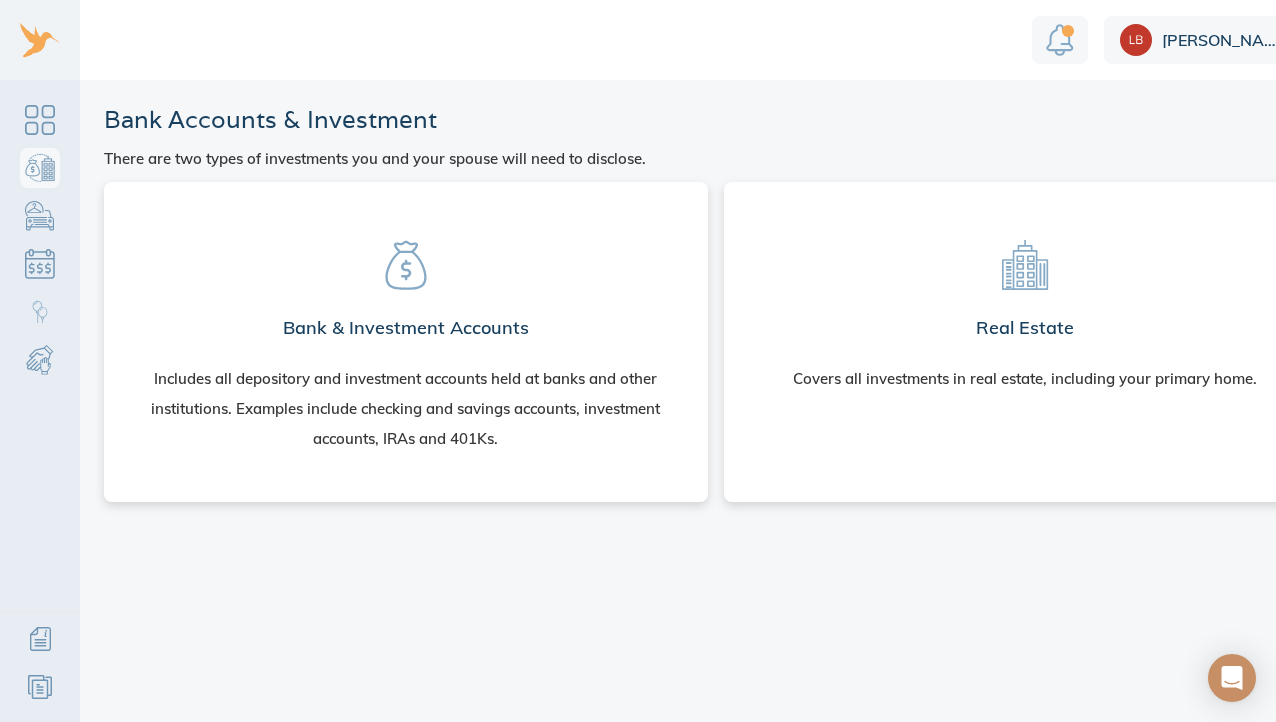 click 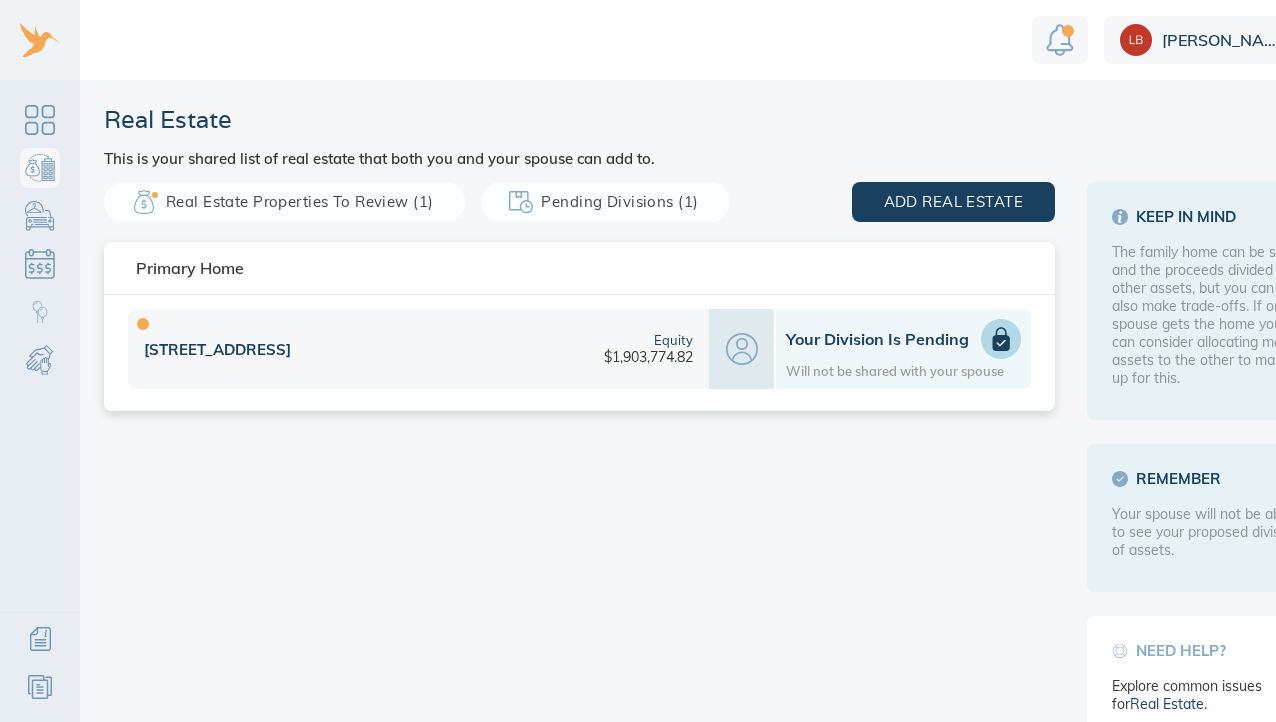 scroll, scrollTop: 0, scrollLeft: 0, axis: both 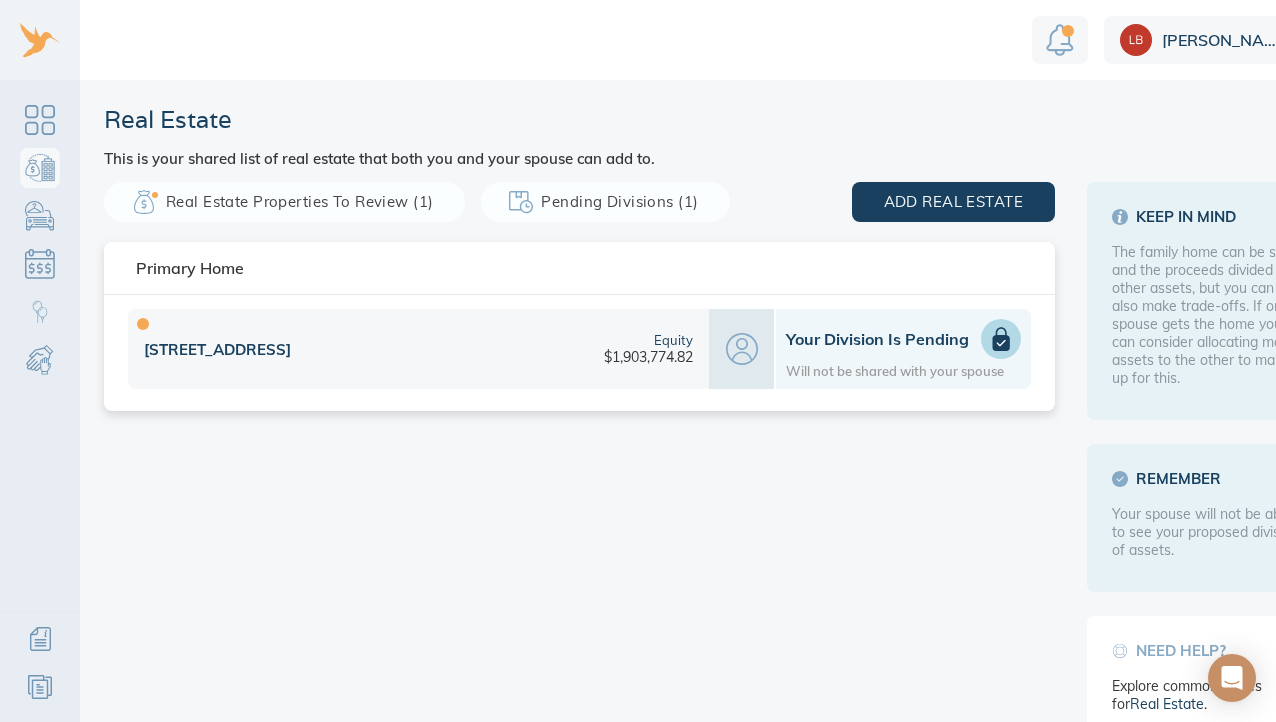 click 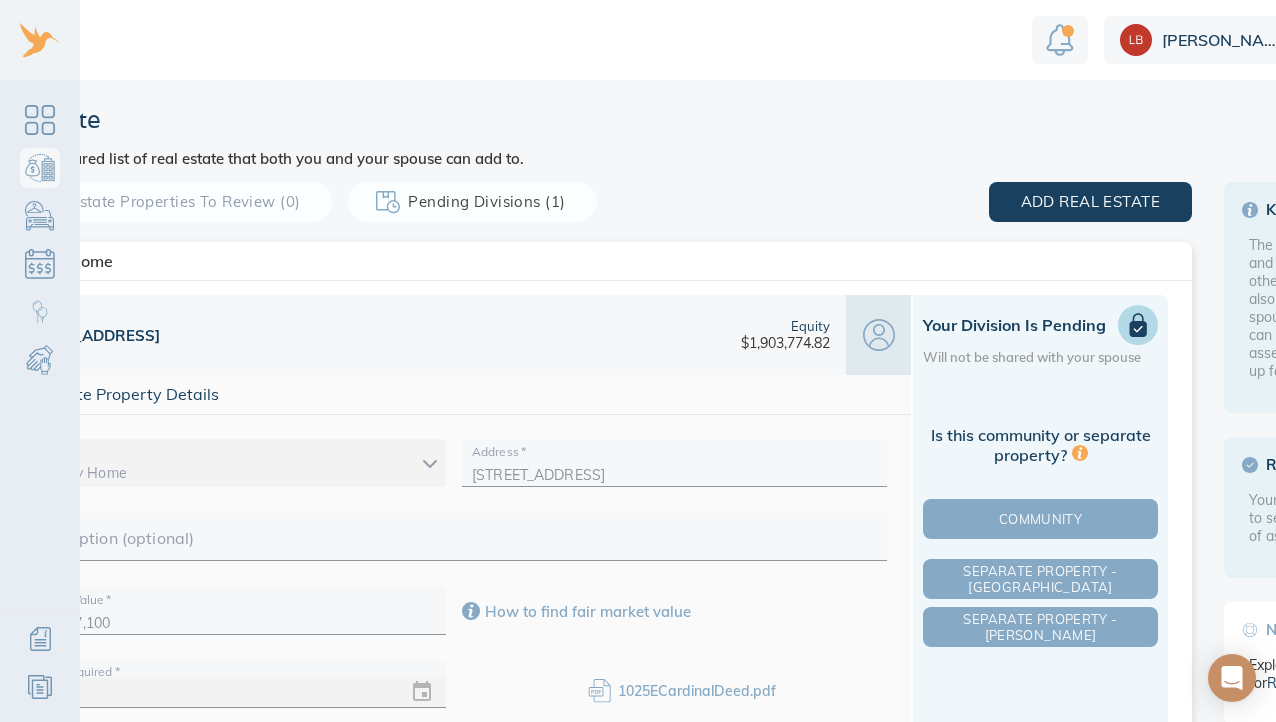 scroll, scrollTop: 0, scrollLeft: 150, axis: horizontal 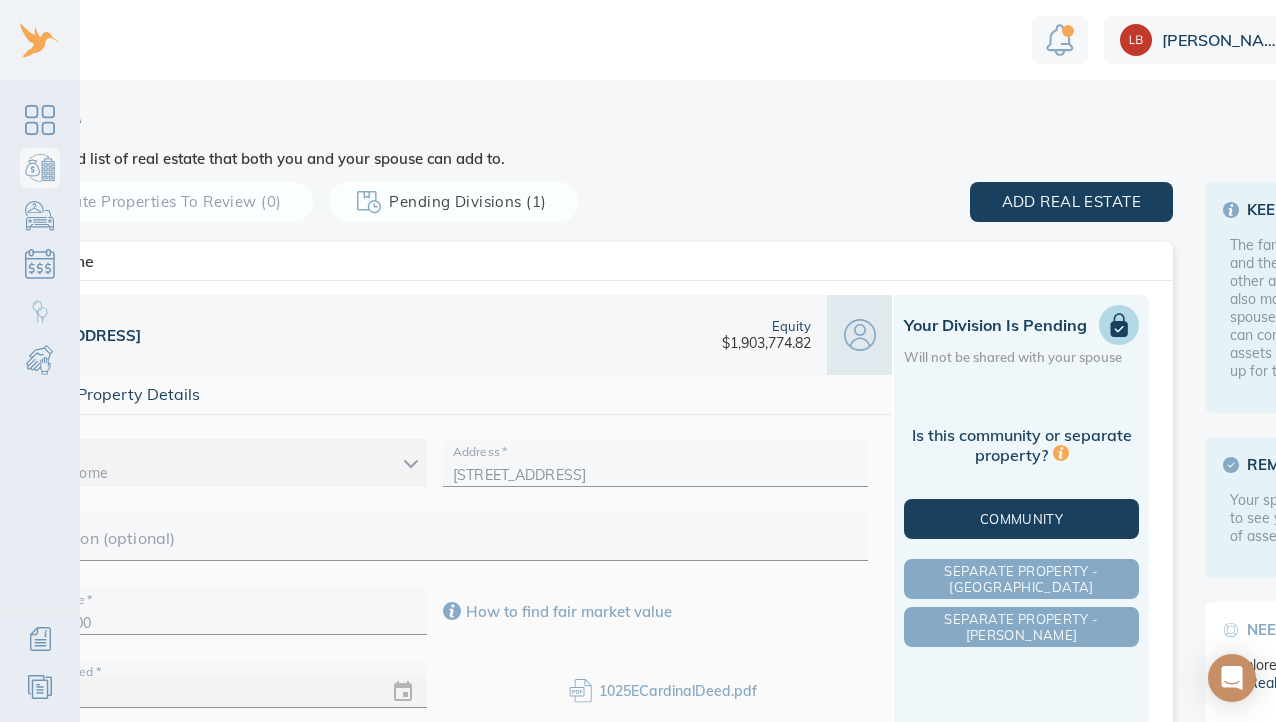 click on "Community" at bounding box center [1021, 519] 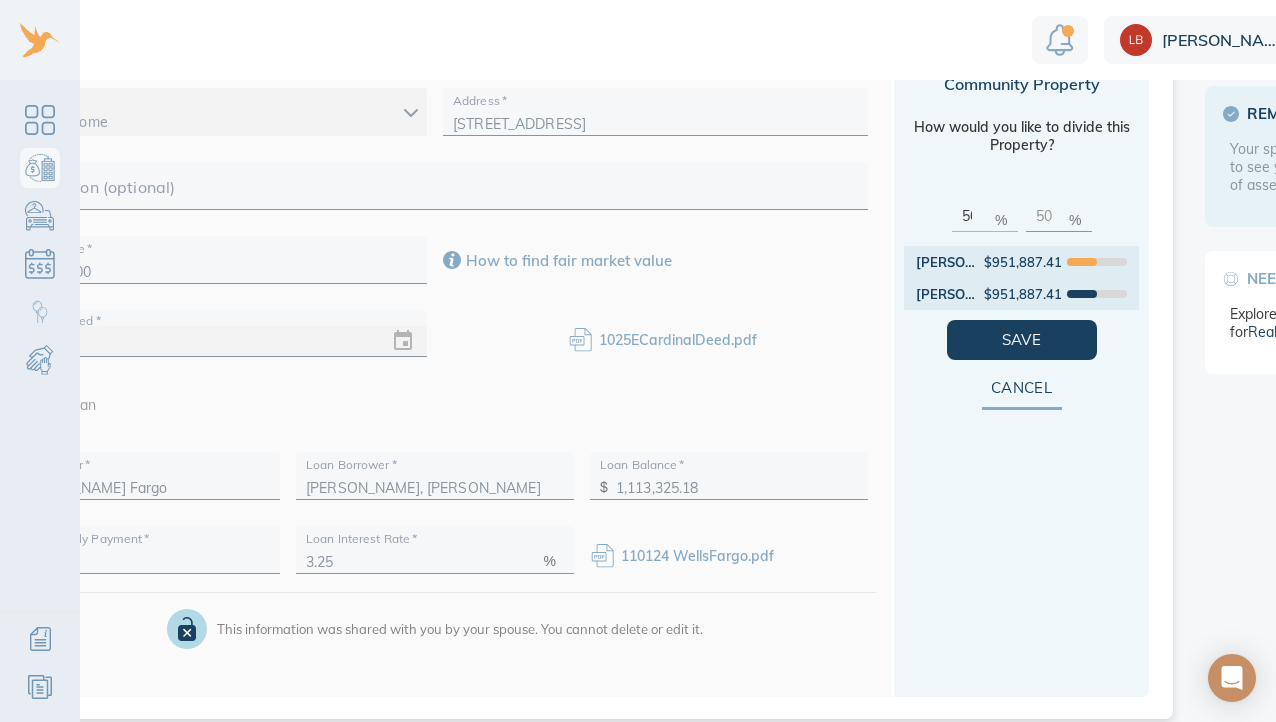 scroll, scrollTop: 385, scrollLeft: 150, axis: both 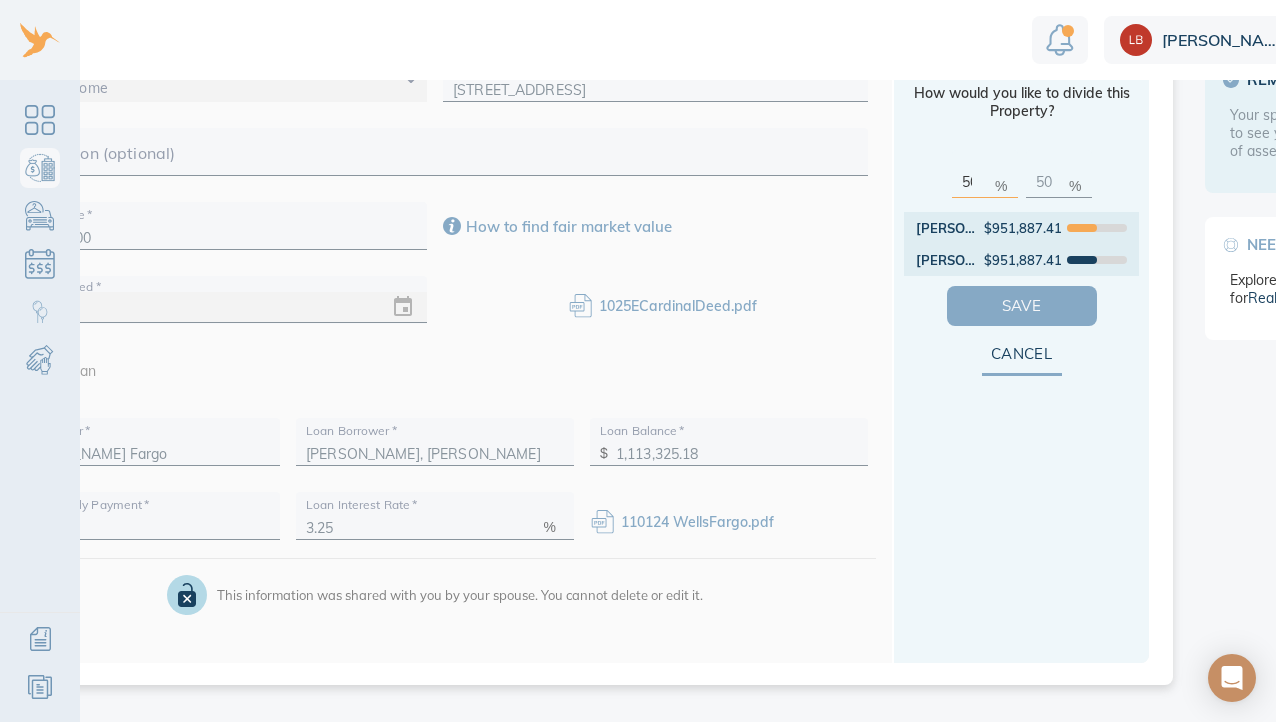 click on "Save" at bounding box center [1022, 306] 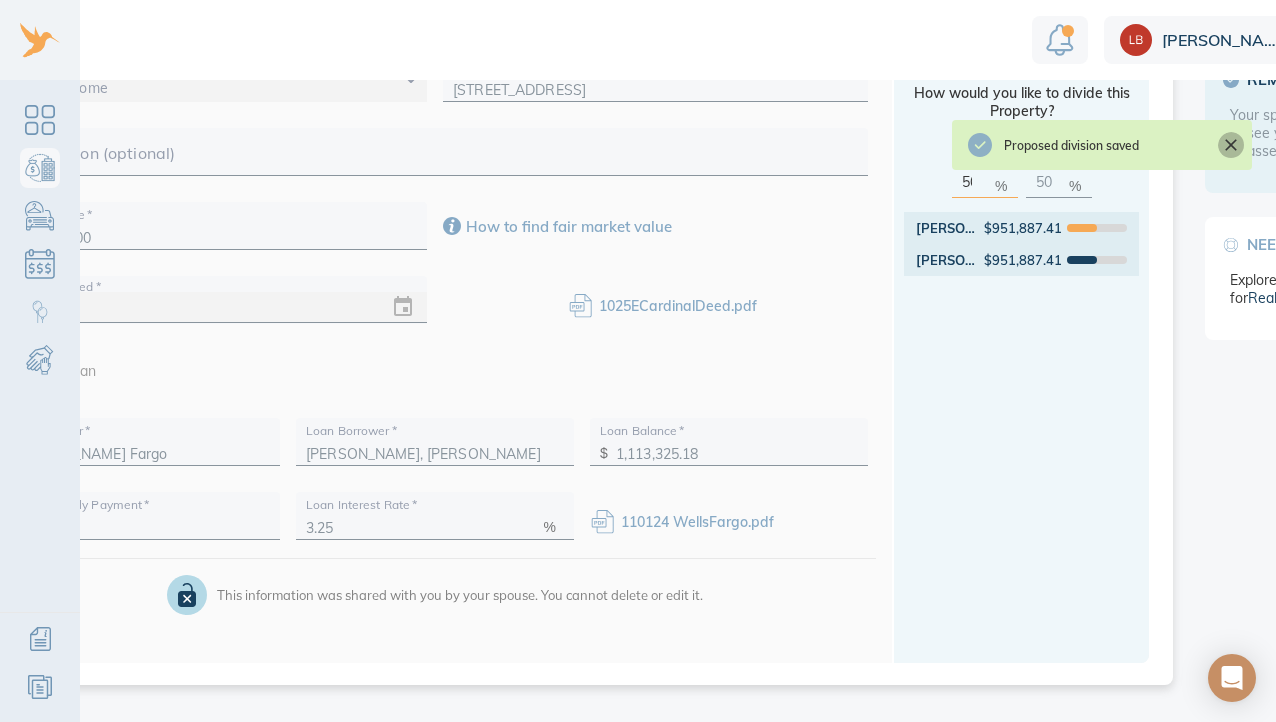 click 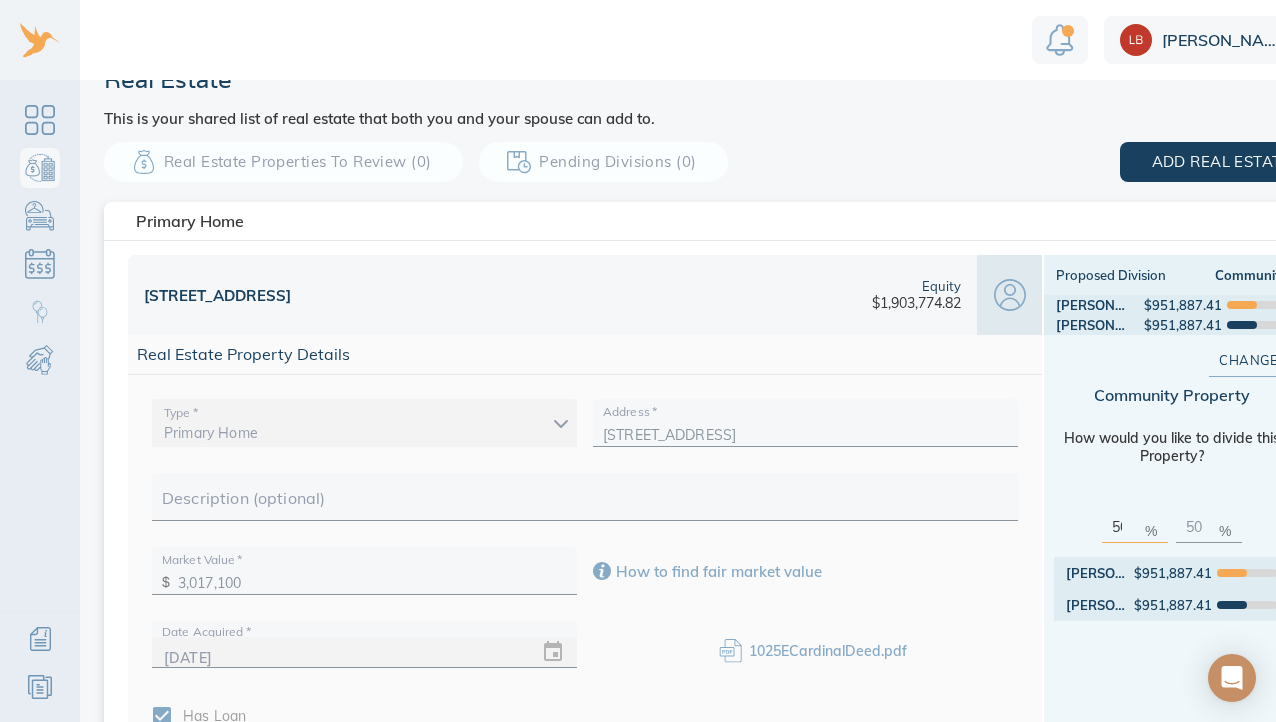 scroll, scrollTop: 36, scrollLeft: 0, axis: vertical 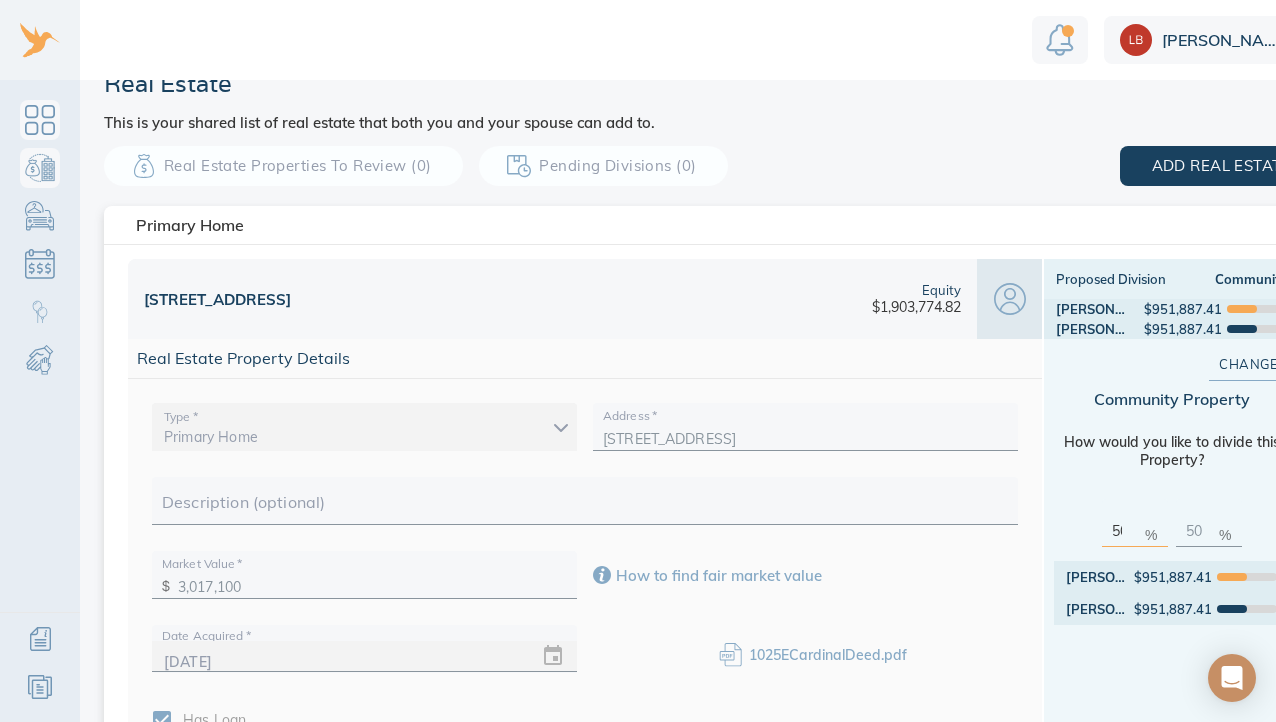 click at bounding box center (40, 120) 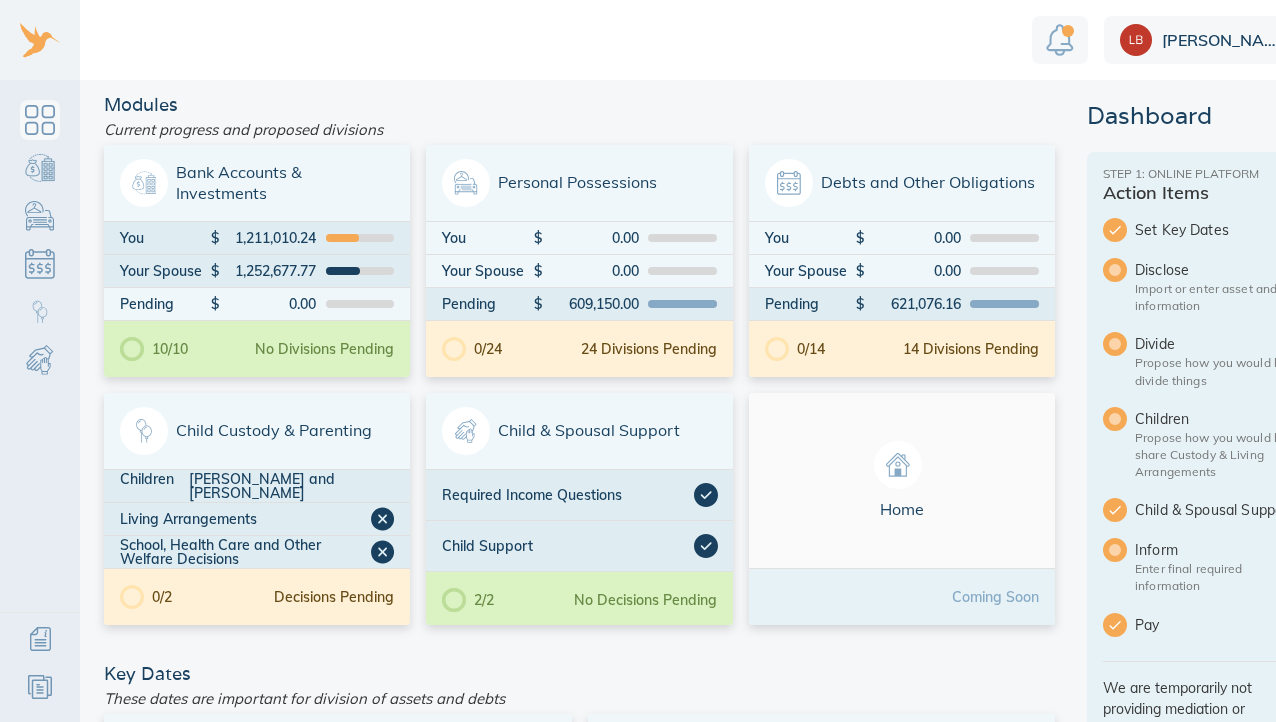 scroll, scrollTop: 0, scrollLeft: 0, axis: both 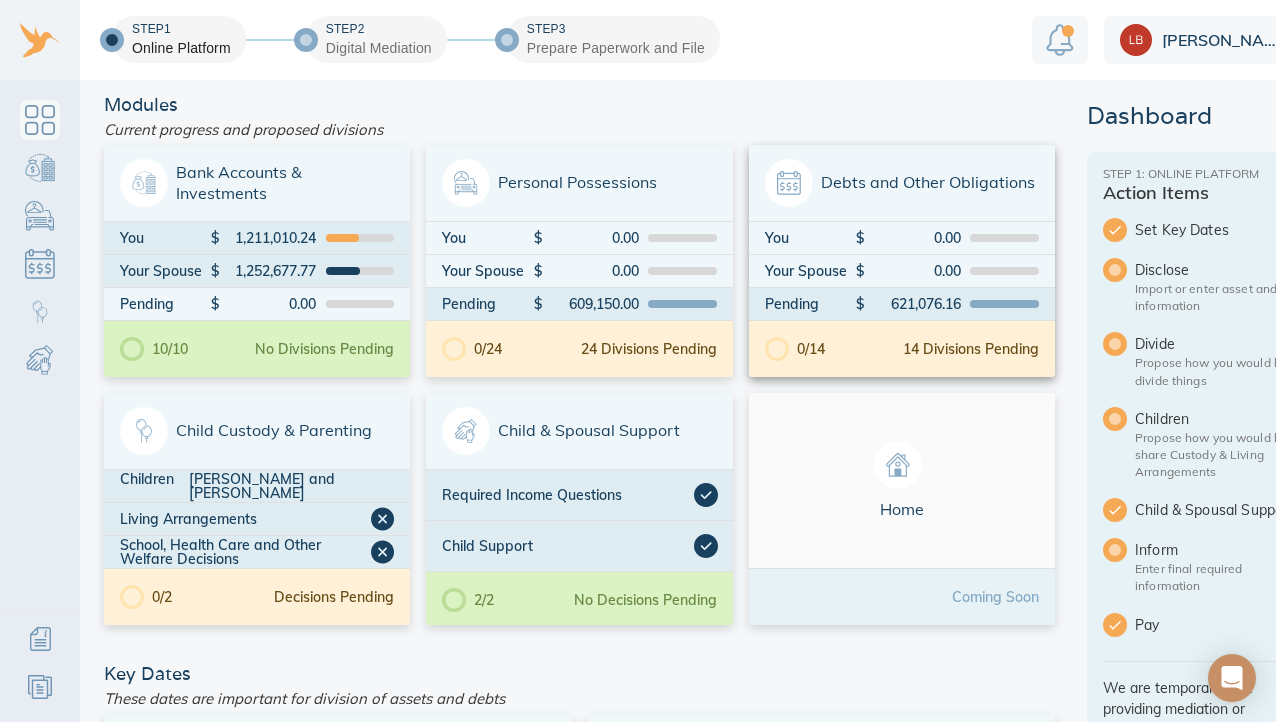 click on "0/14 14 Divisions Pending" at bounding box center [902, 349] 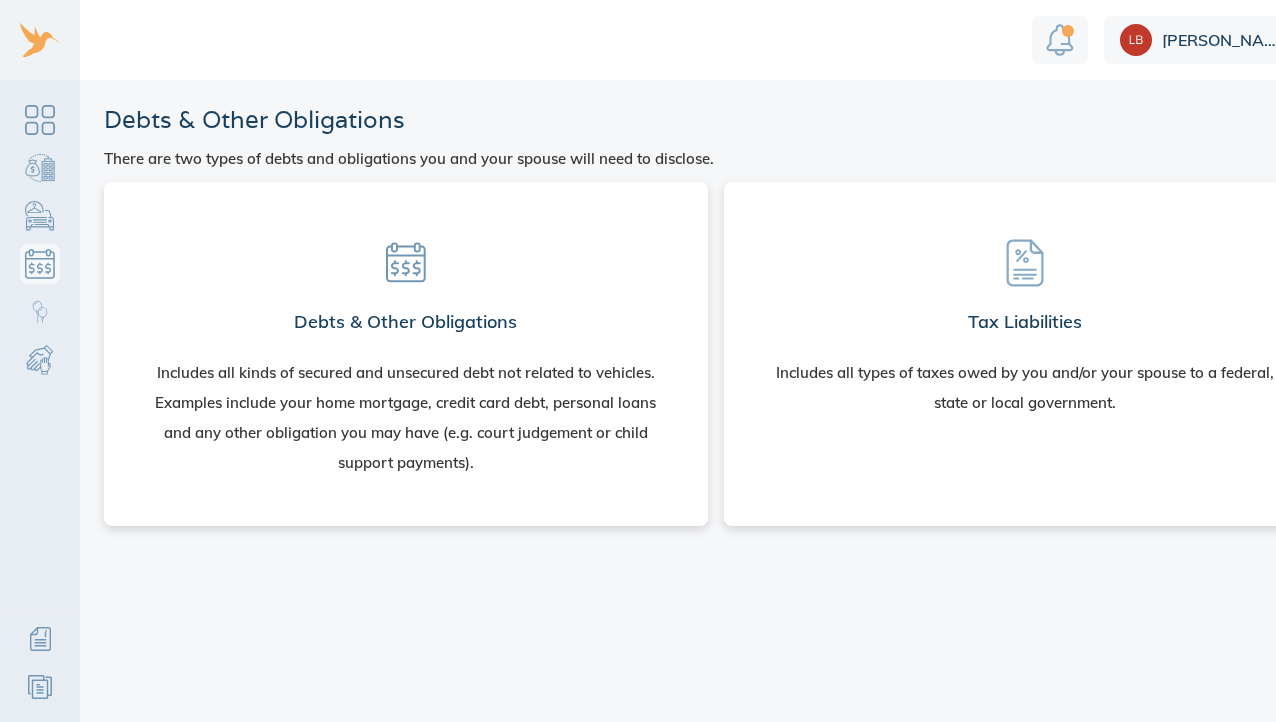 scroll, scrollTop: 0, scrollLeft: 0, axis: both 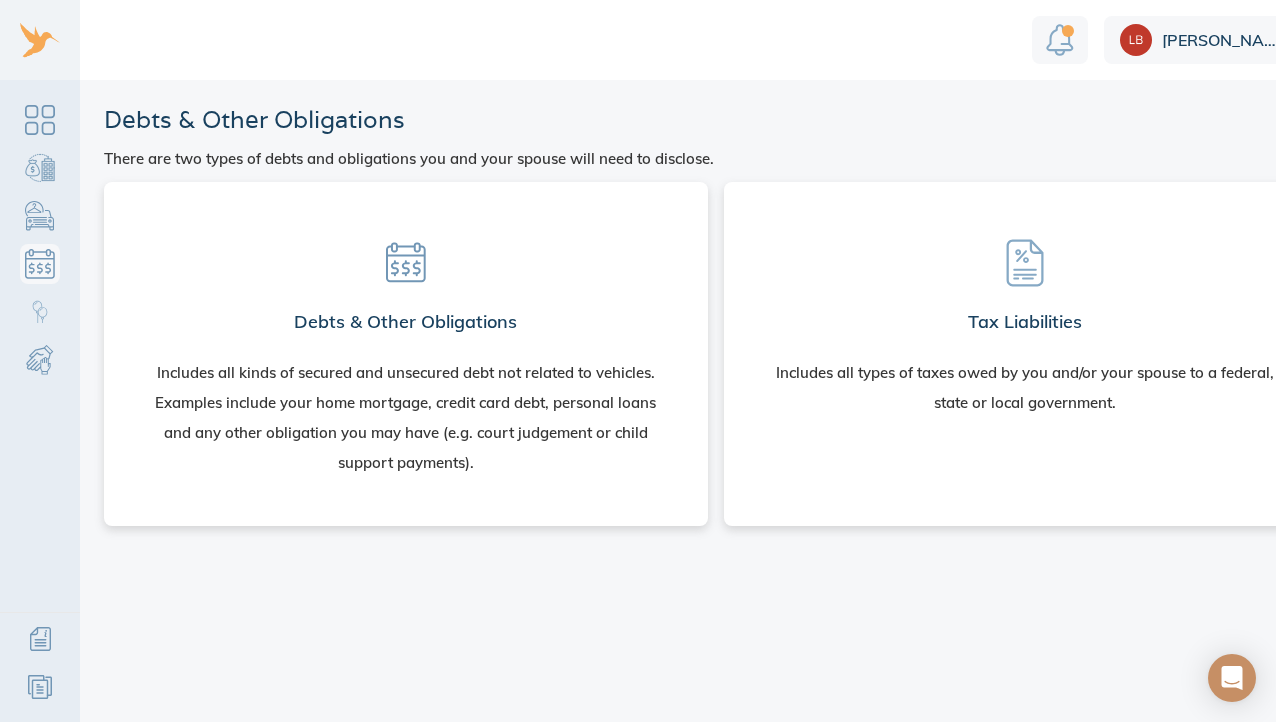 click on "Debts & Other Obligations Includes all kinds of secured and unsecured debt not related to vehicles. Examples include your home mortgage, credit card debt, personal loans and any other obligation you may have (e.g. court judgement or child support payments)." at bounding box center [406, 350] 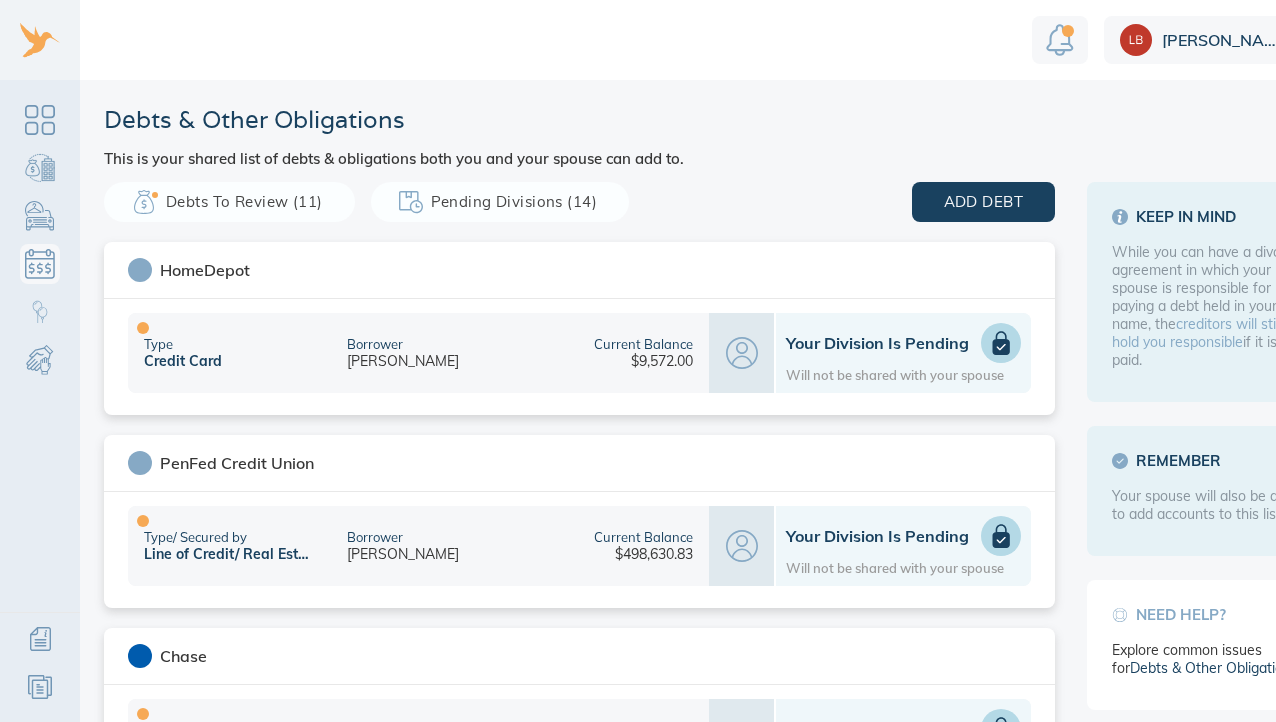 scroll, scrollTop: 0, scrollLeft: 0, axis: both 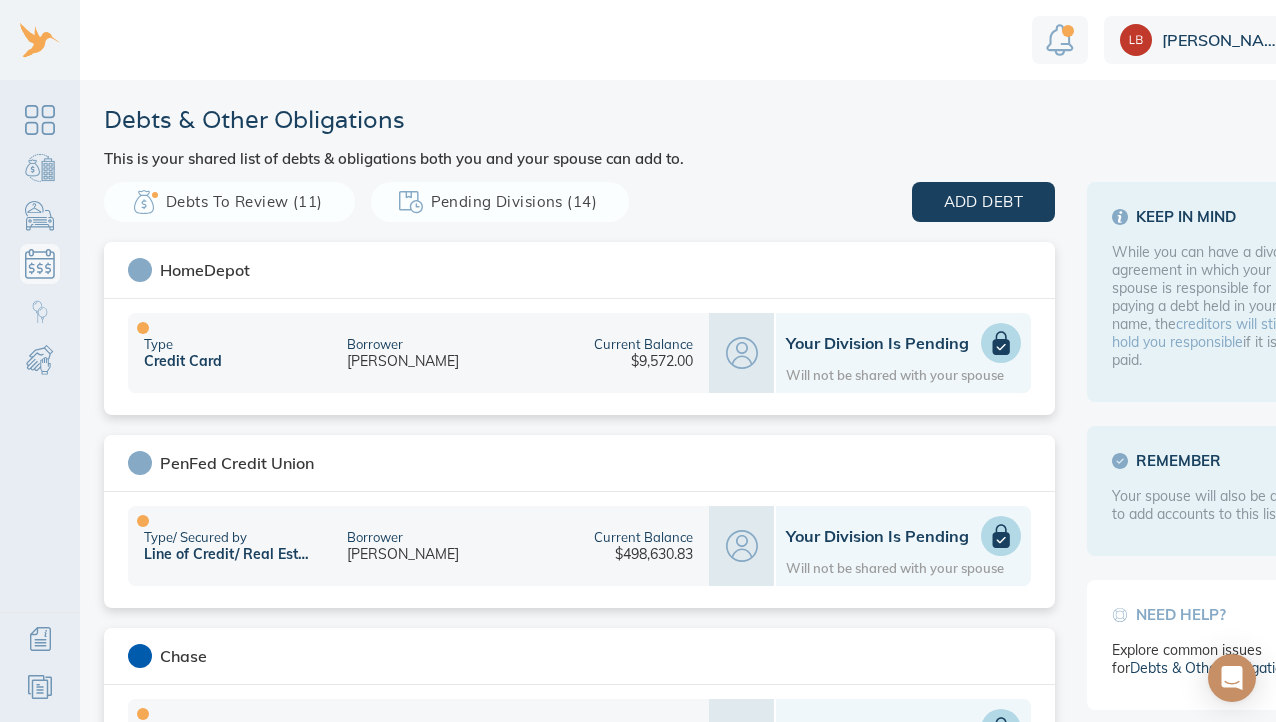 click on "Your Division is Pending Will not be shared with your spouse" at bounding box center (903, 353) 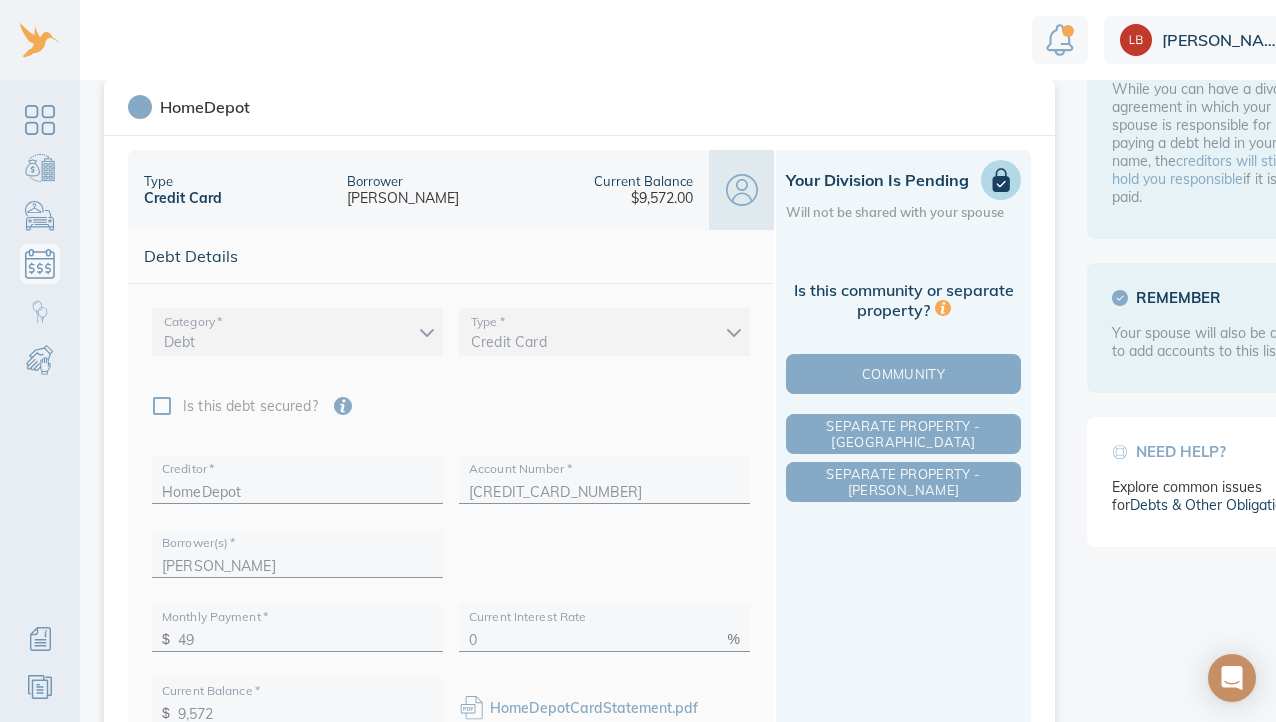 scroll, scrollTop: 171, scrollLeft: 0, axis: vertical 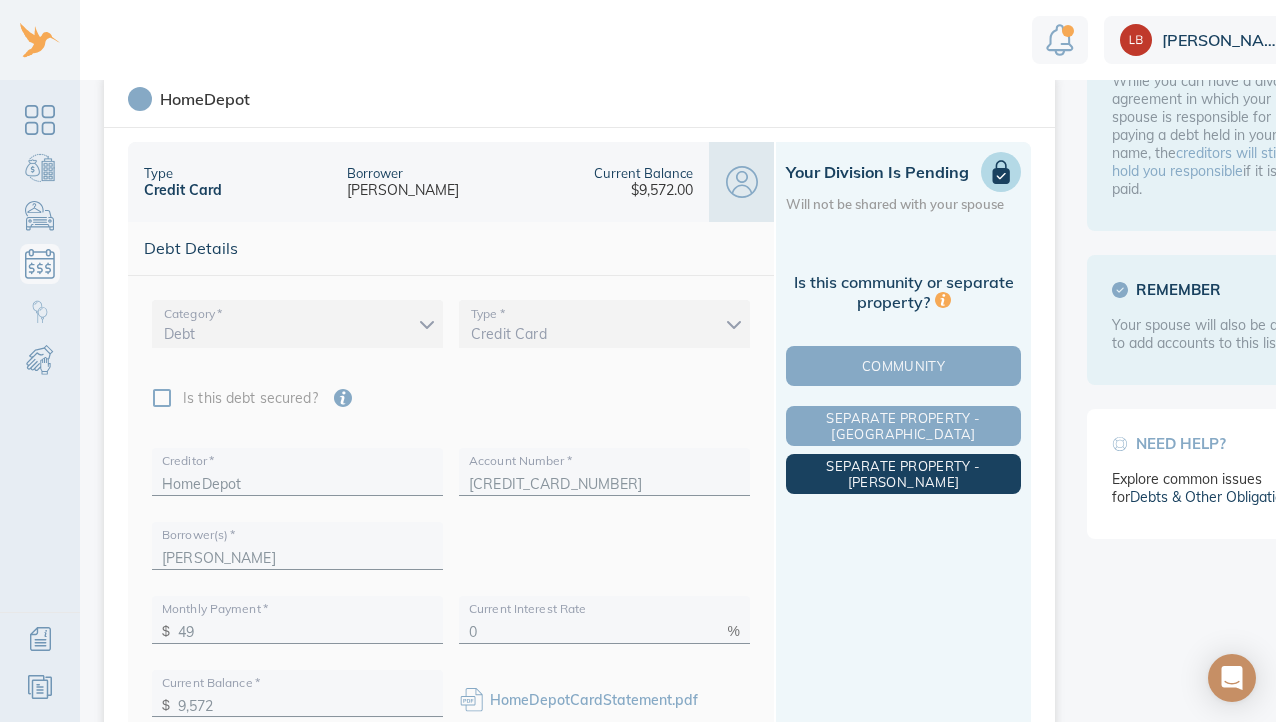 click on "Separate Property - Michael" at bounding box center [903, 474] 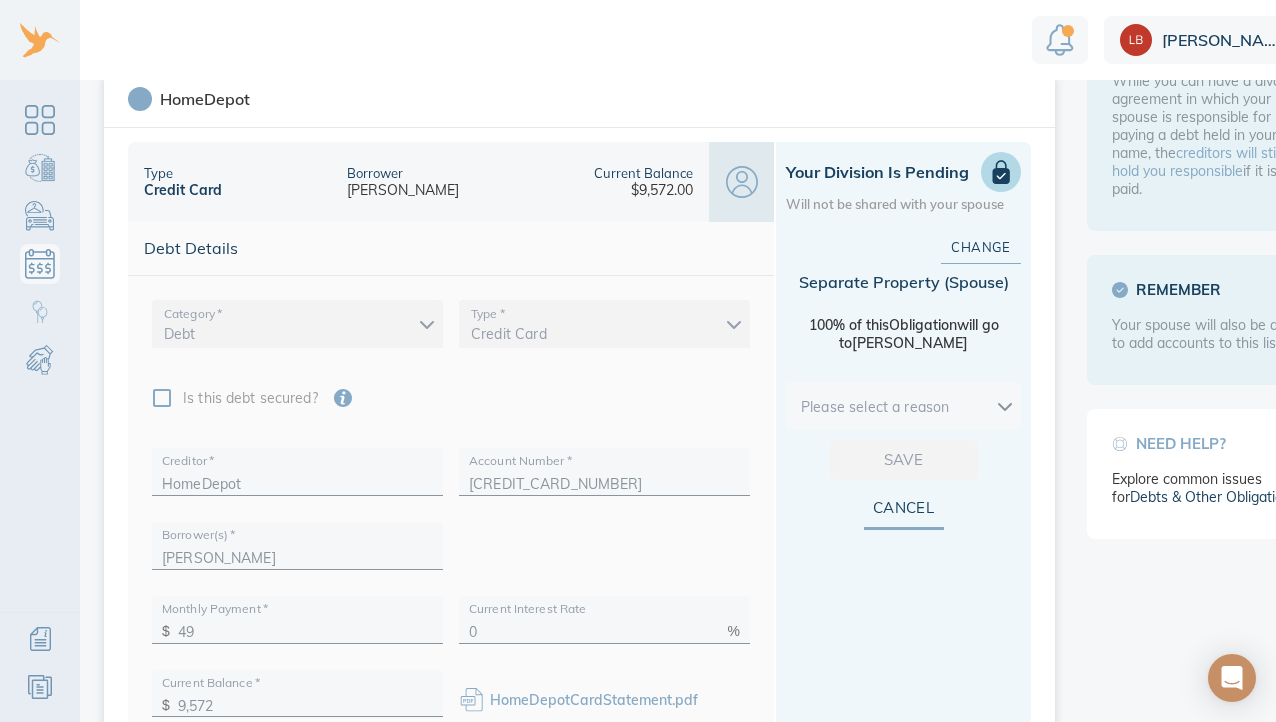 click on "Linnea
Debts & Other Obligations This is your shared list of debts & obligations both you and your spouse can add to. Add Obligation The easiest and most accurate way to add a debt is to securely import data from your financial institution. Privacy and security are our top priority. We do not store your login information. We use trusted technology to securely import data. Import Loading debts & other obligations please wait You can also add your debt manually add manually Debts to Review (10) Pending Divisions (14) add debt HomeDepot Type Credit Card Borrower Michael Greenzeiger Current Balance $9,572.00 Your Division is Pending Will not be shared with your spouse Debt Details Category   * Debt debt Type   * Credit Card credit_card Is this debt secured? Secured by Please select Creditor   * HomeDepot Account Number   * 6035321237229329 Borrower(s)   * Michael Greenzeiger Monthly Payment   * $ 49 Current Interest Rate 0 % Current Balance   * $ 9,572 as of 6/30/2025 Change Spouse ) ." at bounding box center [683, 361] 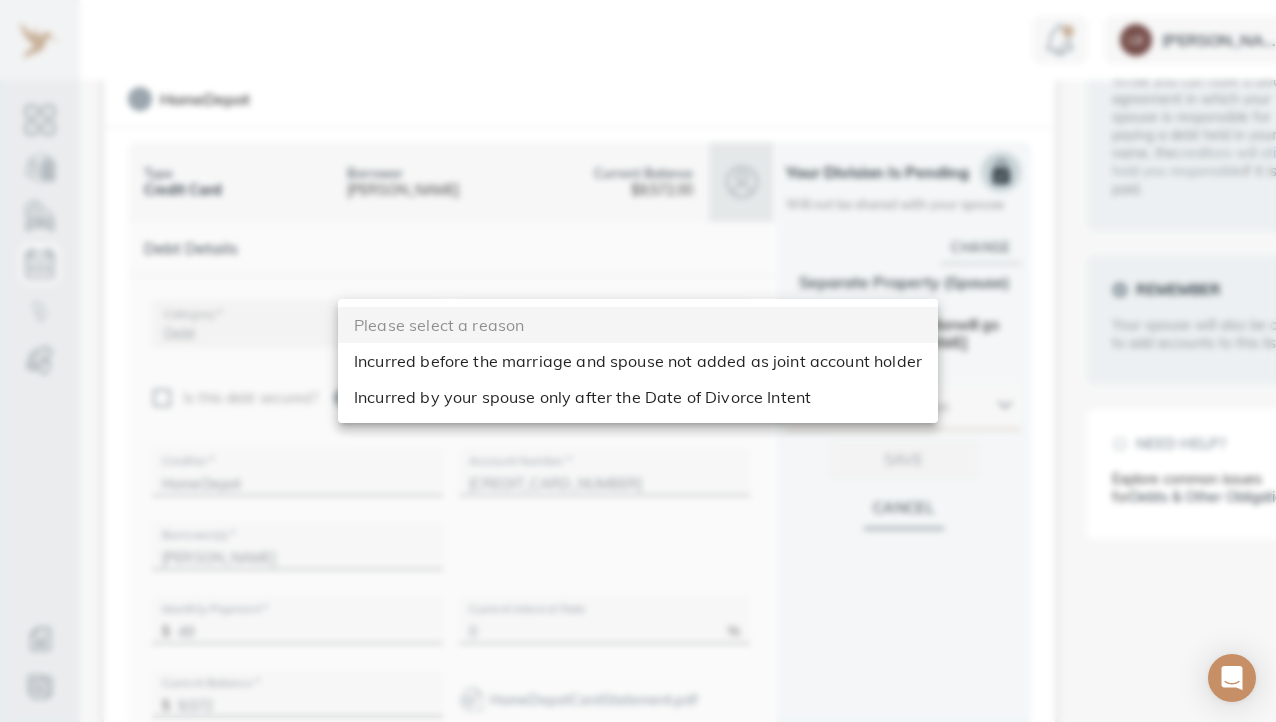 click at bounding box center (638, 361) 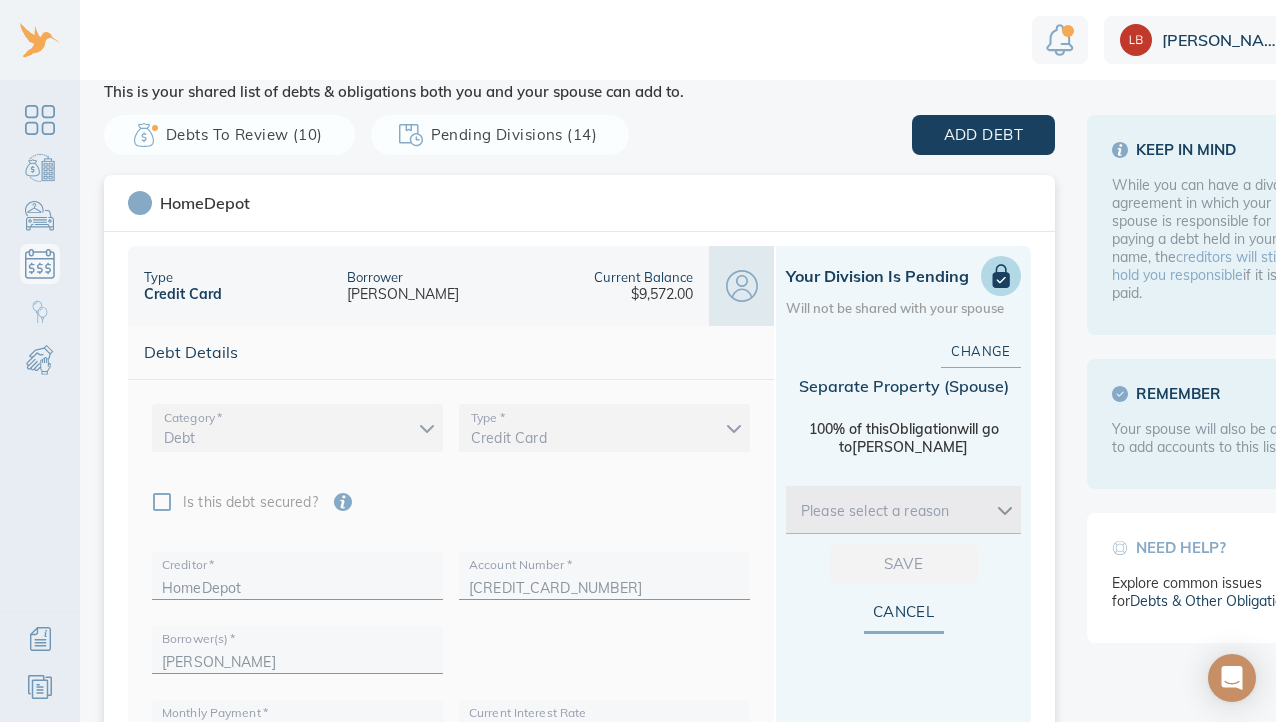scroll, scrollTop: 0, scrollLeft: 0, axis: both 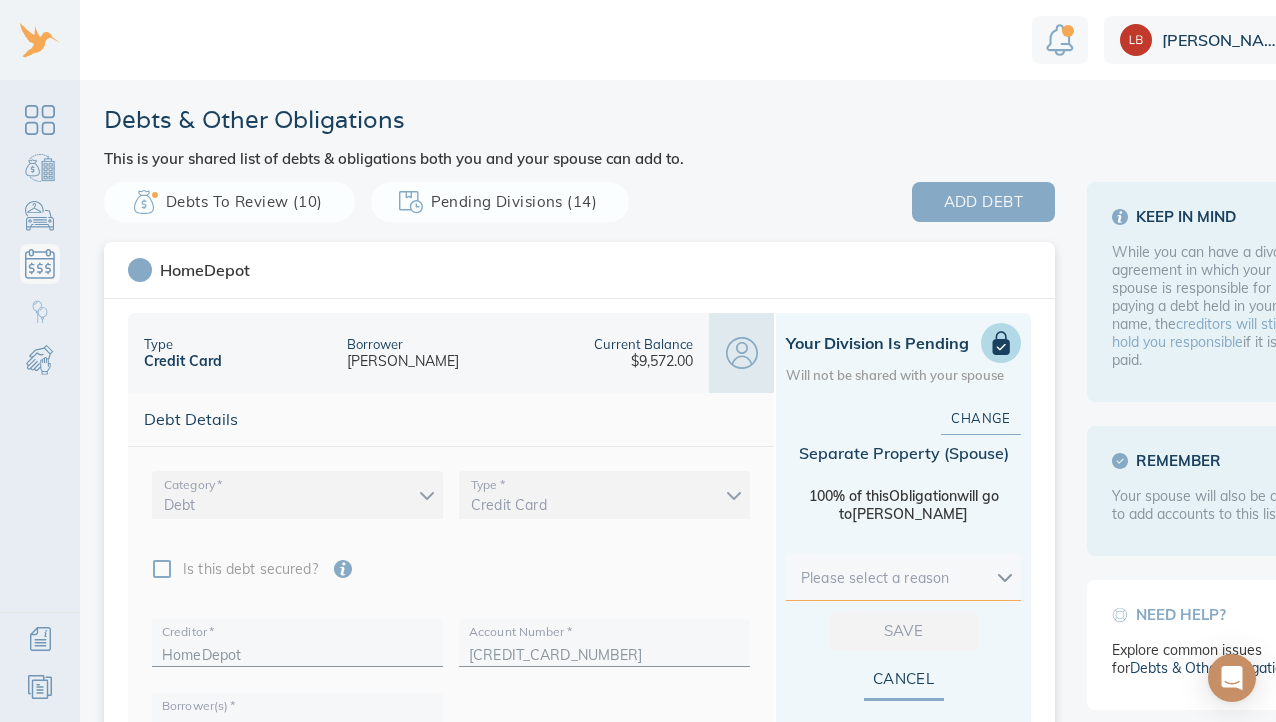 click on "add debt" at bounding box center (983, 202) 